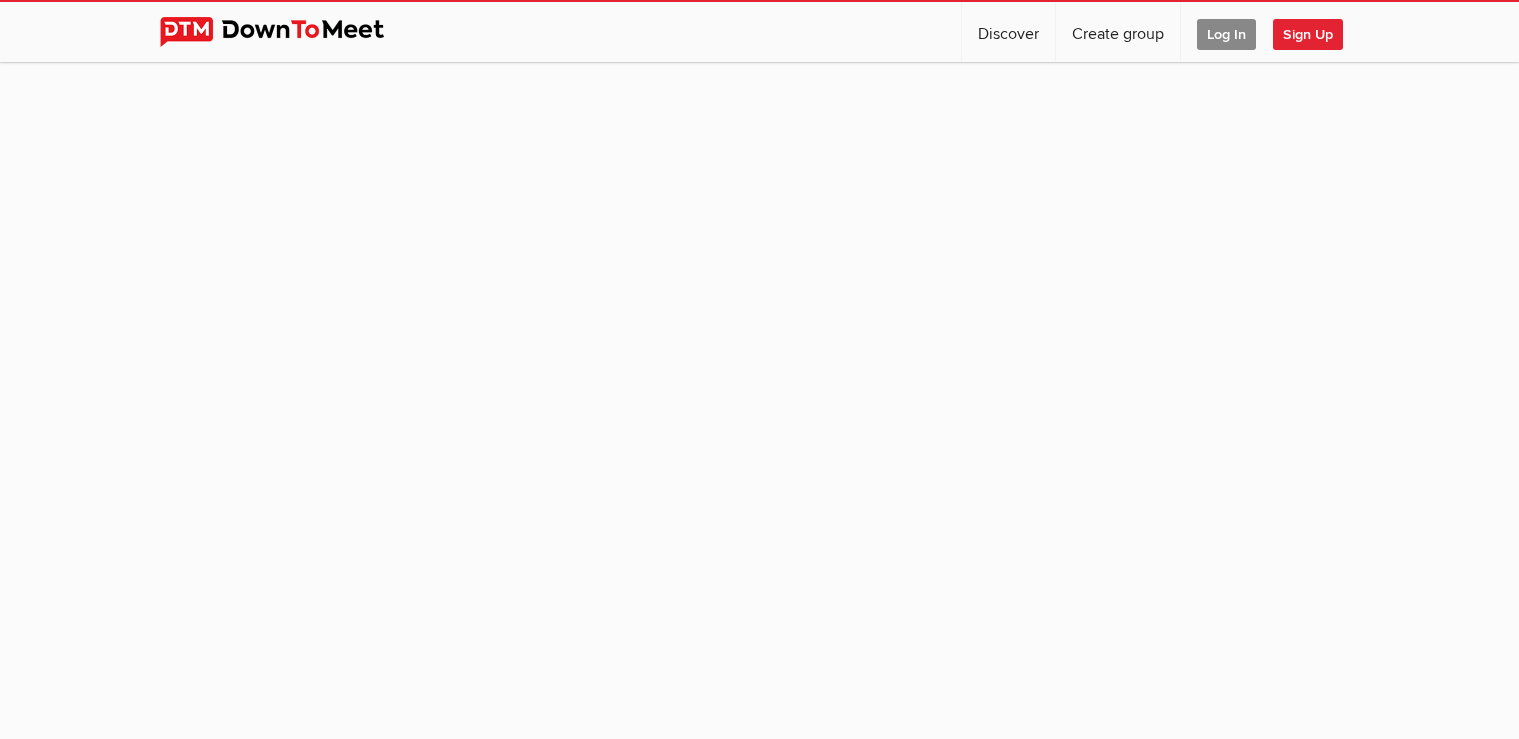 scroll, scrollTop: 0, scrollLeft: 0, axis: both 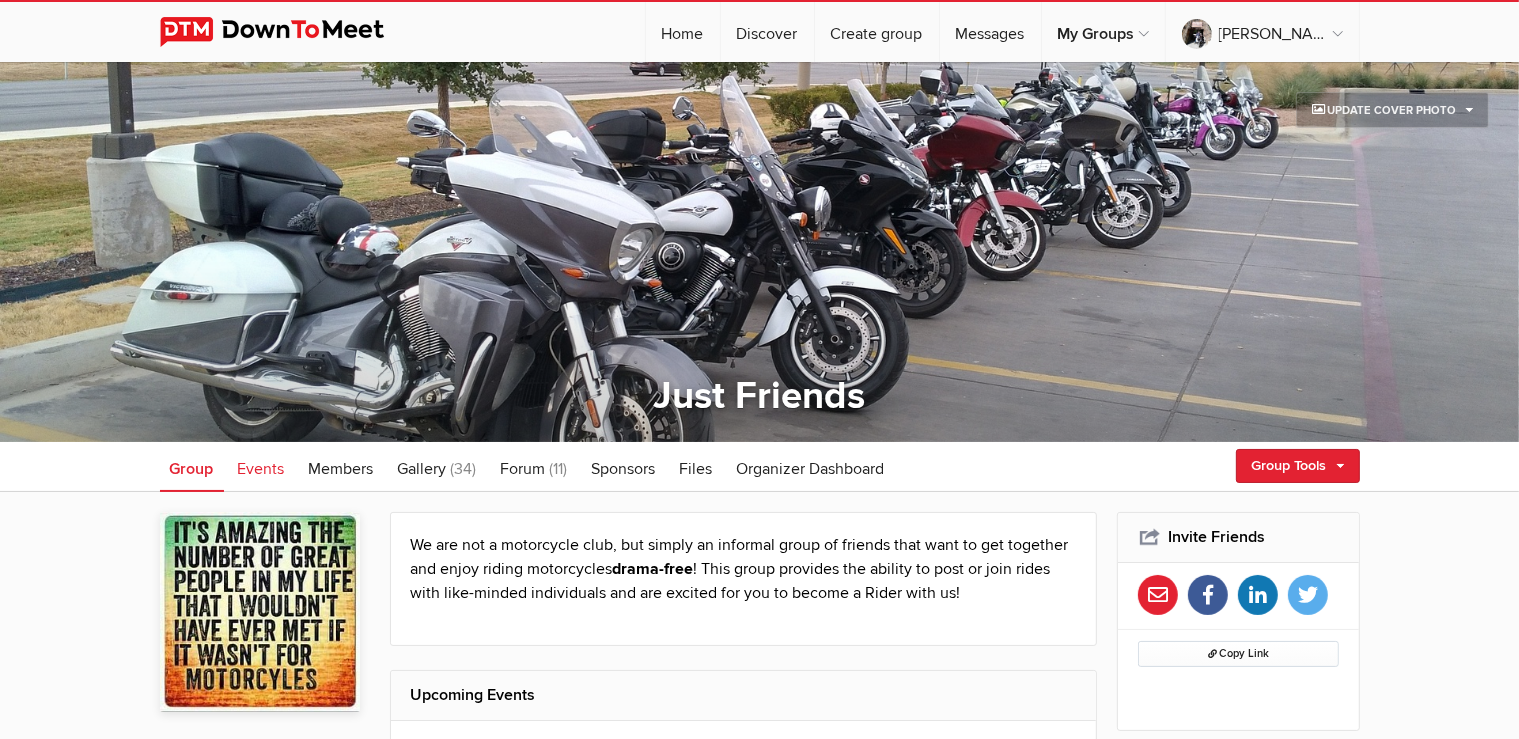 click on "Events" 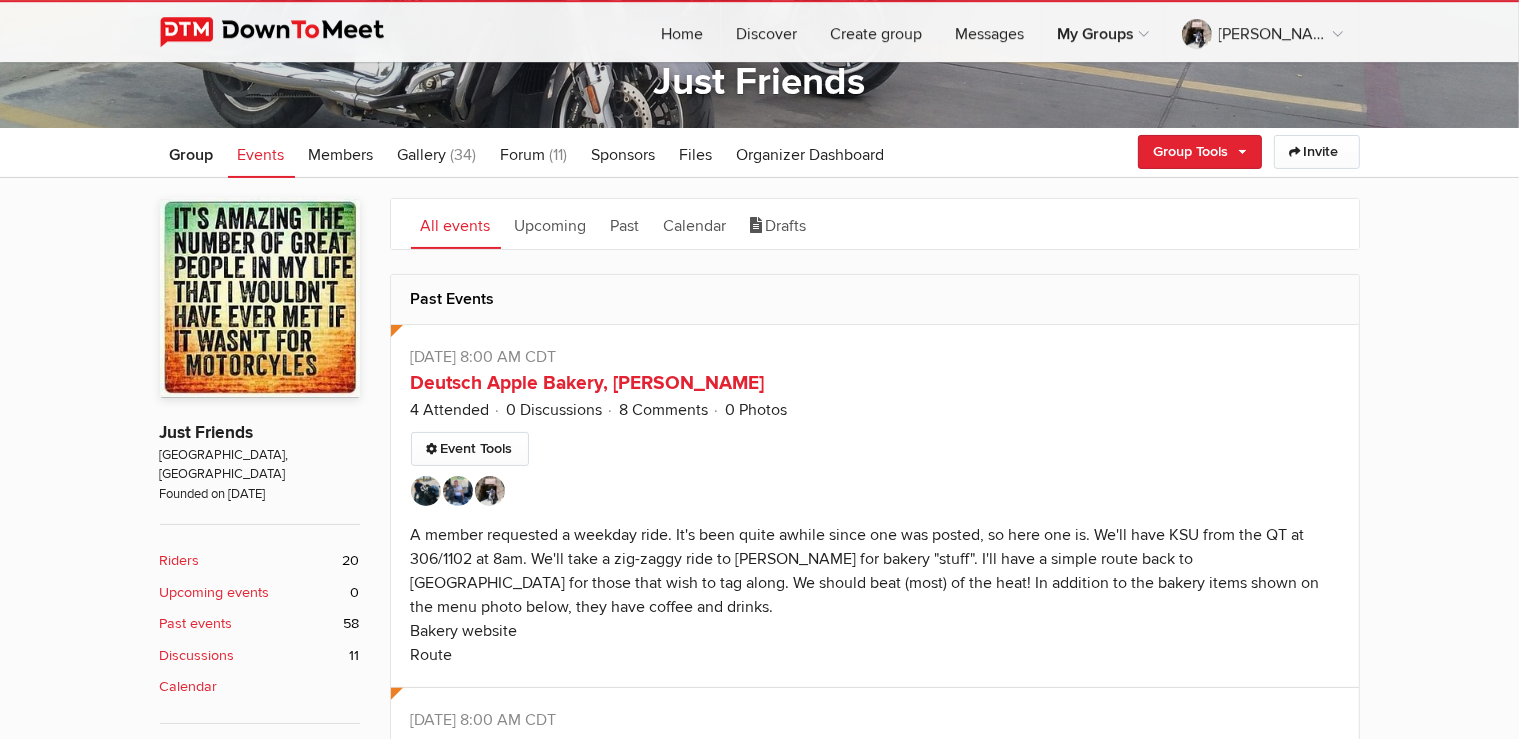 scroll, scrollTop: 316, scrollLeft: 0, axis: vertical 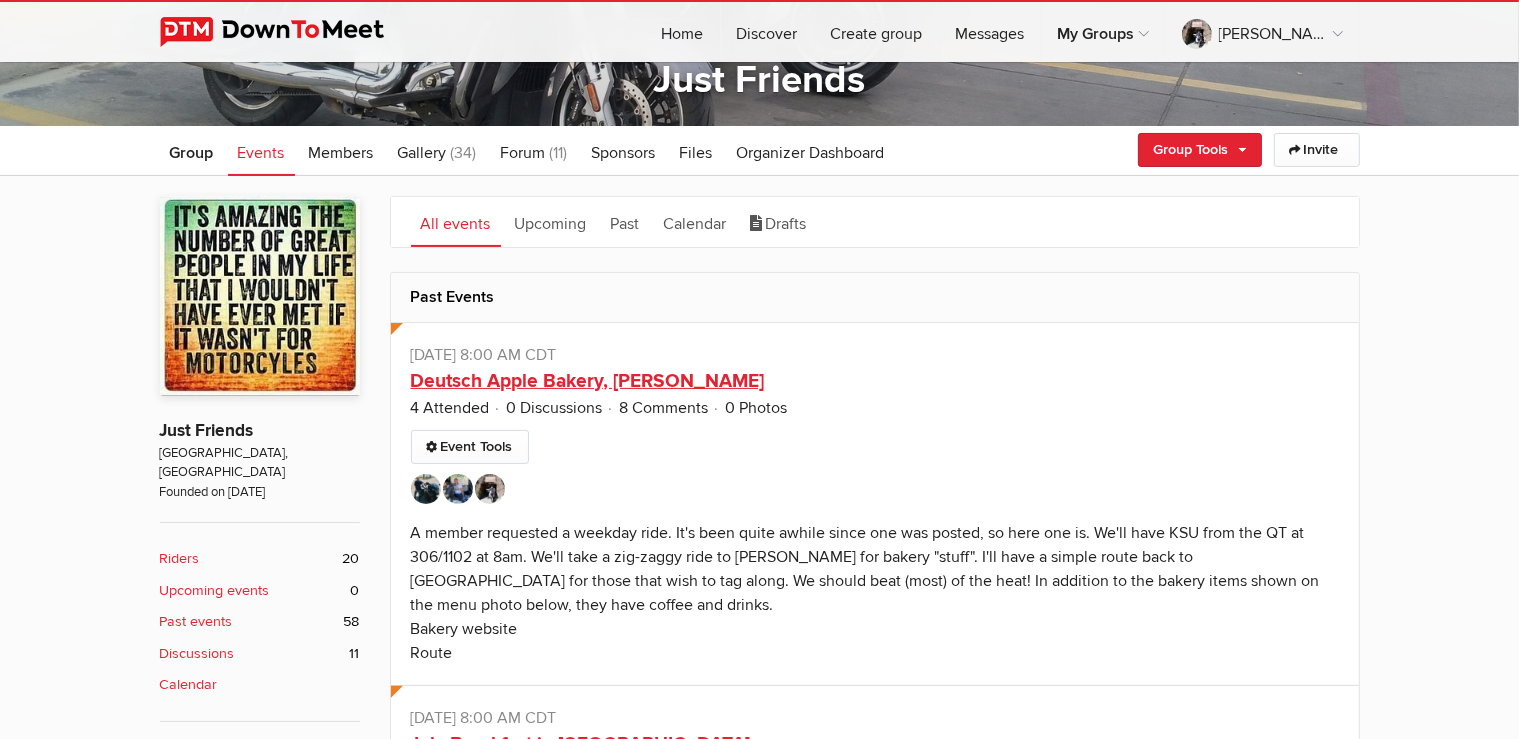 click on "Deutsch Apple Bakery, [PERSON_NAME]" 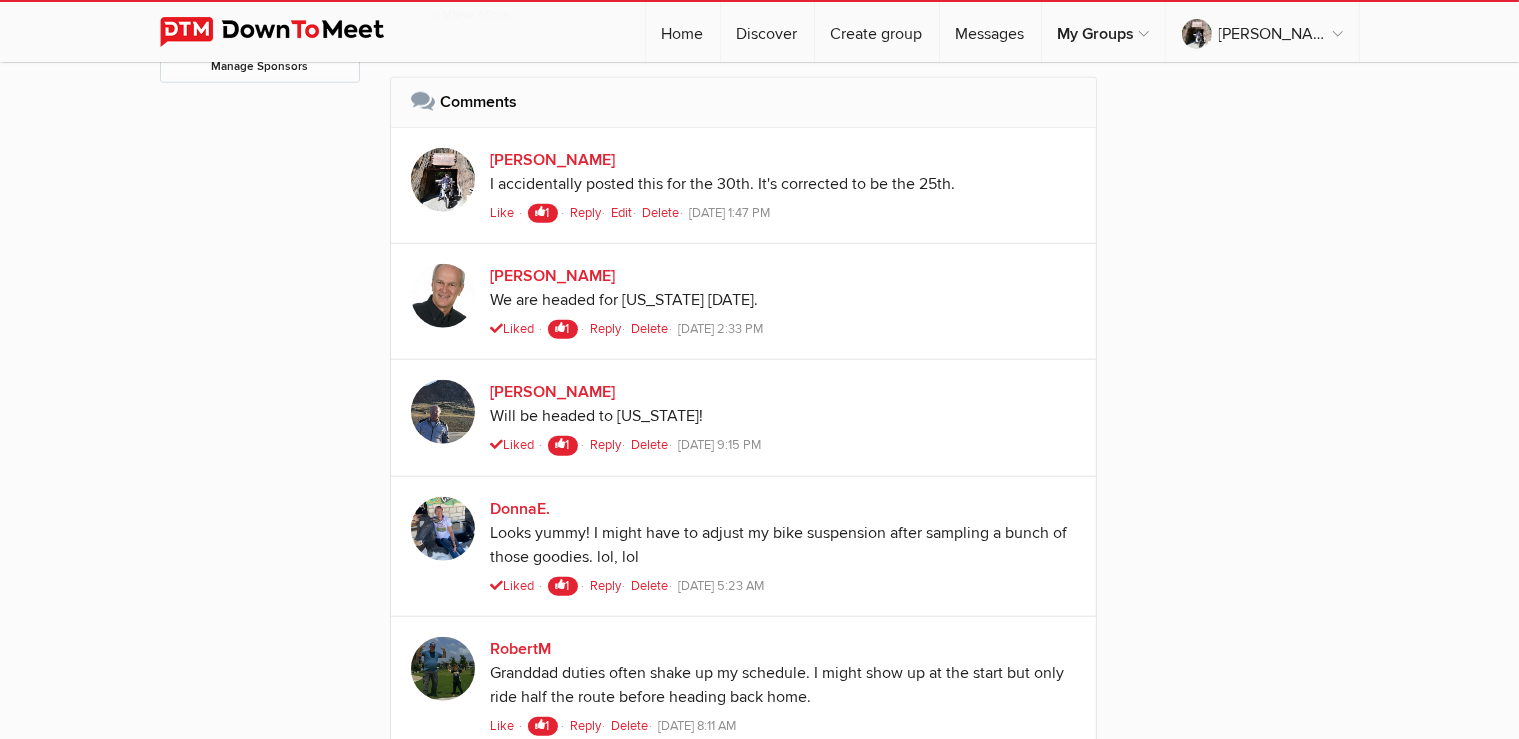 scroll, scrollTop: 2578, scrollLeft: 0, axis: vertical 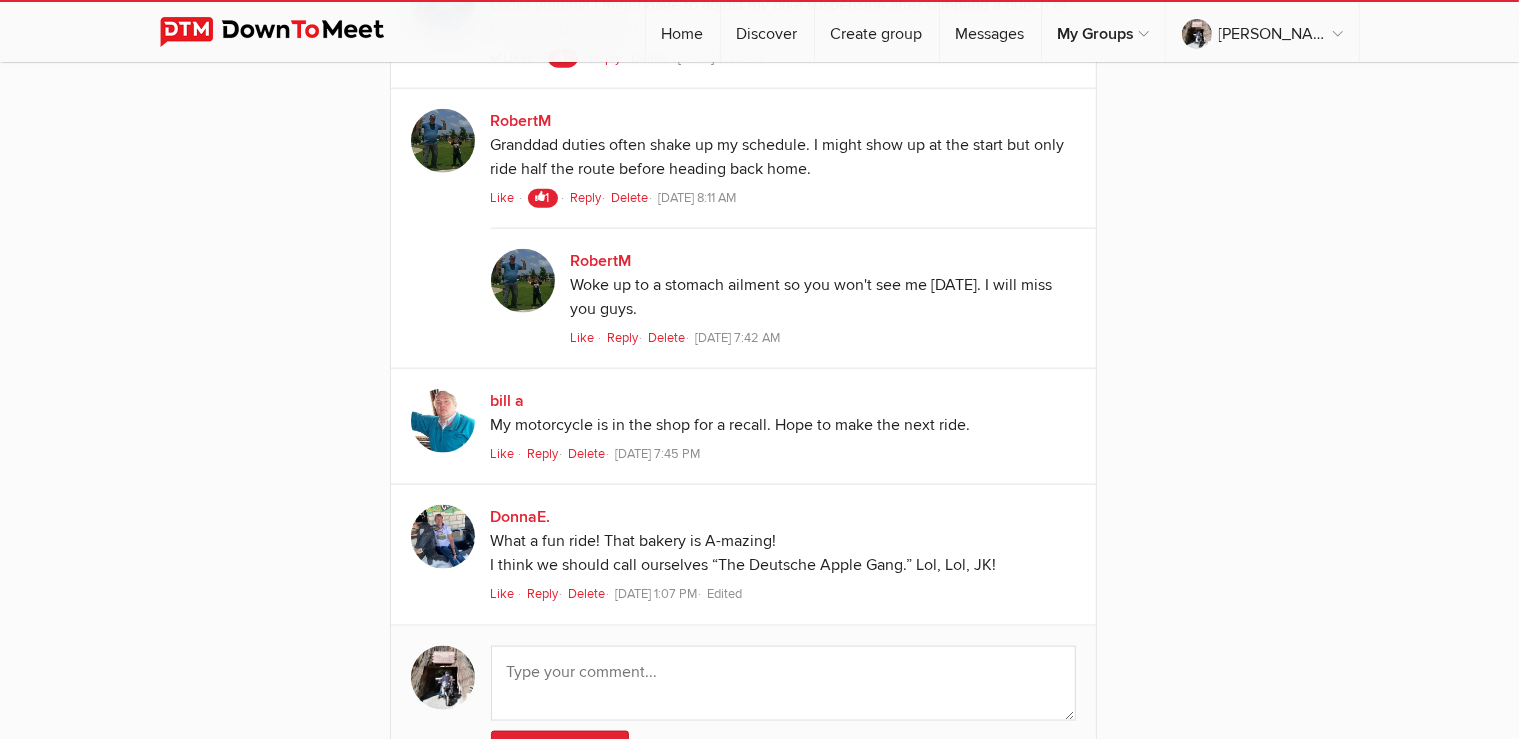click on "Like" 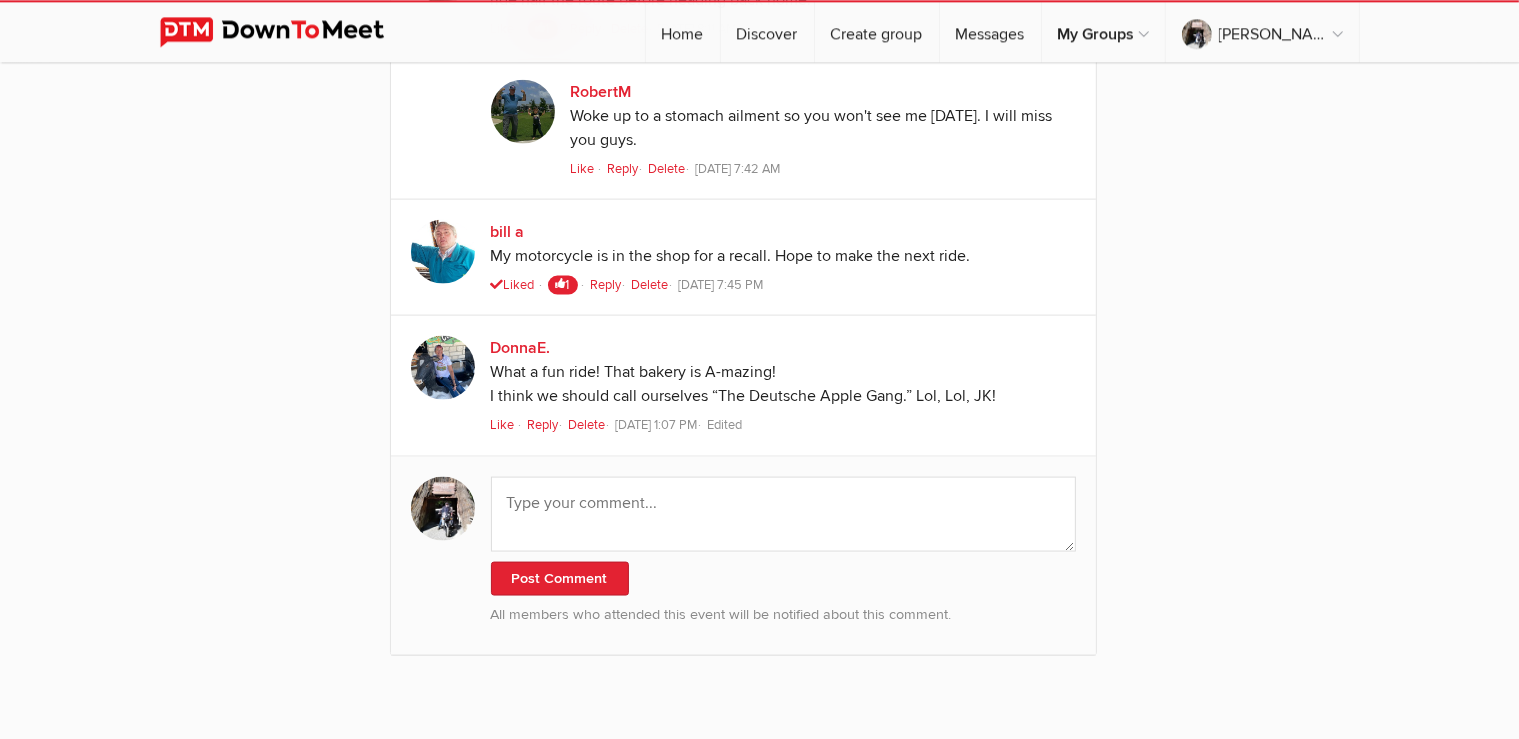 scroll, scrollTop: 2895, scrollLeft: 0, axis: vertical 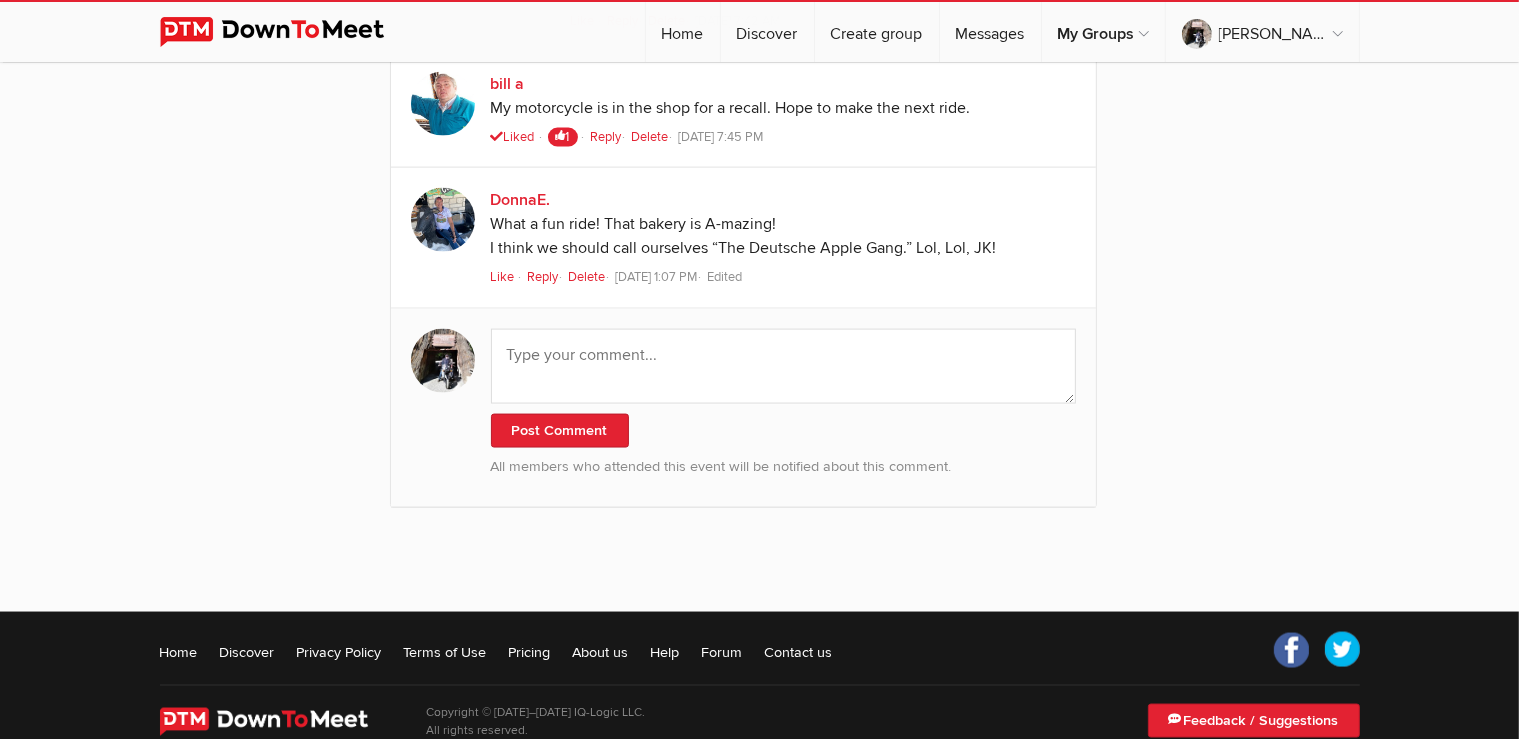 click on "Like" 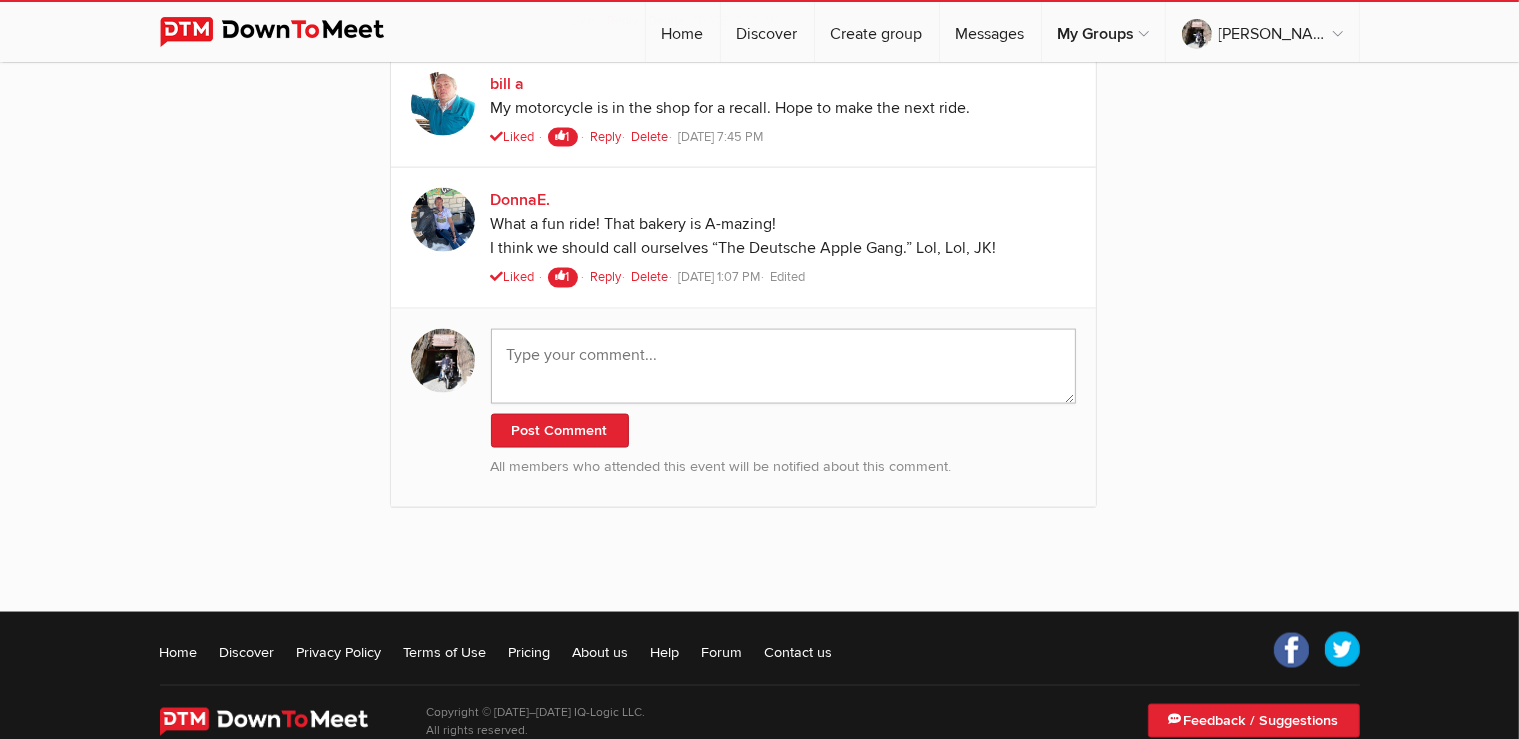 click 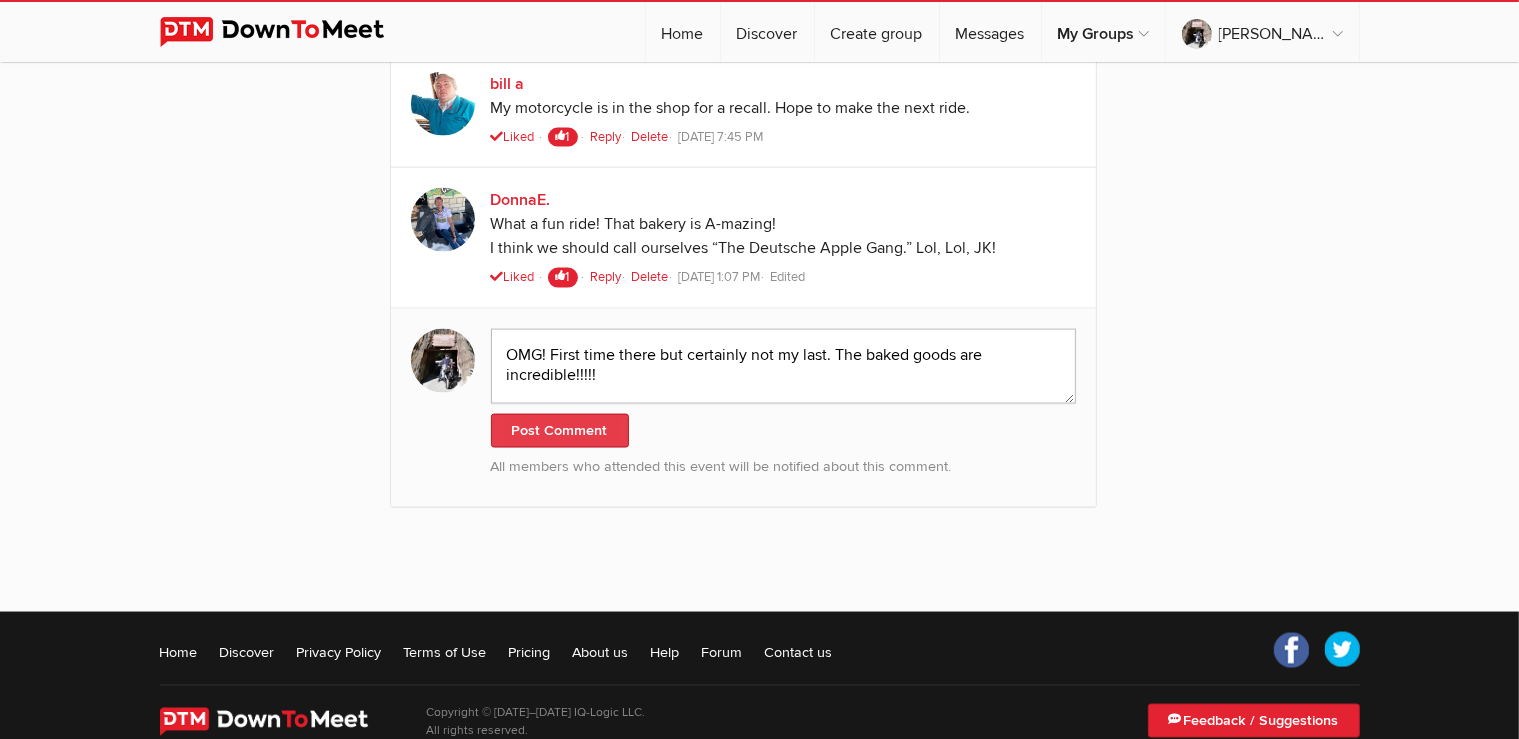 type on "OMG! First time there but certainly not my last. The baked goods are incredible!!!!!" 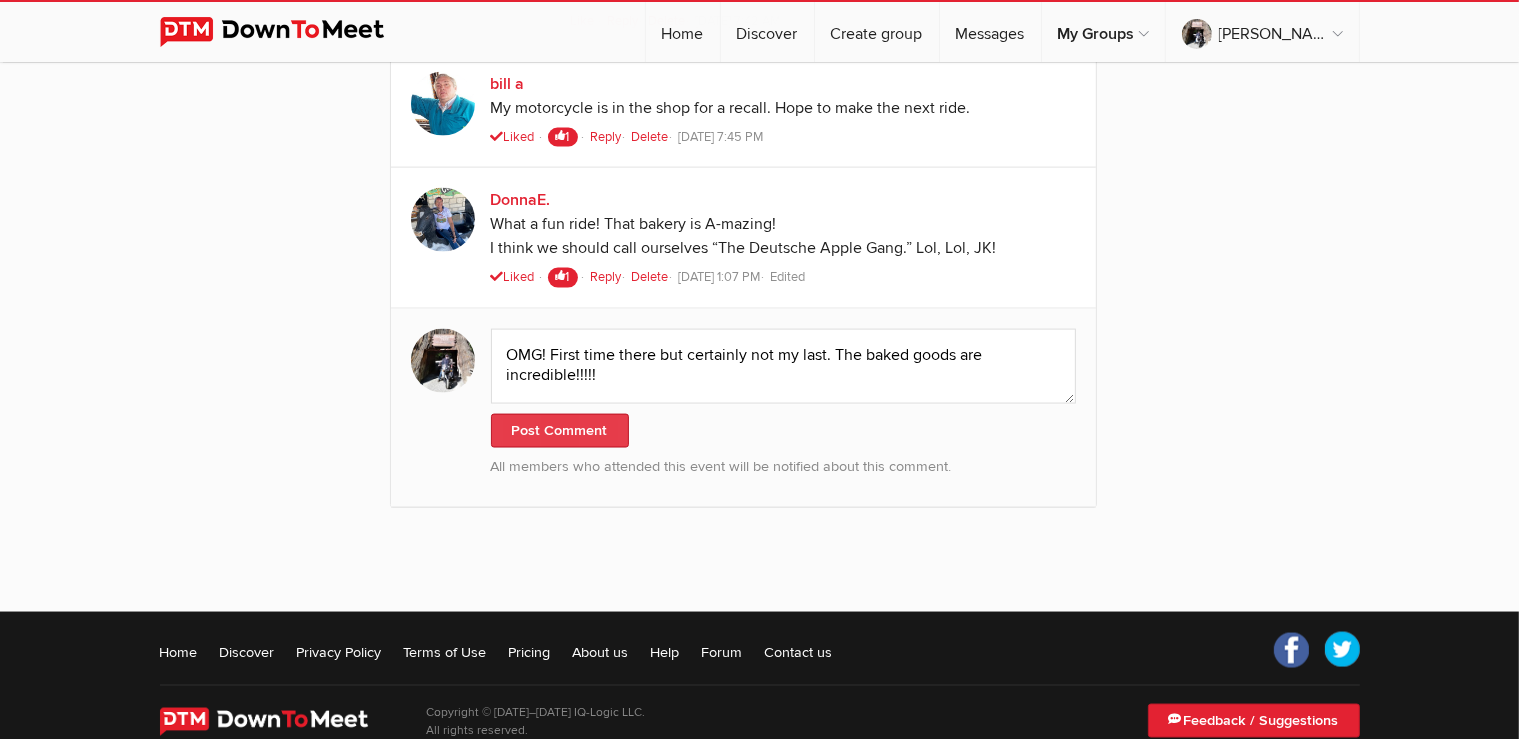 click on "Post Comment" 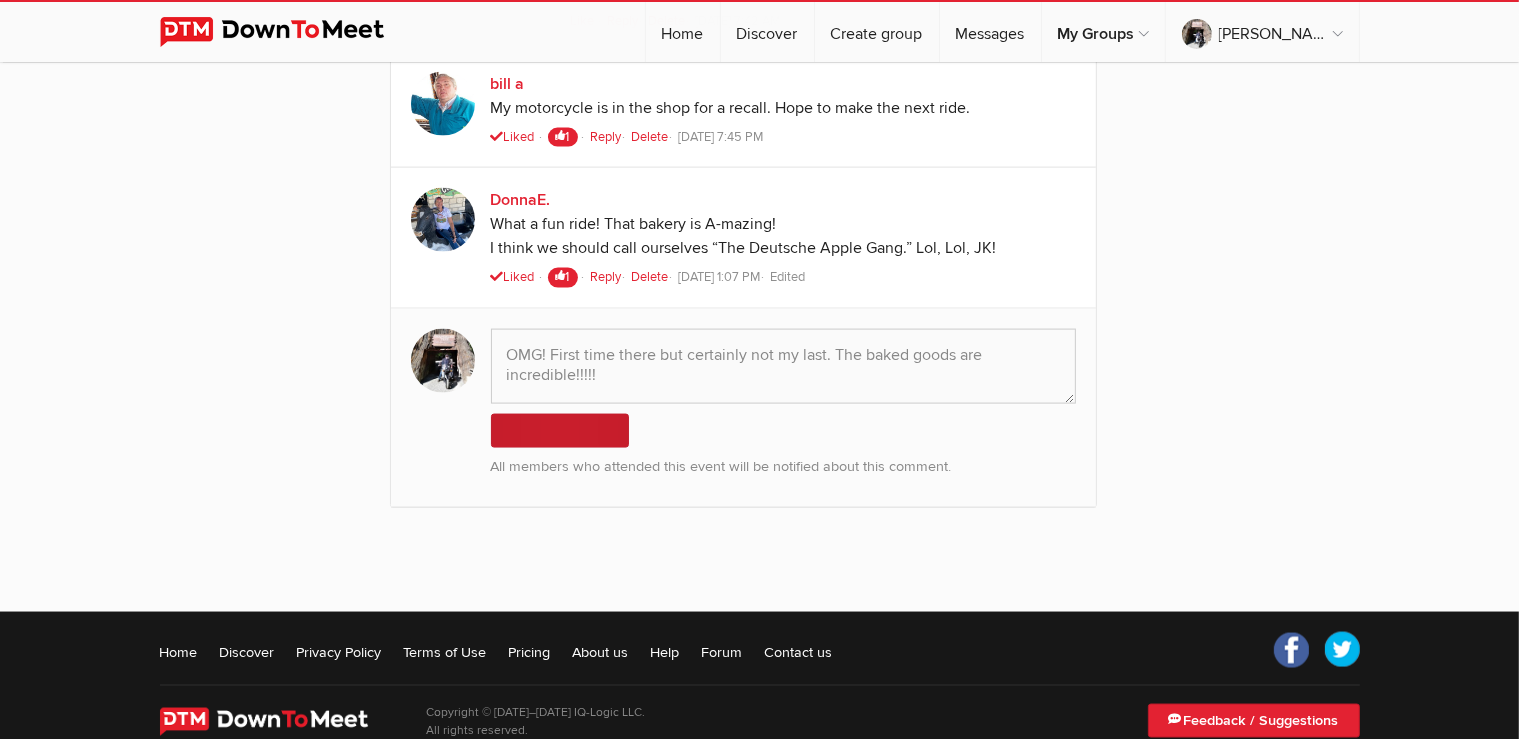 type 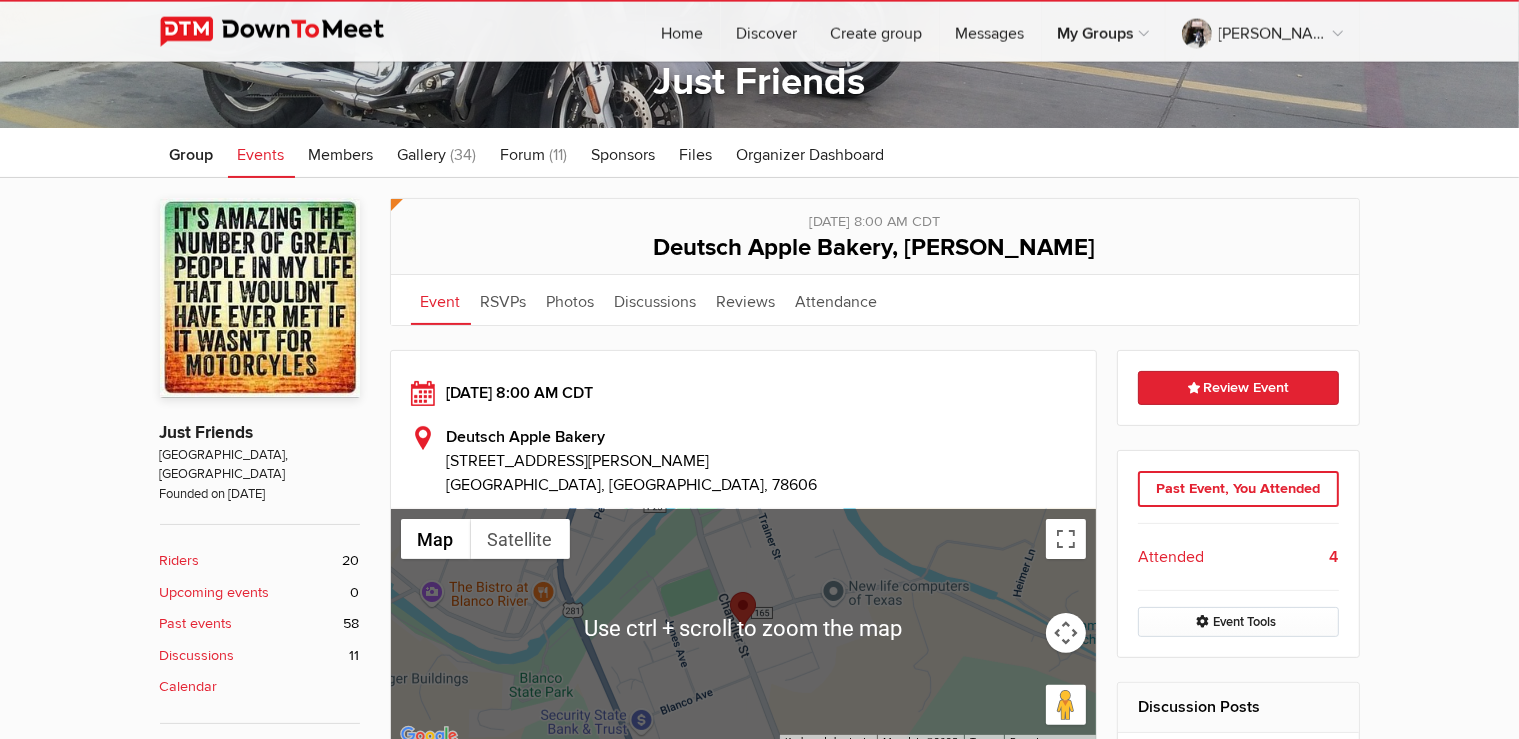 scroll, scrollTop: 149, scrollLeft: 0, axis: vertical 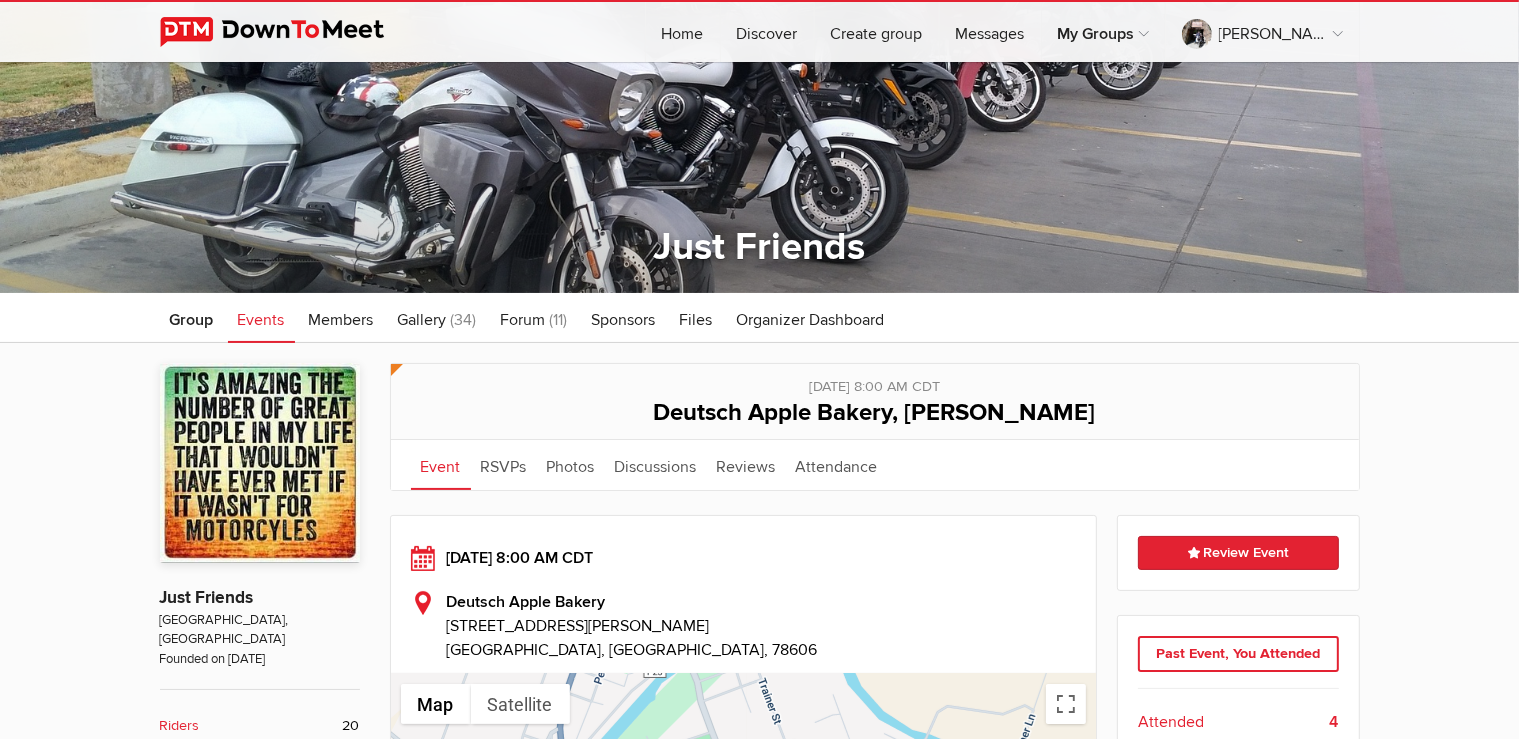 click on "Events" 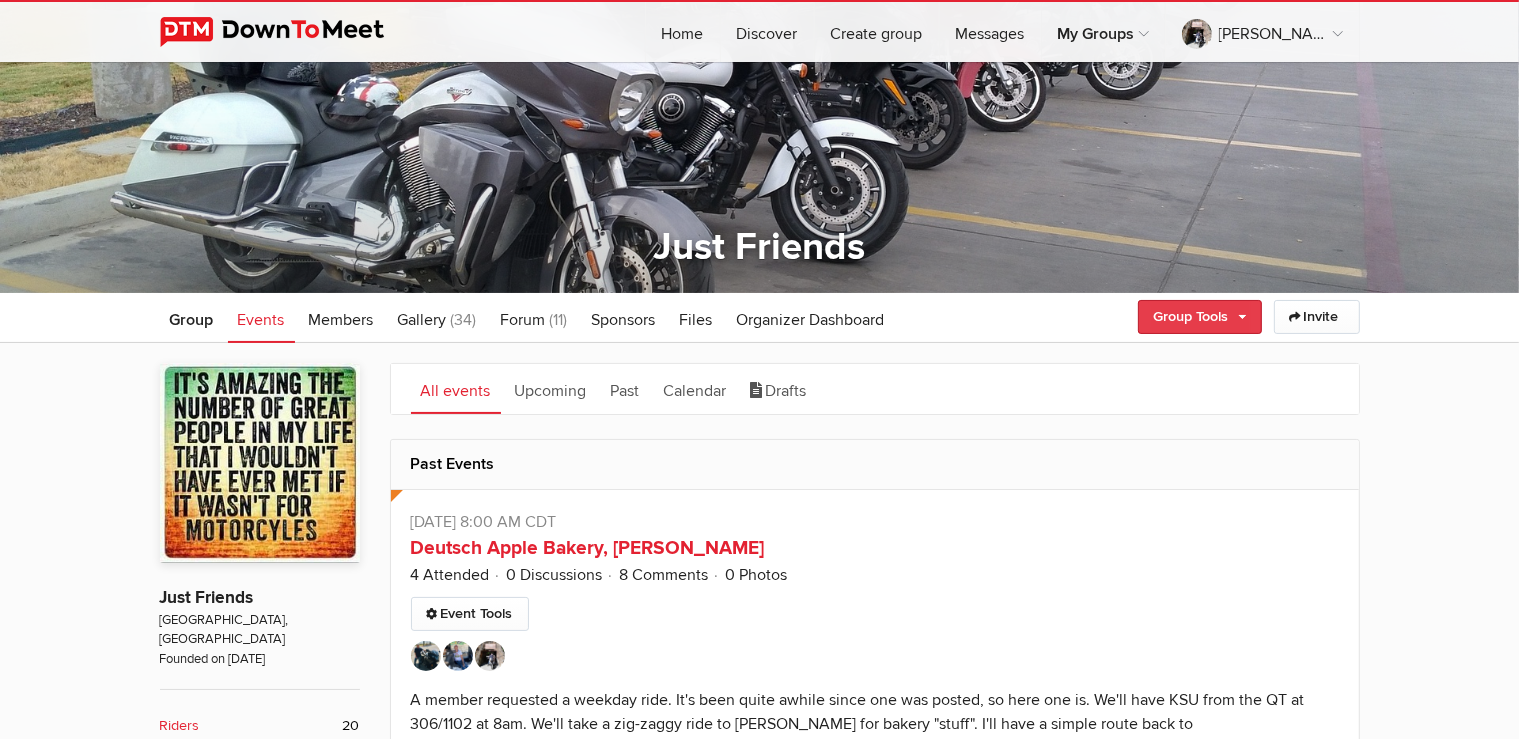 click on "Group Tools" 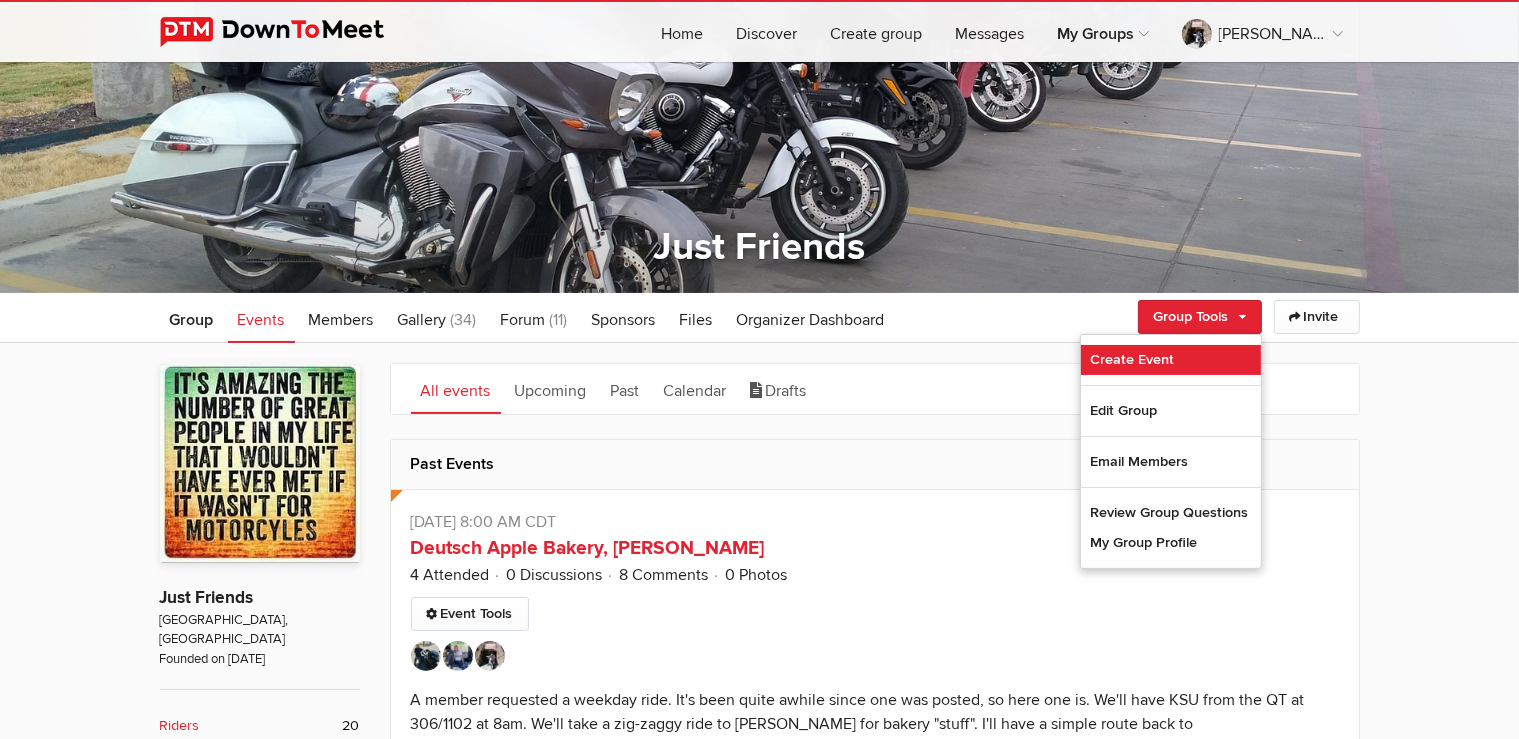 click on "Create Event" 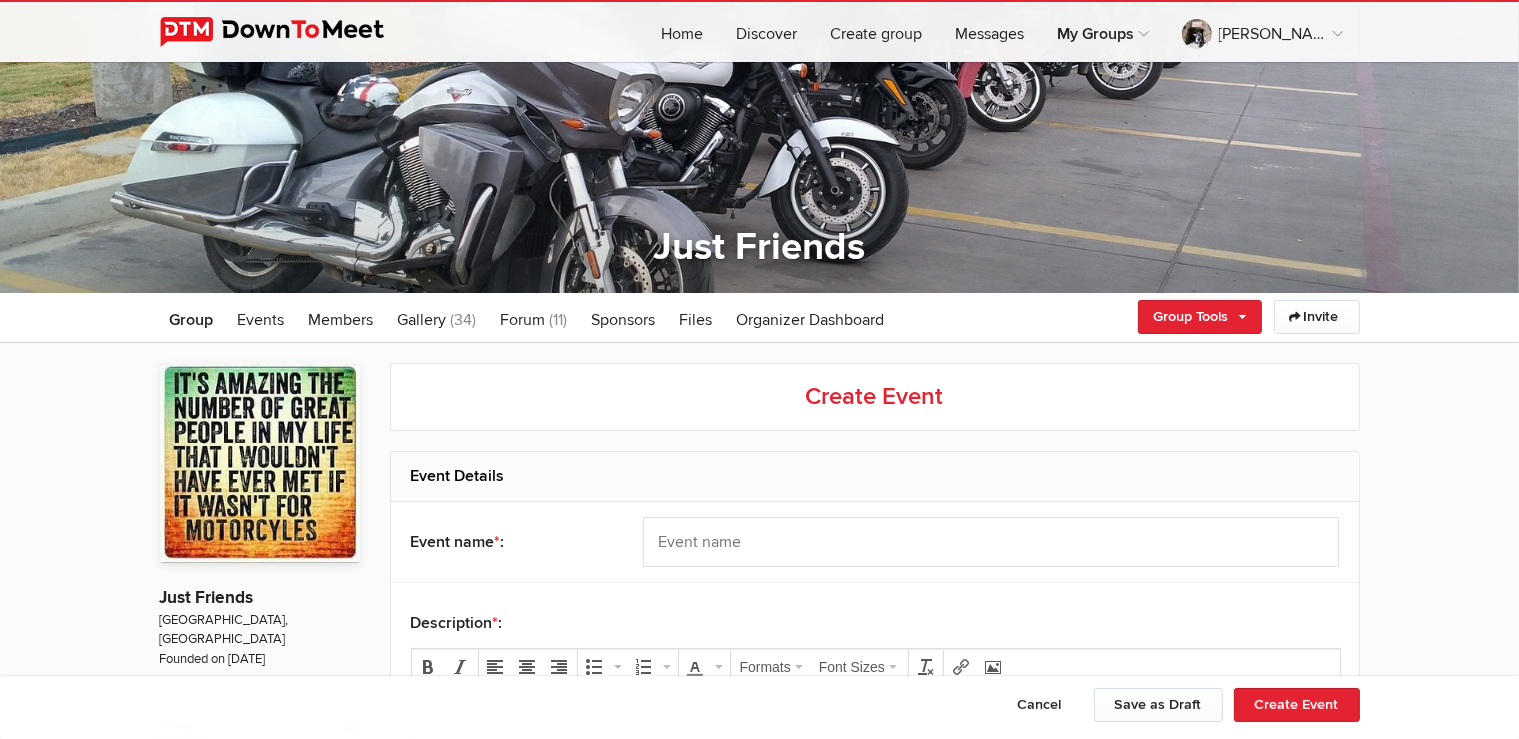 scroll, scrollTop: 0, scrollLeft: 0, axis: both 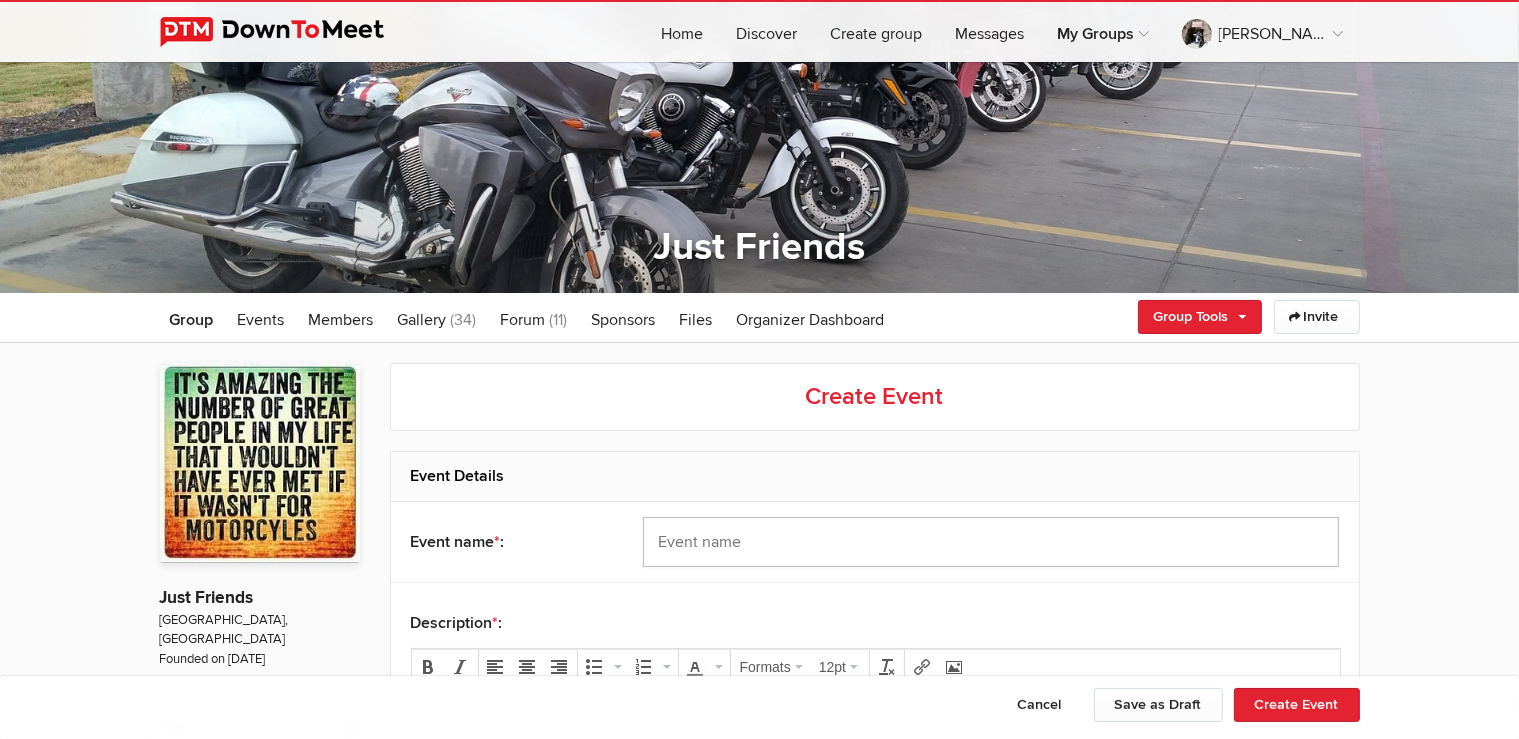 click 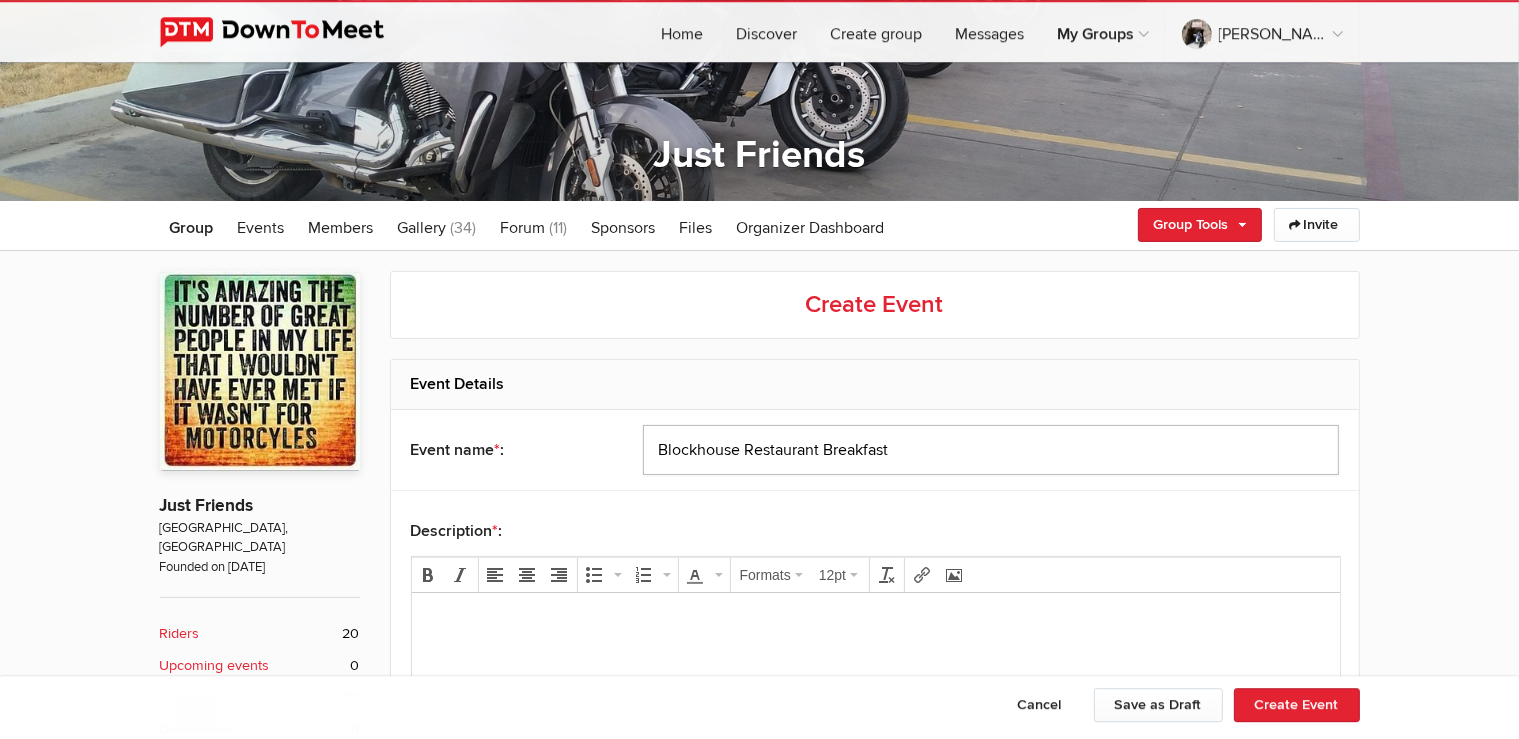 scroll, scrollTop: 360, scrollLeft: 0, axis: vertical 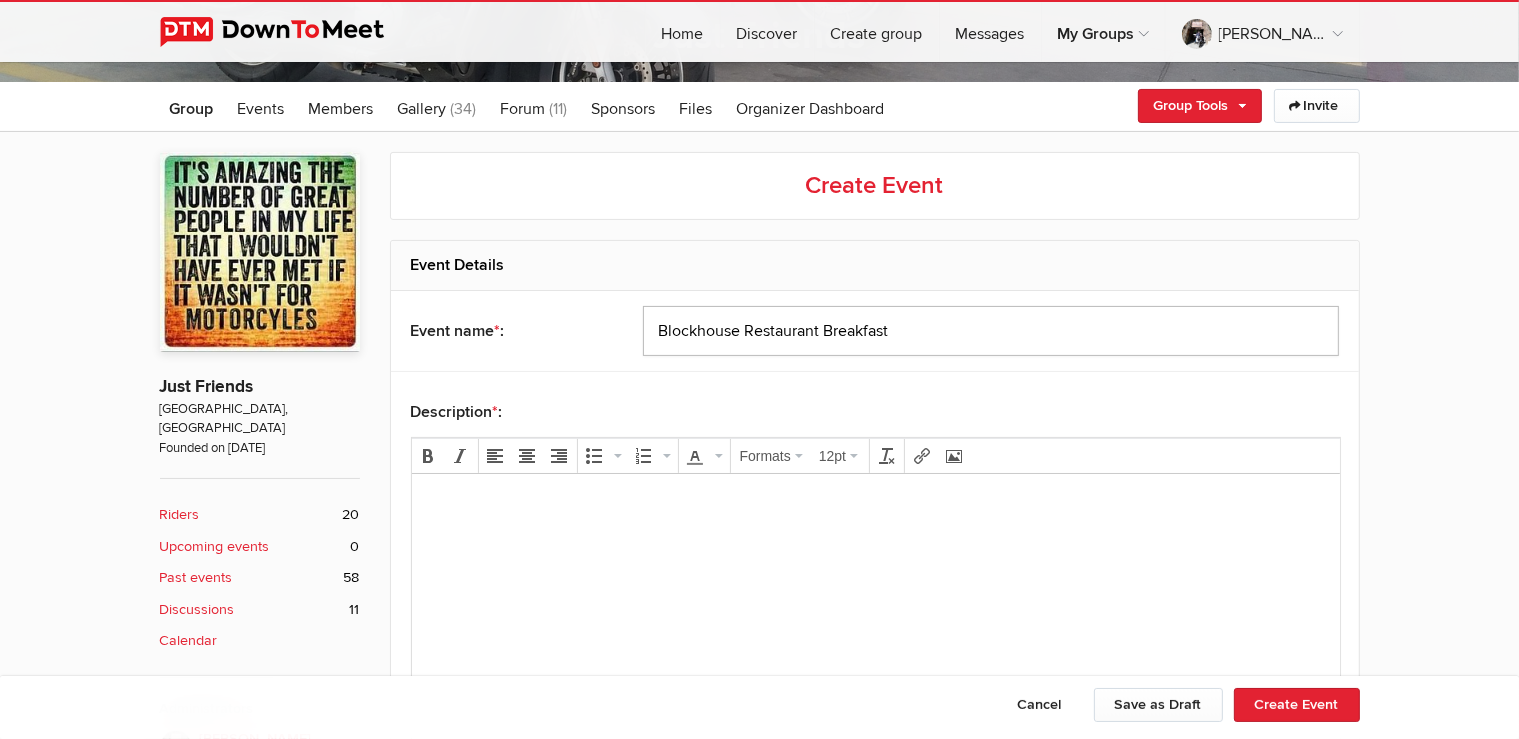 type on "Blockhouse Restaurant Breakfast" 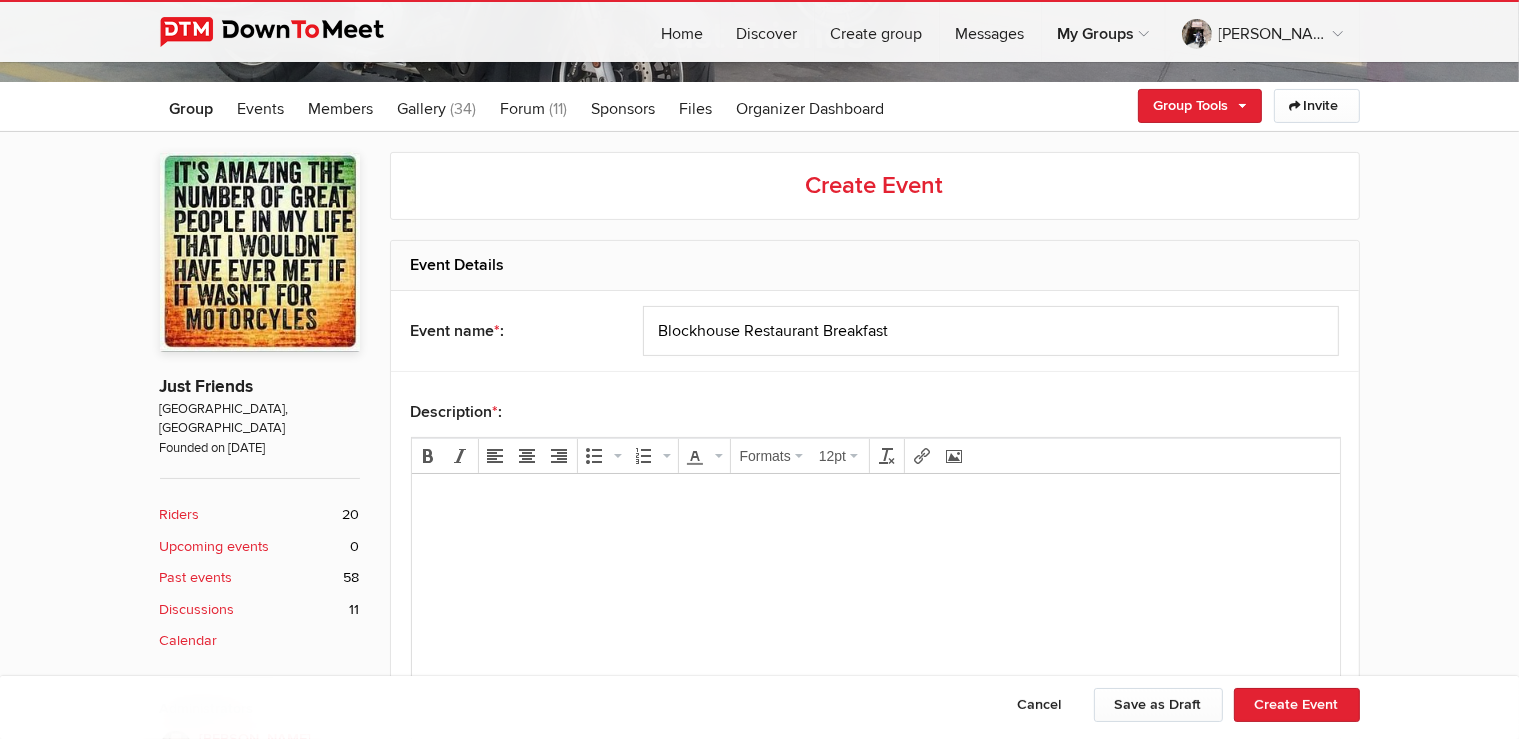 click at bounding box center [875, 501] 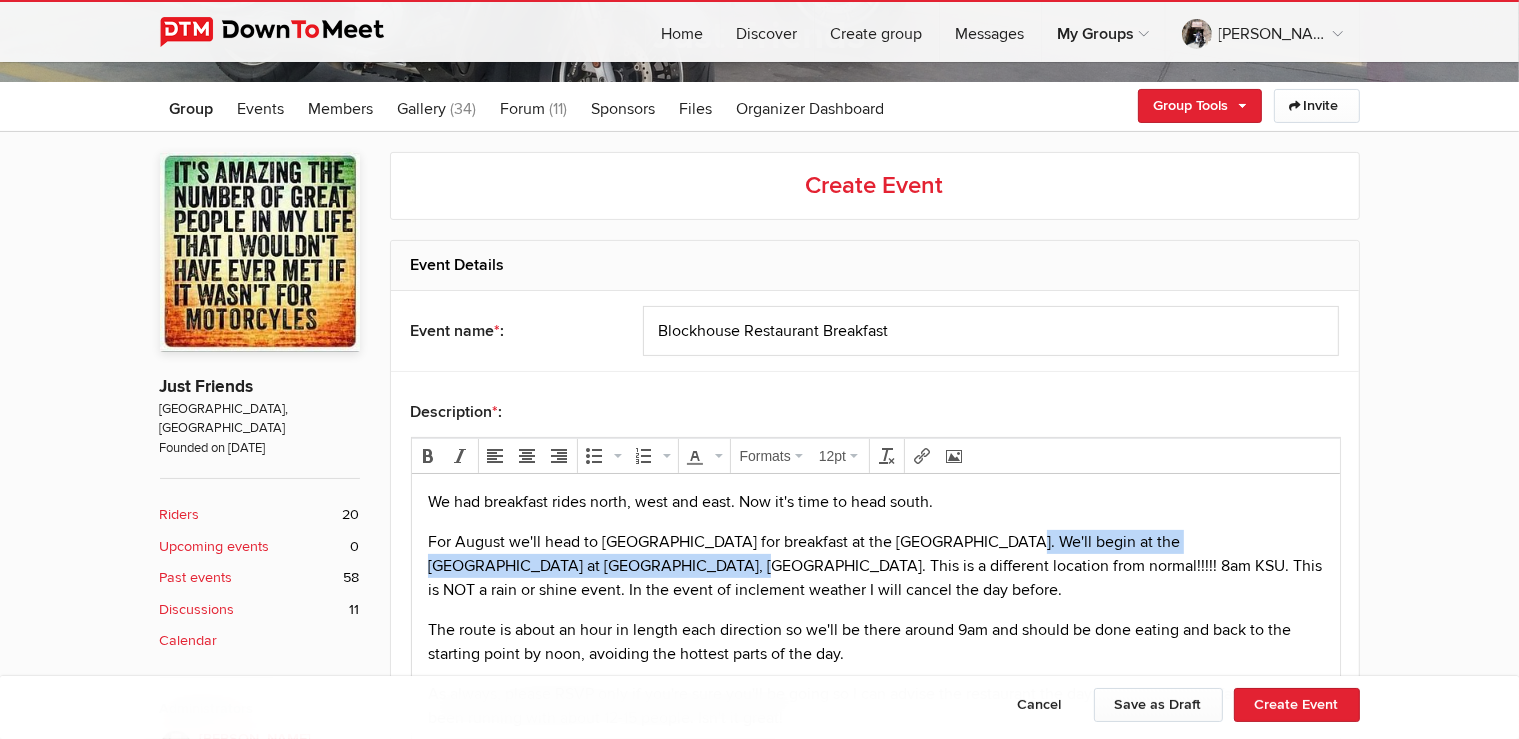 drag, startPoint x: 989, startPoint y: 539, endPoint x: 532, endPoint y: 566, distance: 457.7969 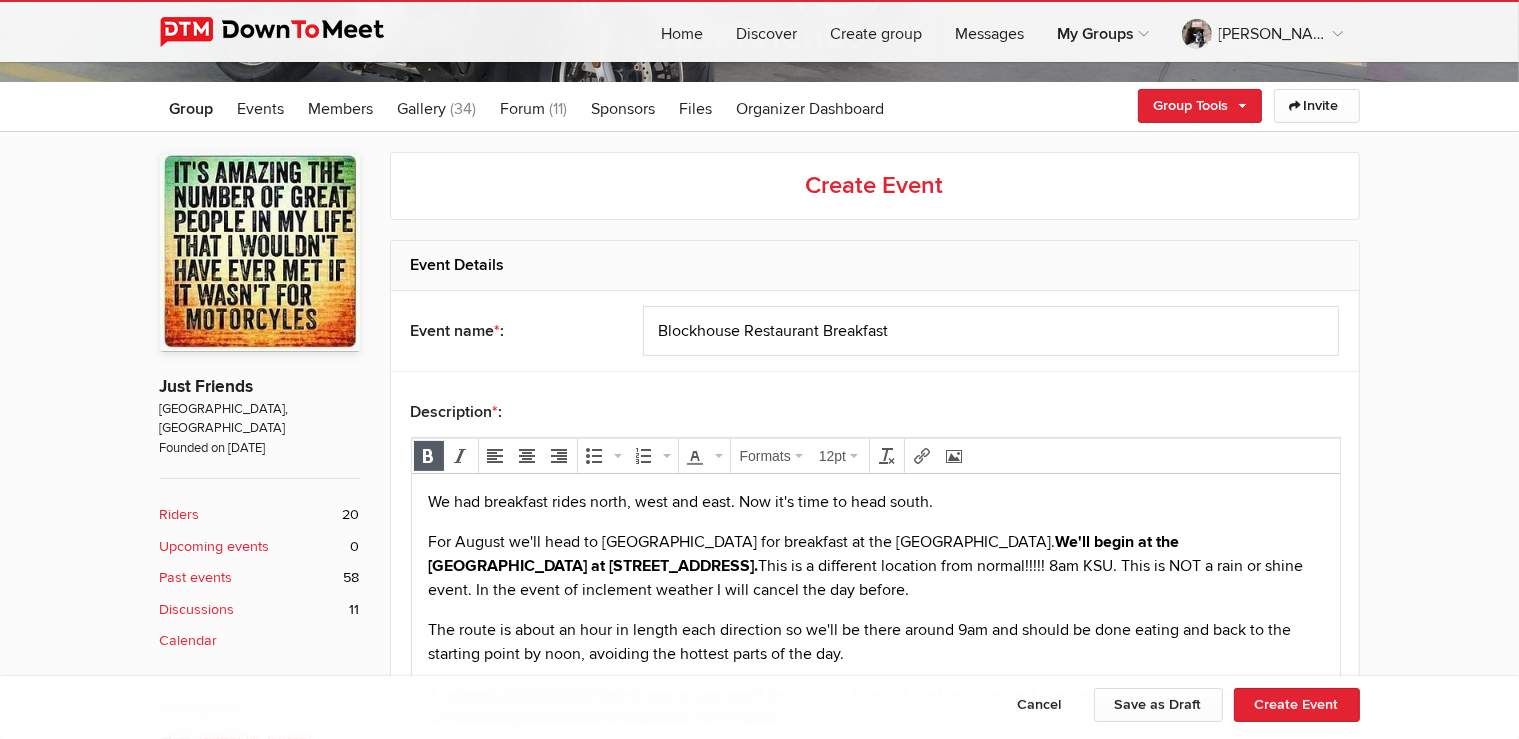 click on "For August we'll head to [GEOGRAPHIC_DATA] for breakfast at the [GEOGRAPHIC_DATA].  We'll begin at the [GEOGRAPHIC_DATA] at [GEOGRAPHIC_DATA], [GEOGRAPHIC_DATA].  This is a different location from normal!!!!! 8am KSU. This is NOT a rain or shine event. In the event of inclement weather I will cancel the day before." at bounding box center (875, 565) 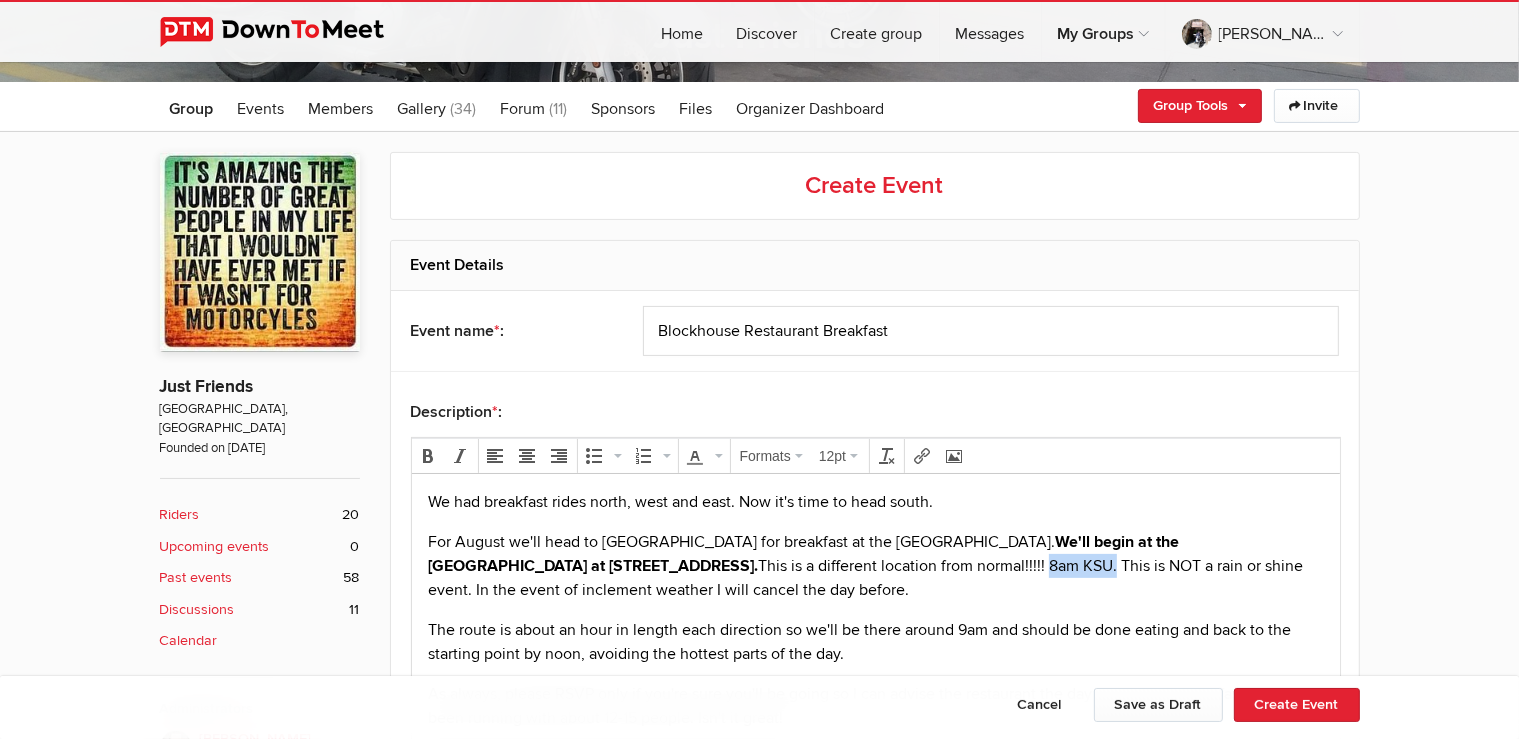 drag, startPoint x: 865, startPoint y: 561, endPoint x: 932, endPoint y: 566, distance: 67.18631 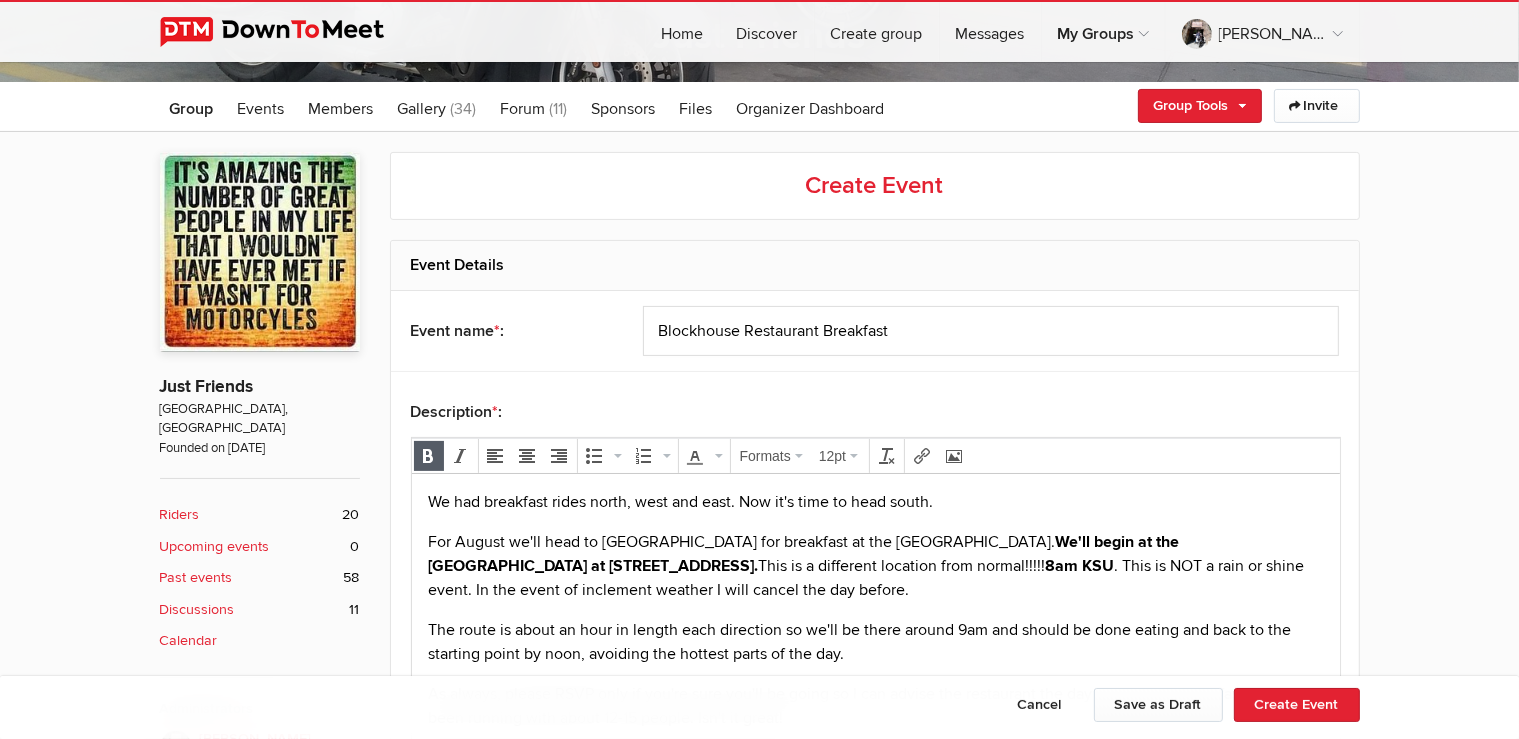 click on "Create Event
Event Details
Event name * :
Blockhouse Restaurant Breakfast
Description * :
Formats   12pt" 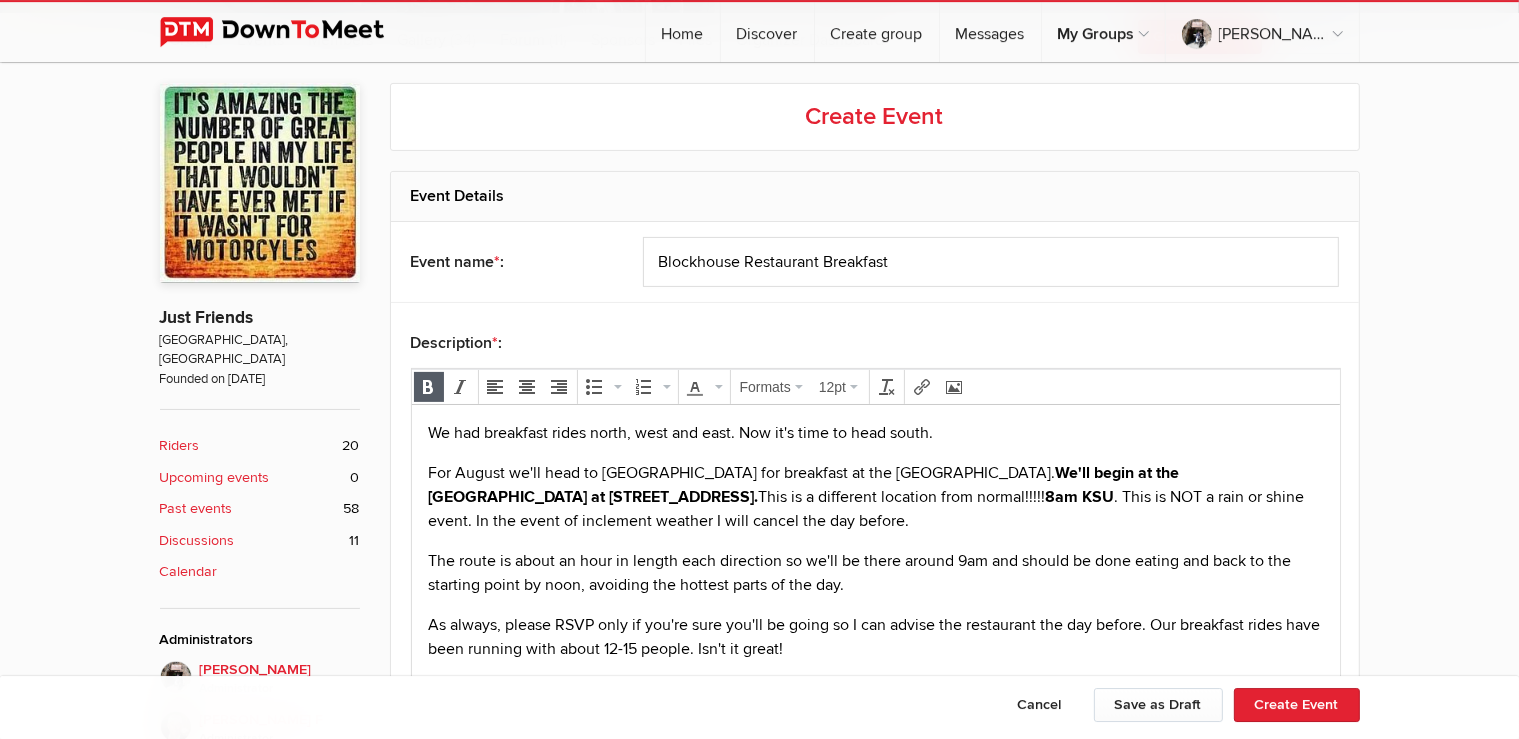 scroll, scrollTop: 412, scrollLeft: 0, axis: vertical 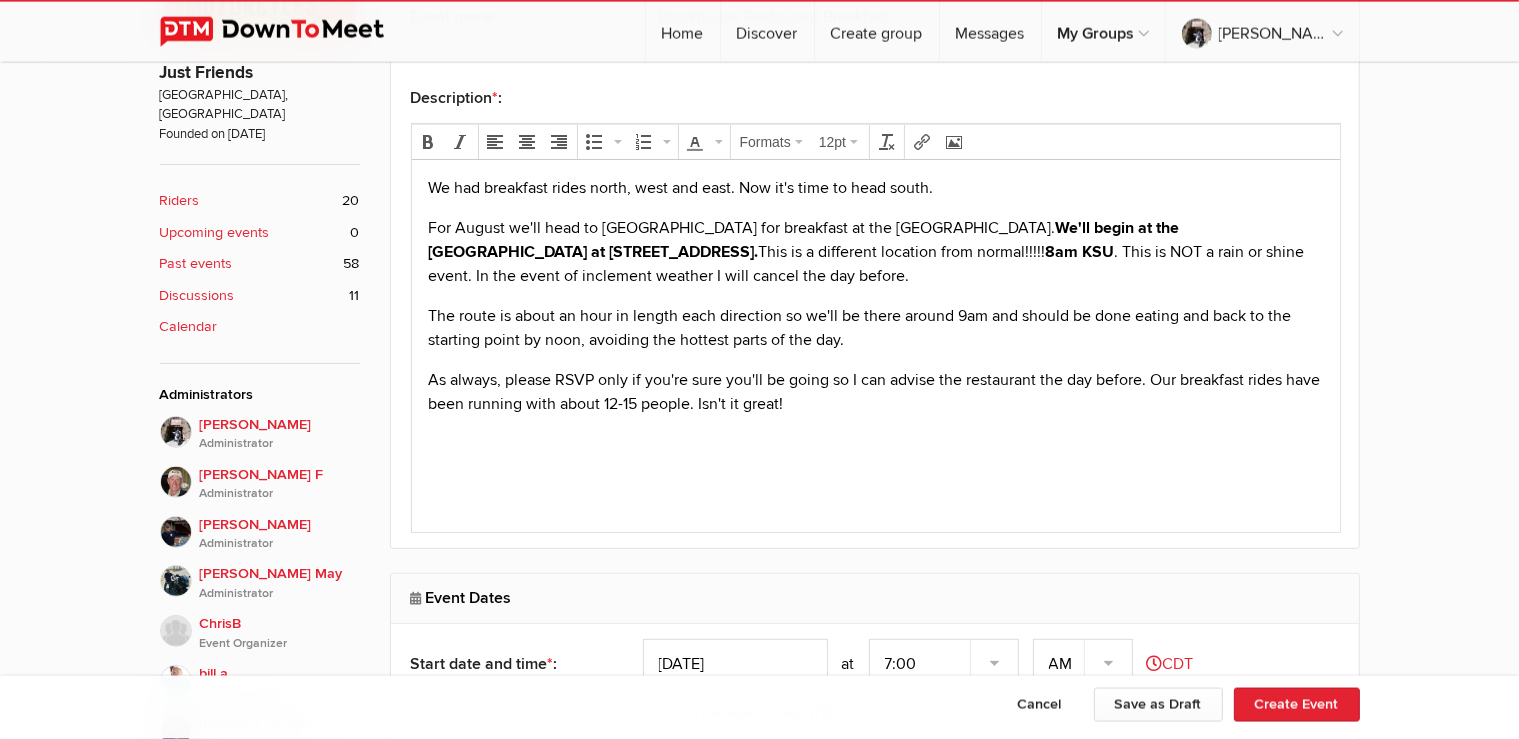 click on "We had breakfast rides north, west and east. Now it's time to head south. For August we'll head to [GEOGRAPHIC_DATA] for breakfast at the [GEOGRAPHIC_DATA].  We'll begin at the [GEOGRAPHIC_DATA] at [GEOGRAPHIC_DATA], [GEOGRAPHIC_DATA].  This is a different location from normal!!!!!  8am KSU . This is NOT a rain or shine event. In the event of inclement weather I will cancel the day before. The route is about an hour in length each direction so we'll be there around 9am and should be done eating and back to the starting point by noon, avoiding the hottest parts of the day. As always, please RSVP only if you're sure you'll be going so I can advise the restaurant the day before. Our breakfast rides have been running with about 12-15 people. Isn't it great!" at bounding box center (875, 328) 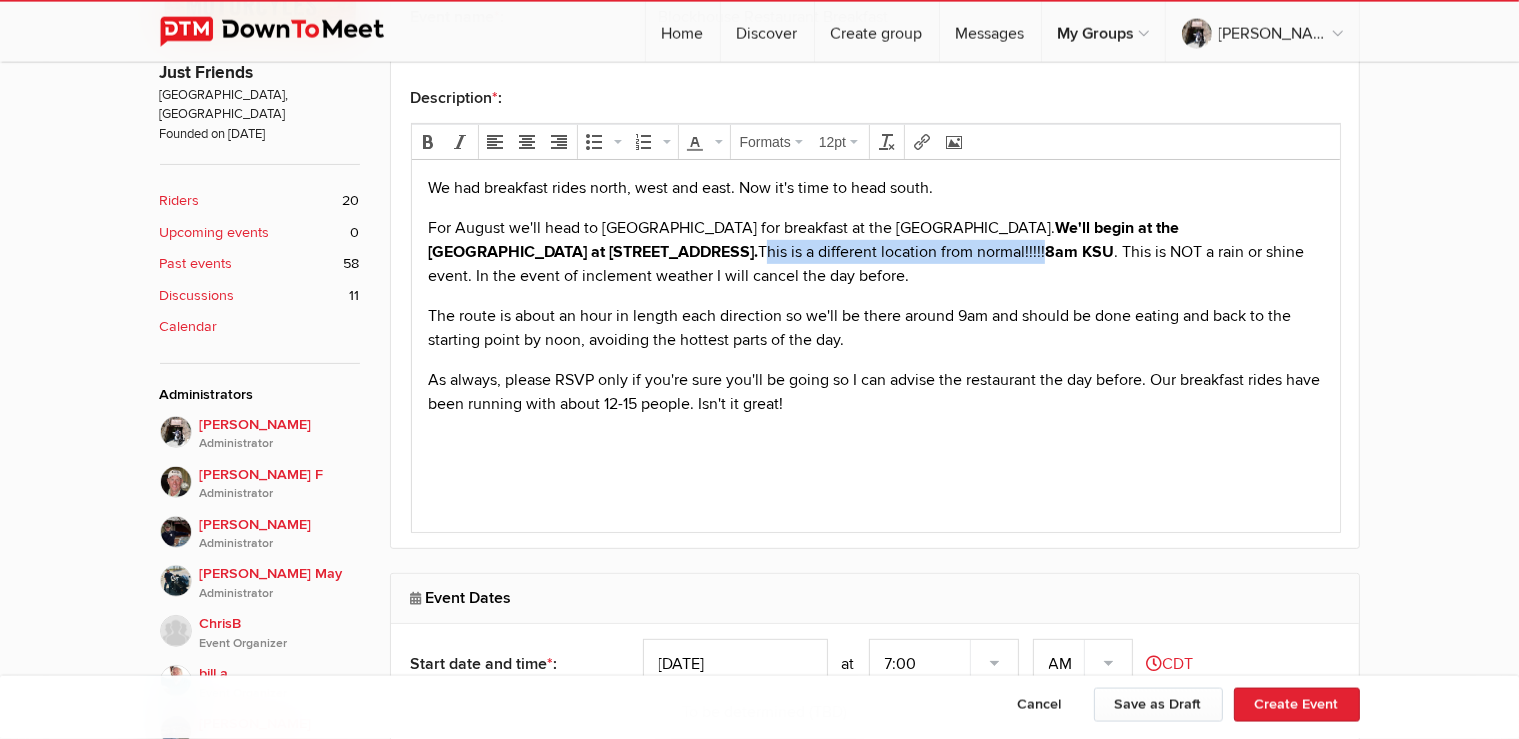 drag, startPoint x: 578, startPoint y: 248, endPoint x: 865, endPoint y: 255, distance: 287.08536 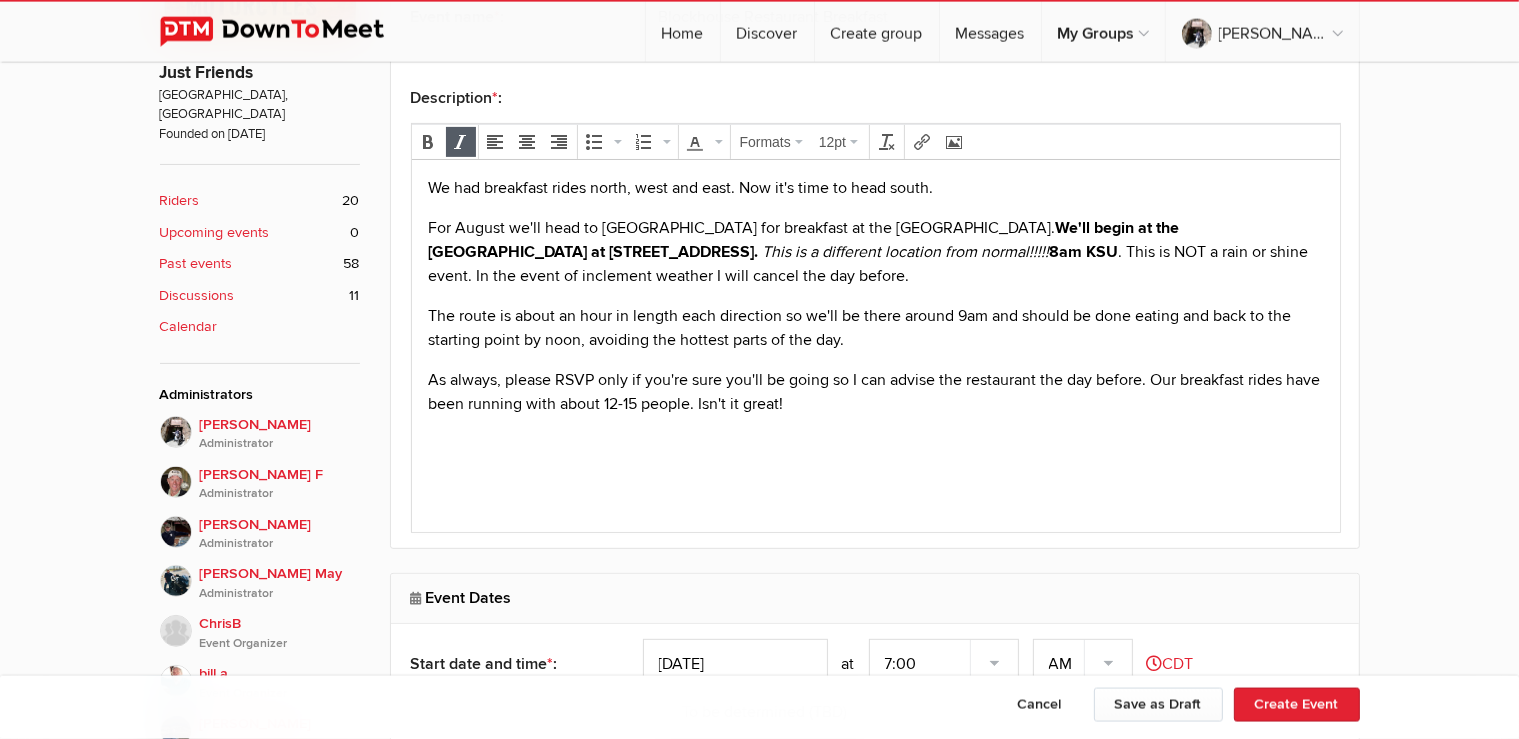 click on "We had breakfast rides north, west and east. Now it's time to head south. For August we'll head to [GEOGRAPHIC_DATA] for breakfast at the [GEOGRAPHIC_DATA].  We'll begin at the [GEOGRAPHIC_DATA] at [GEOGRAPHIC_DATA], [GEOGRAPHIC_DATA].   This is a different location from normal!!!!!  8am KSU . This is NOT a rain or shine event. In the event of inclement weather I will cancel the day before. The route is about an hour in length each direction so we'll be there around 9am and should be done eating and back to the starting point by noon, avoiding the hottest parts of the day. As always, please RSVP only if you're sure you'll be going so I can advise the restaurant the day before. Our breakfast rides have been running with about 12-15 people. Isn't it great!" at bounding box center (875, 328) 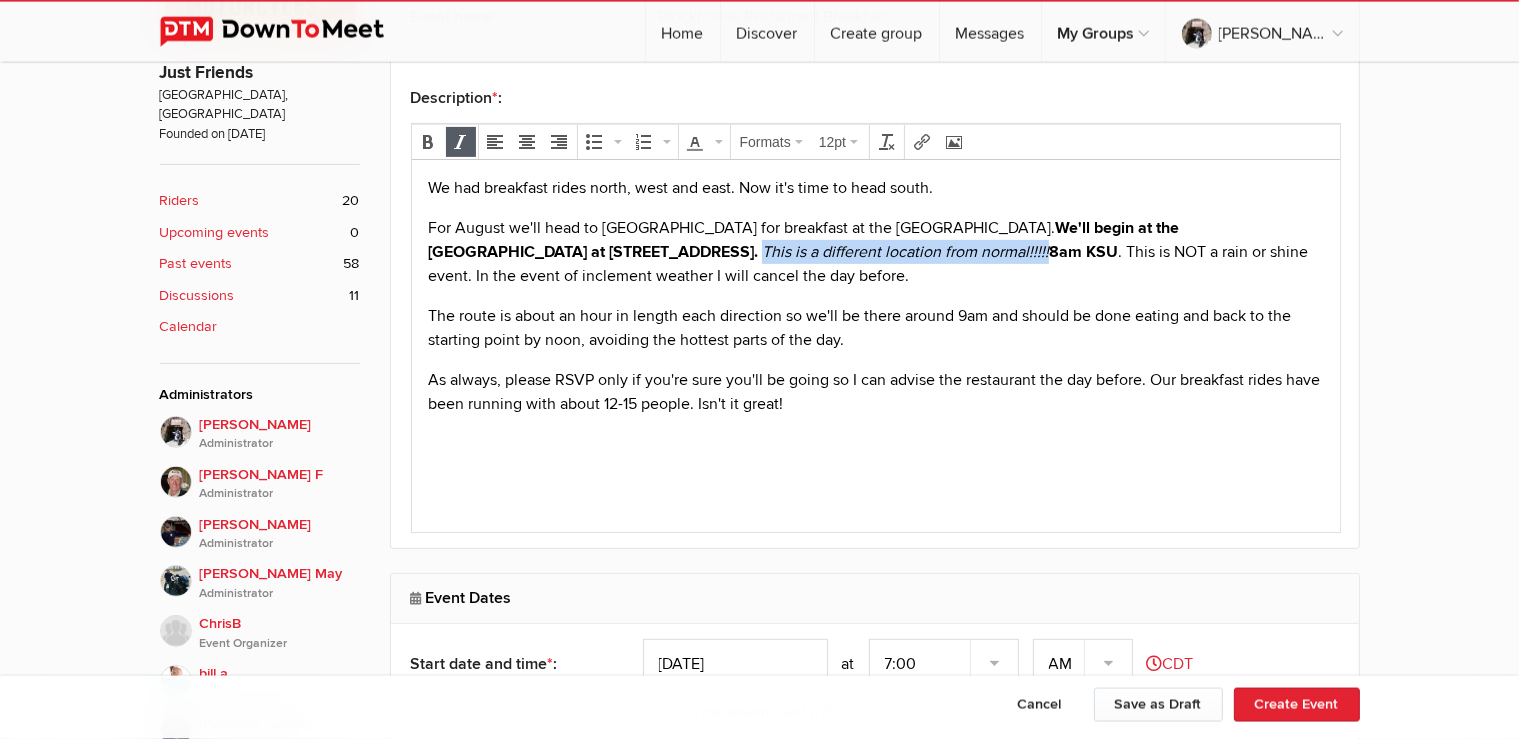 drag, startPoint x: 582, startPoint y: 245, endPoint x: 864, endPoint y: 250, distance: 282.0443 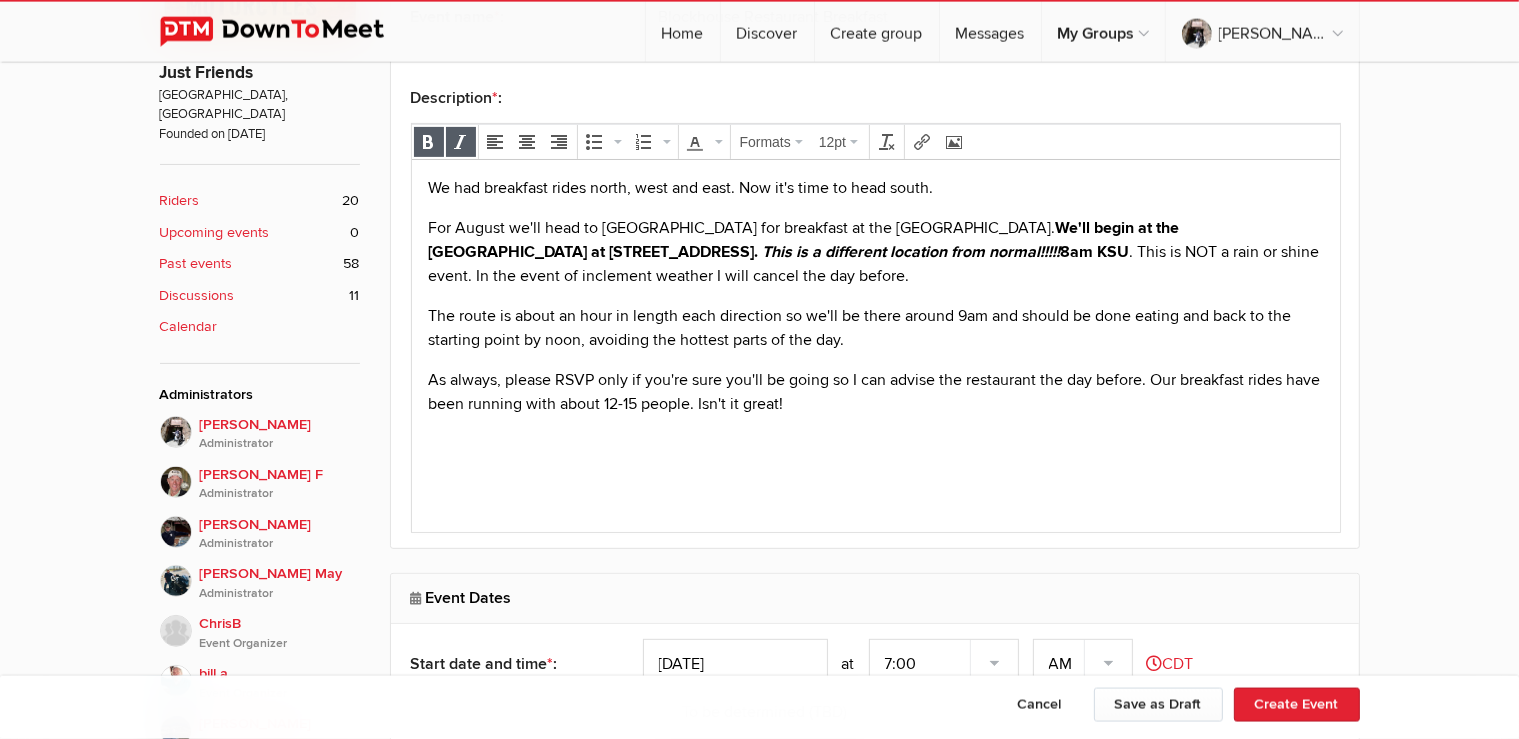 click on "We had breakfast rides north, west and east. Now it's time to head south. For August we'll head to [GEOGRAPHIC_DATA] for breakfast at the [GEOGRAPHIC_DATA].  We'll begin at the [GEOGRAPHIC_DATA] at [GEOGRAPHIC_DATA], [GEOGRAPHIC_DATA].   This is a different location from normal!!!!!  8am KSU . This is NOT a rain or shine event. In the event of inclement weather I will cancel the day before. The route is about an hour in length each direction so we'll be there around 9am and should be done eating and back to the starting point by noon, avoiding the hottest parts of the day. As always, please RSVP only if you're sure you'll be going so I can advise the restaurant the day before. Our breakfast rides have been running with about 12-15 people. Isn't it great!" at bounding box center [875, 324] 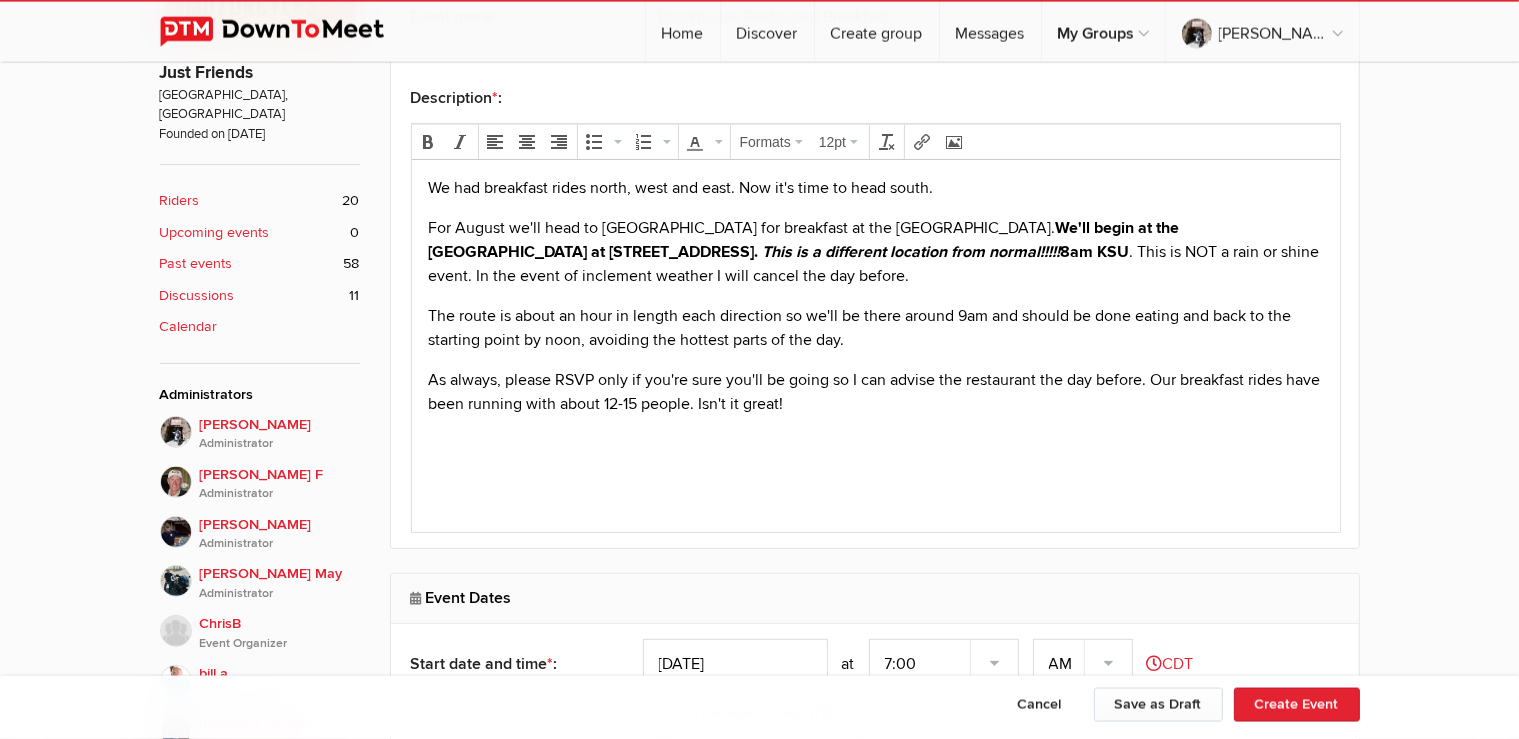 drag, startPoint x: 544, startPoint y: 339, endPoint x: 549, endPoint y: 350, distance: 12.083046 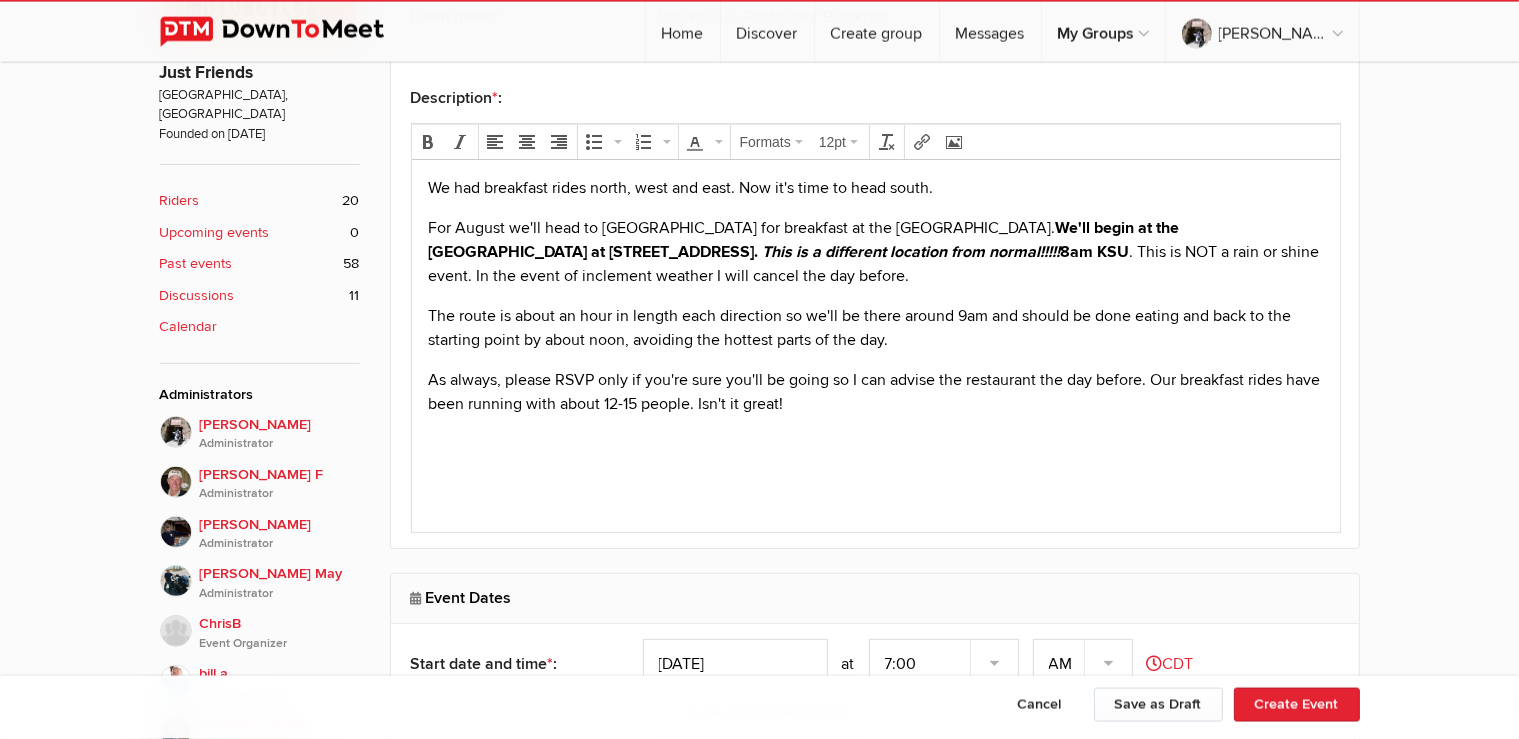 scroll, scrollTop: 780, scrollLeft: 0, axis: vertical 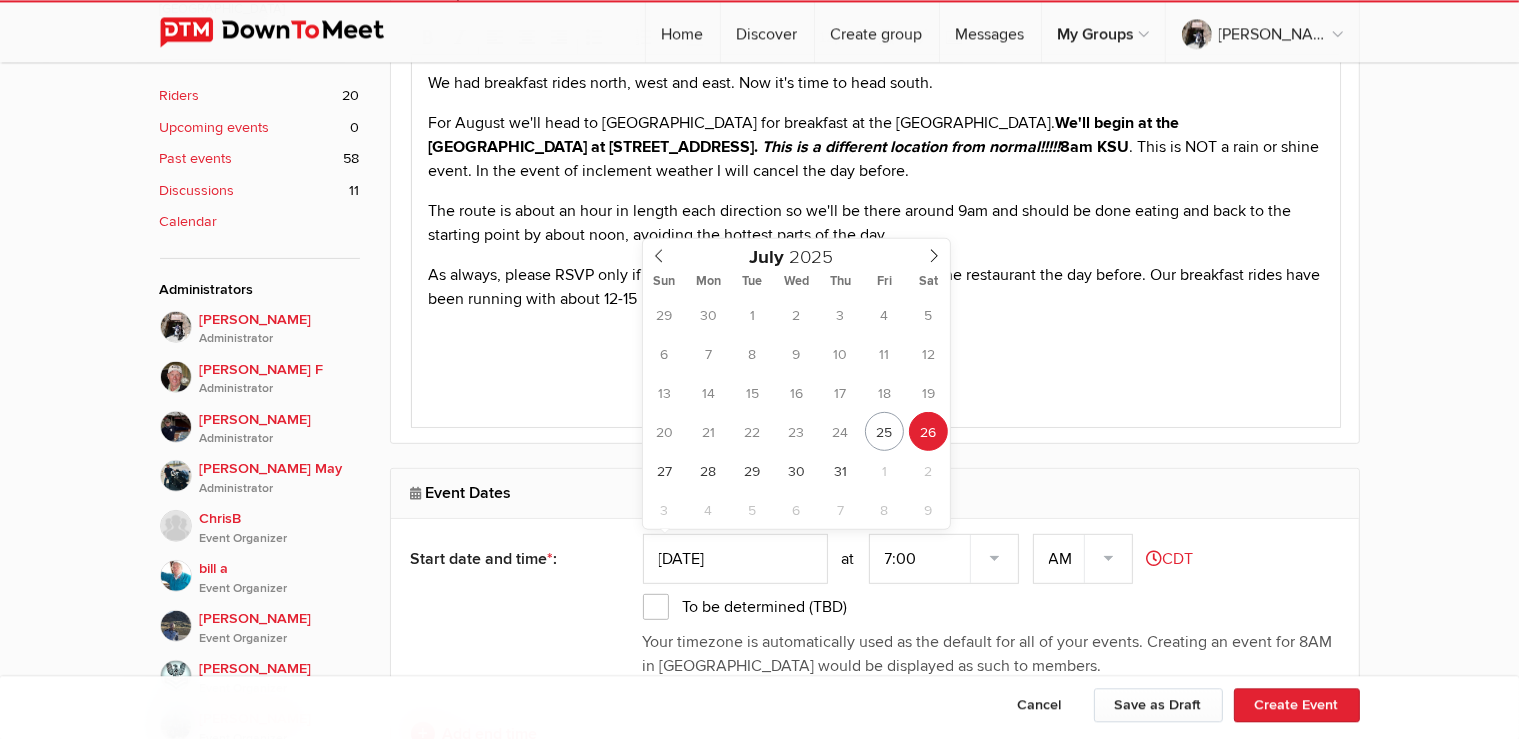 click on "[DATE]" 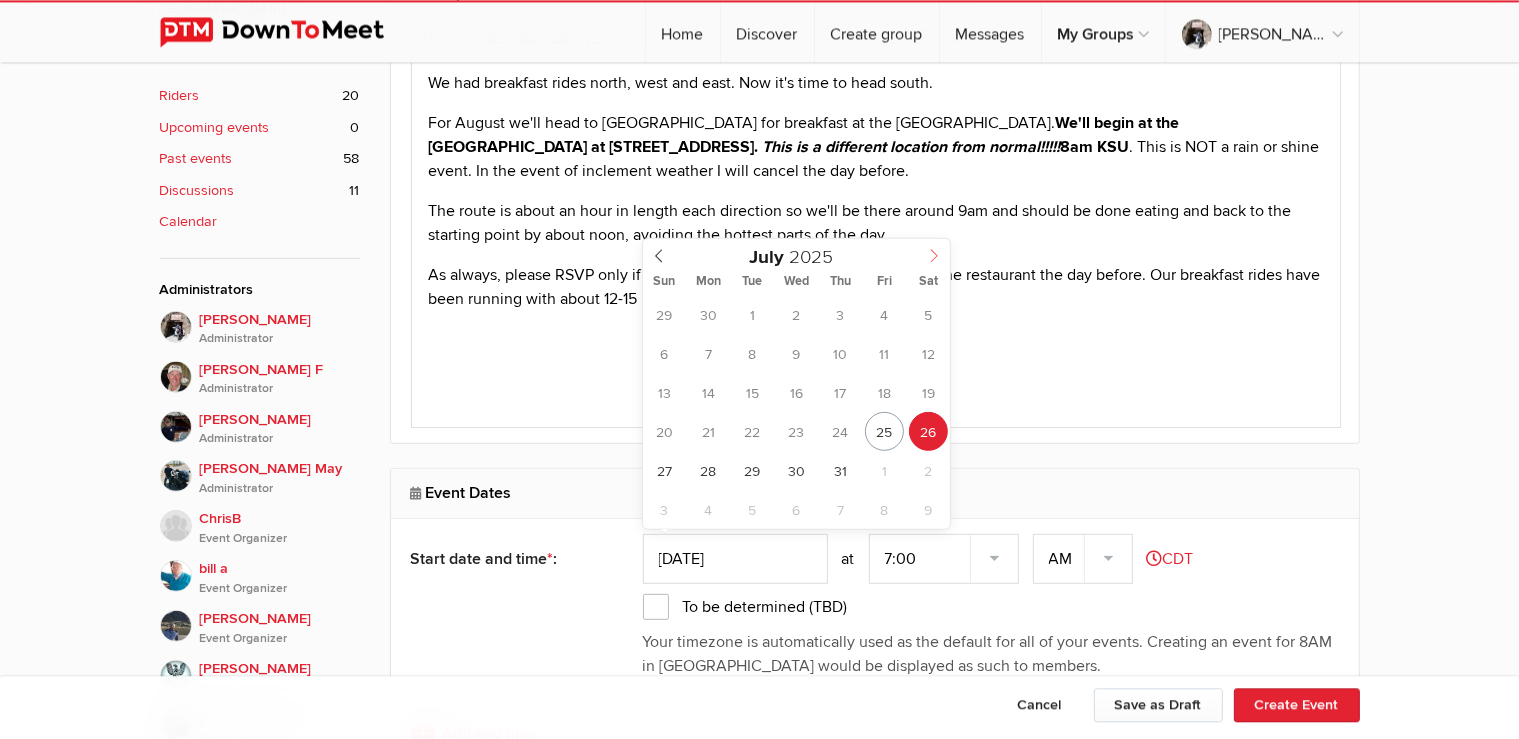 click 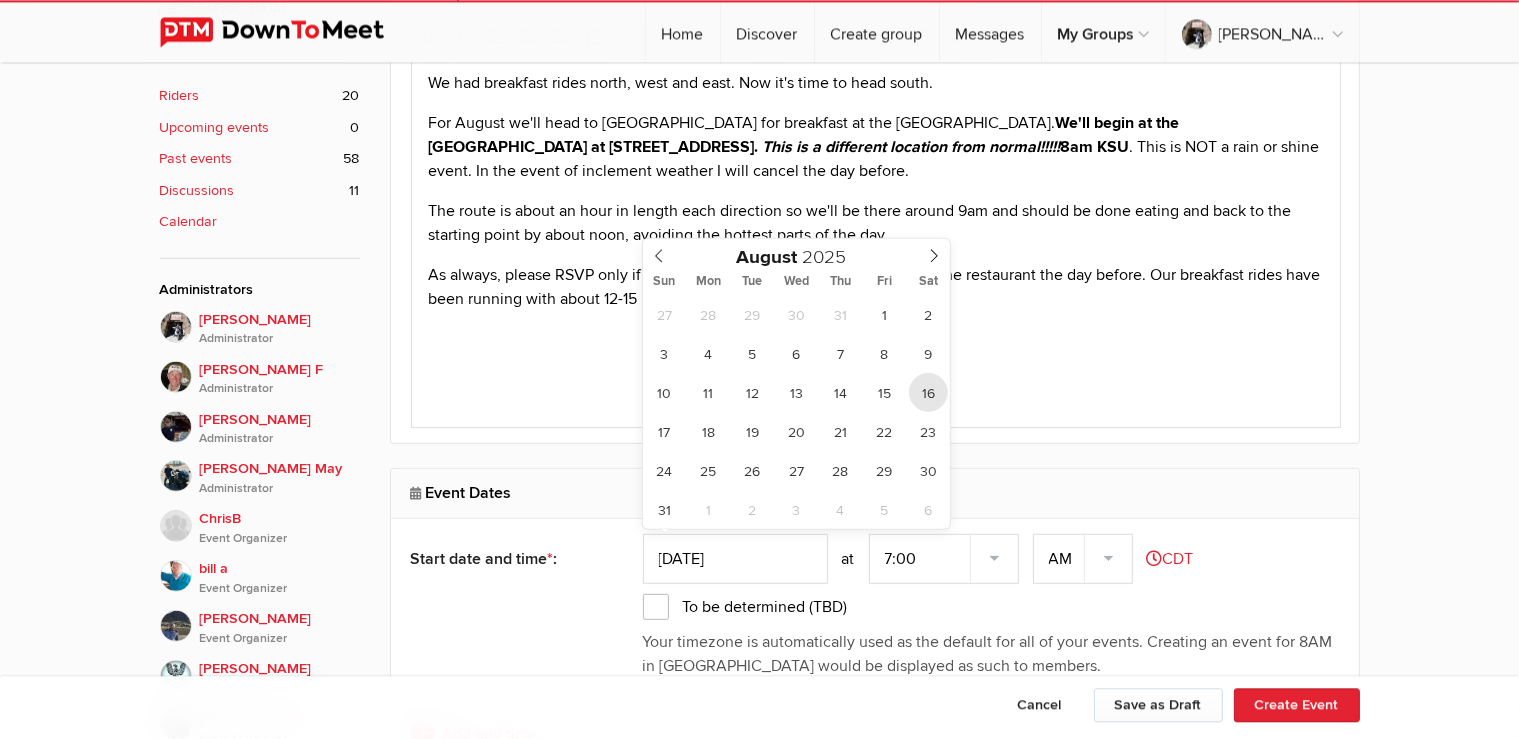 type on "[DATE]" 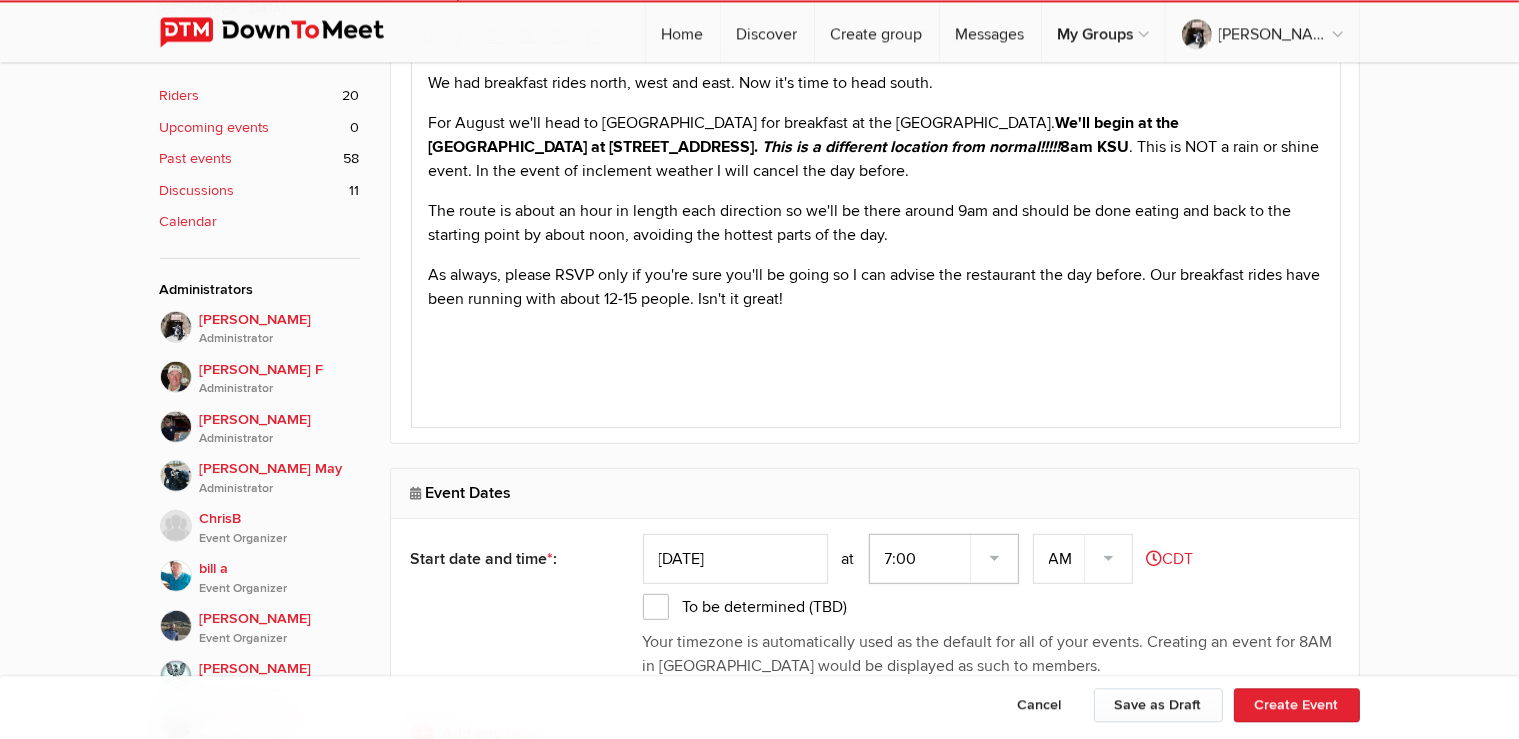 select on "8:00:00" 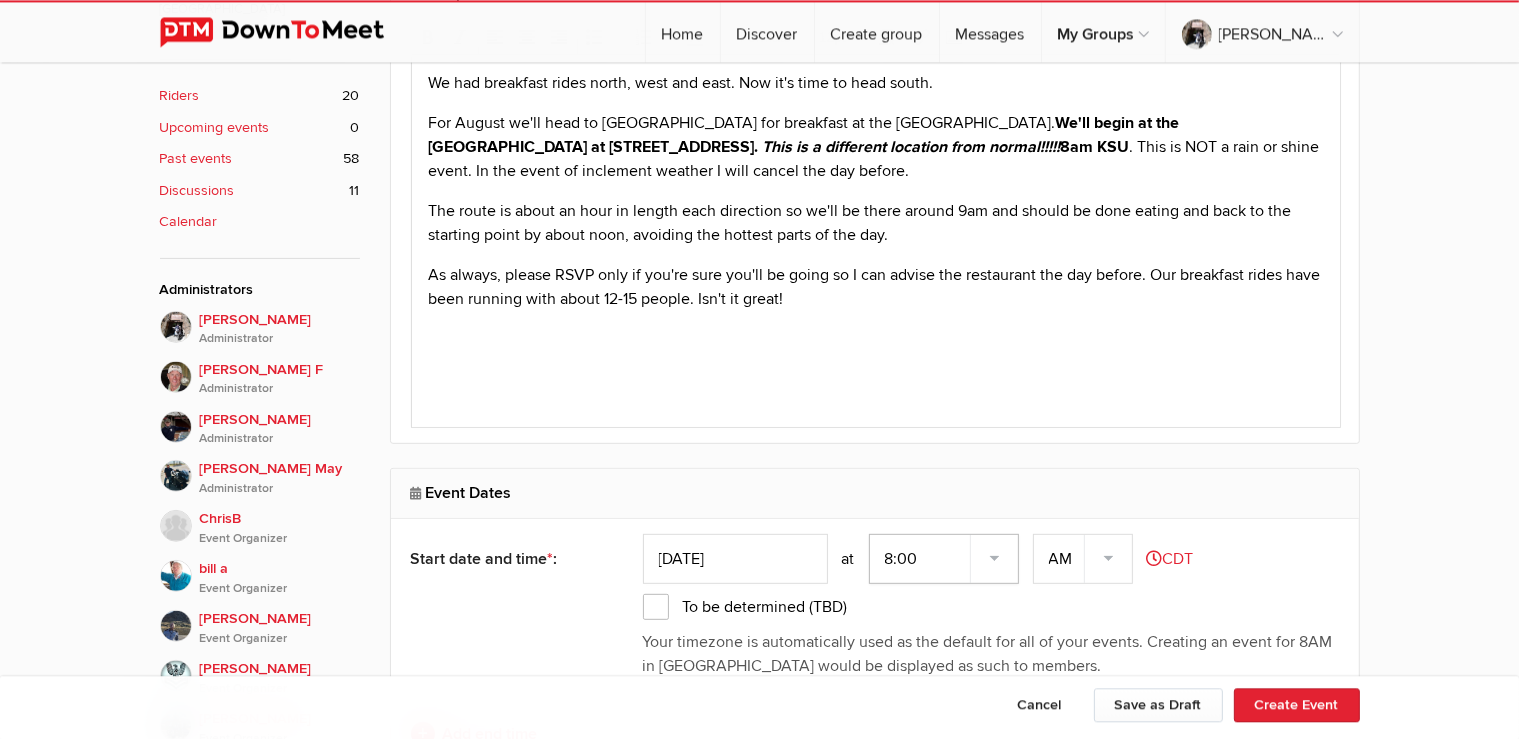 click on "8:00" 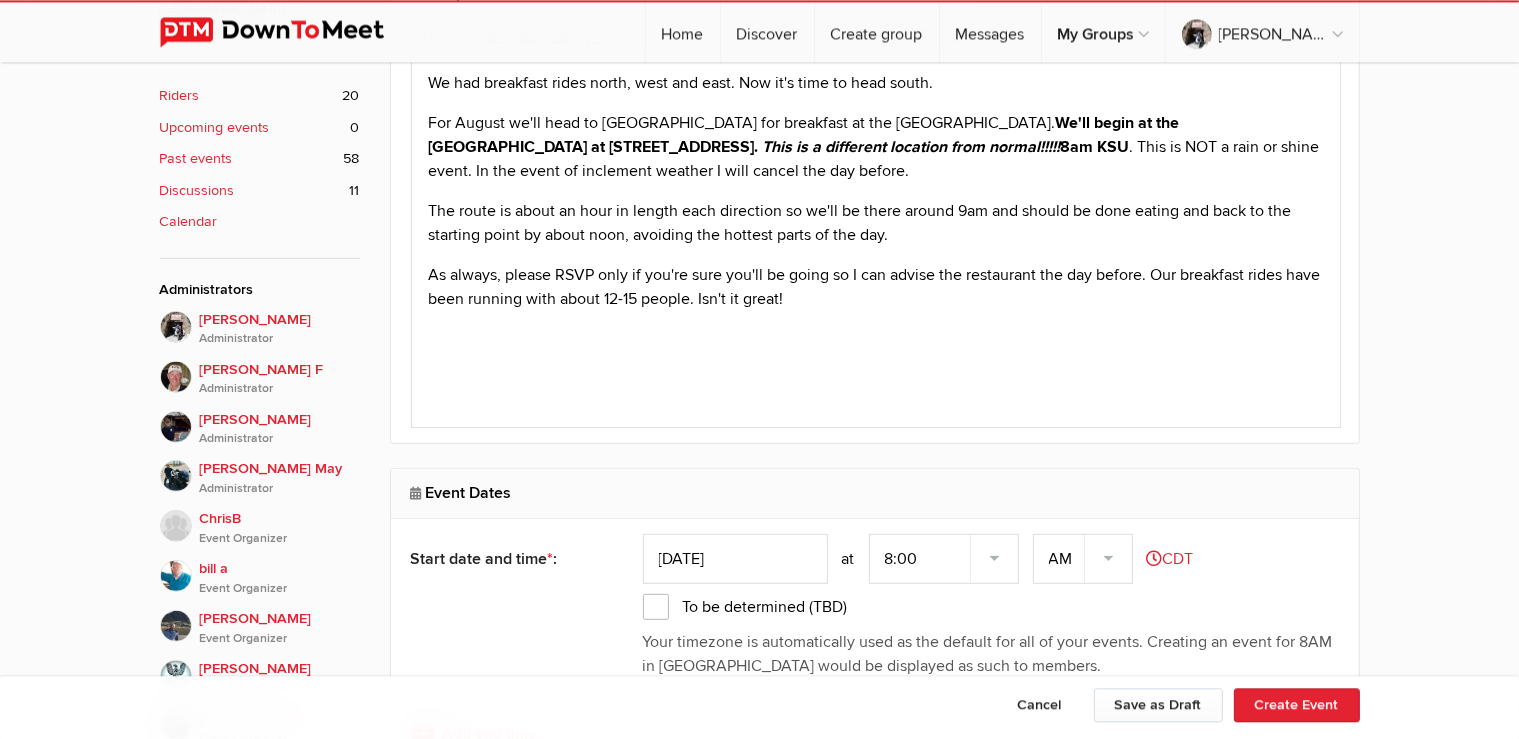 click on "Create Event
Event Details
Event name * :
Blockhouse Restaurant Breakfast
Description * :
Formats   12pt" 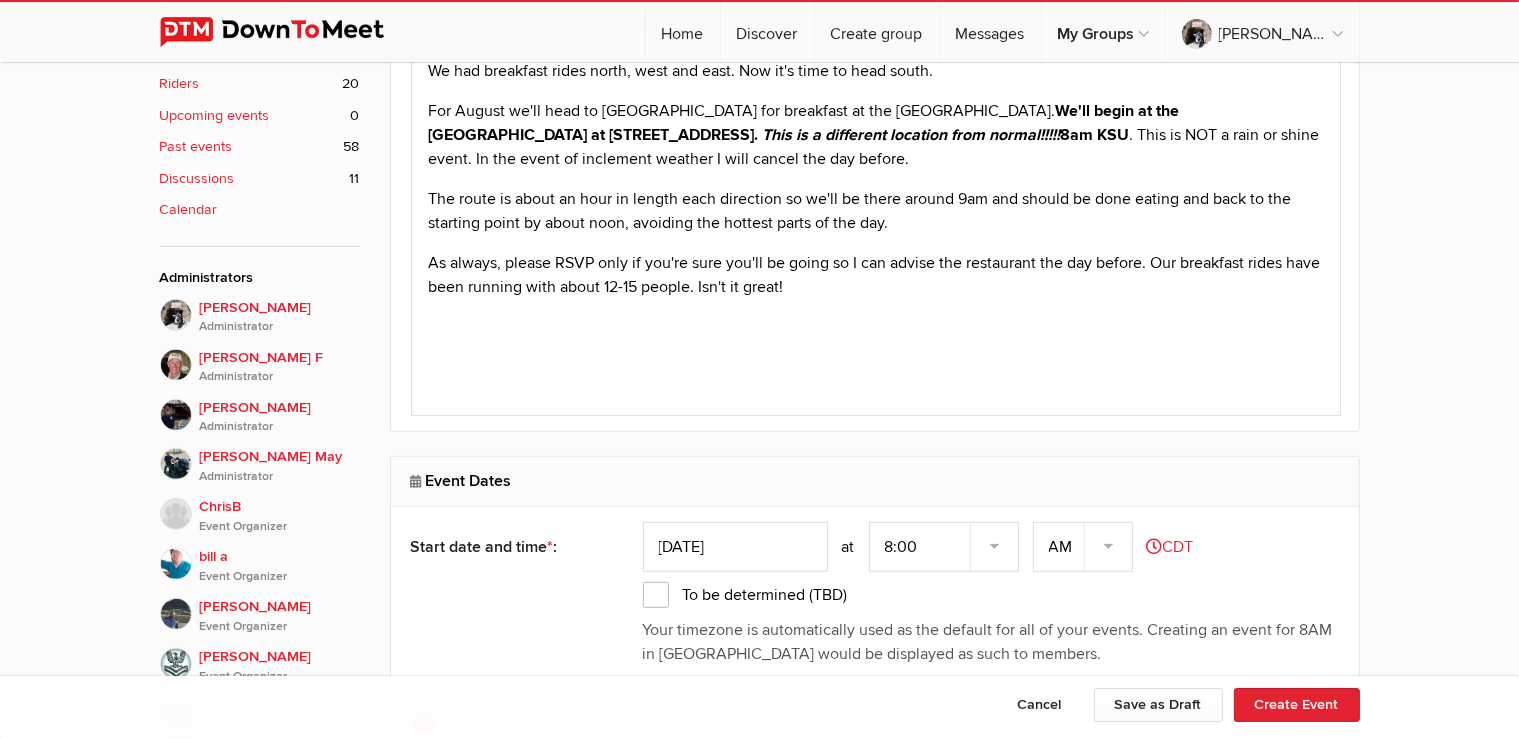 scroll, scrollTop: 674, scrollLeft: 0, axis: vertical 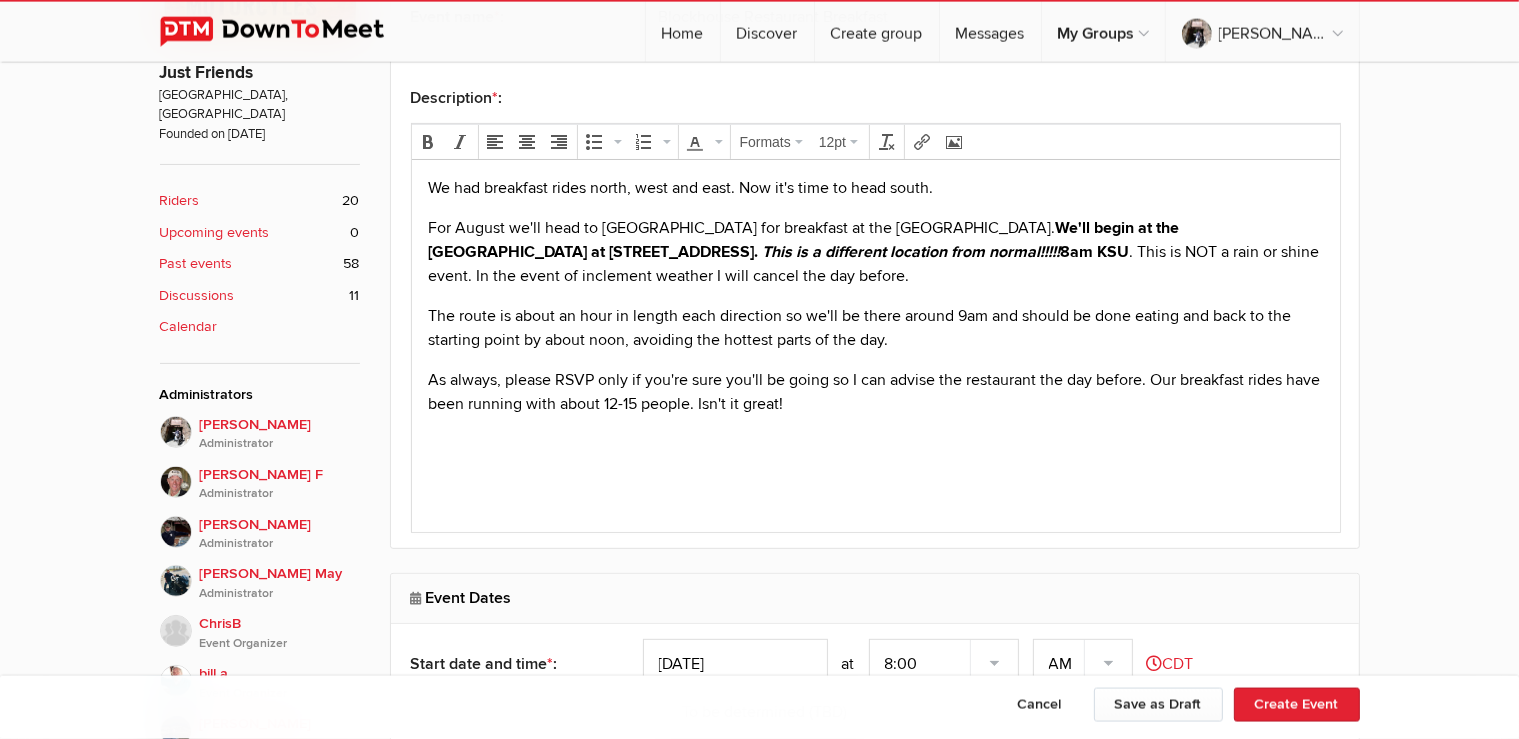 click on "As always, please RSVP only if you're sure you'll be going so I can advise the restaurant the day before. Our breakfast rides have been running with about 12-15 people. Isn't it great!" at bounding box center (875, 391) 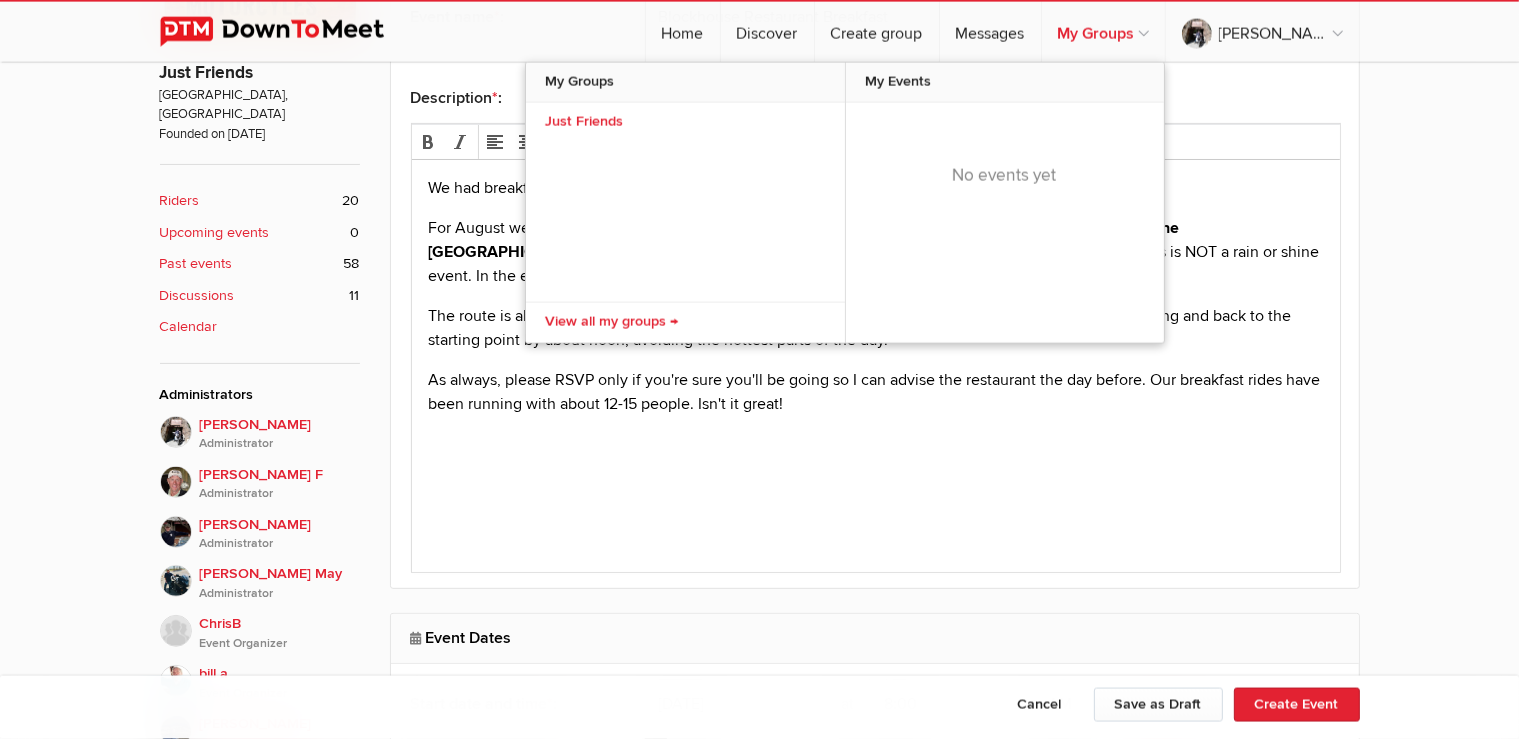 scroll, scrollTop: 675, scrollLeft: 0, axis: vertical 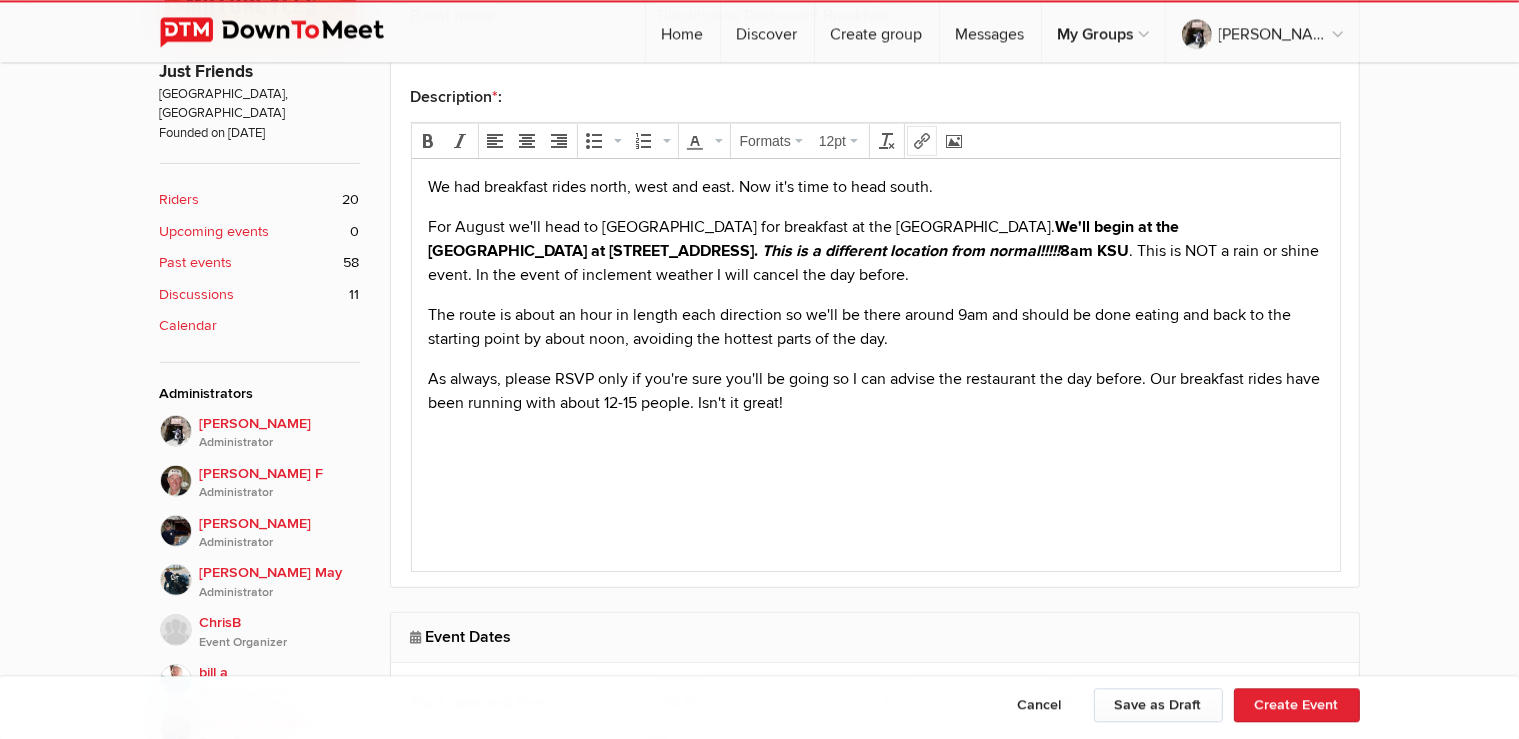 click at bounding box center (922, 141) 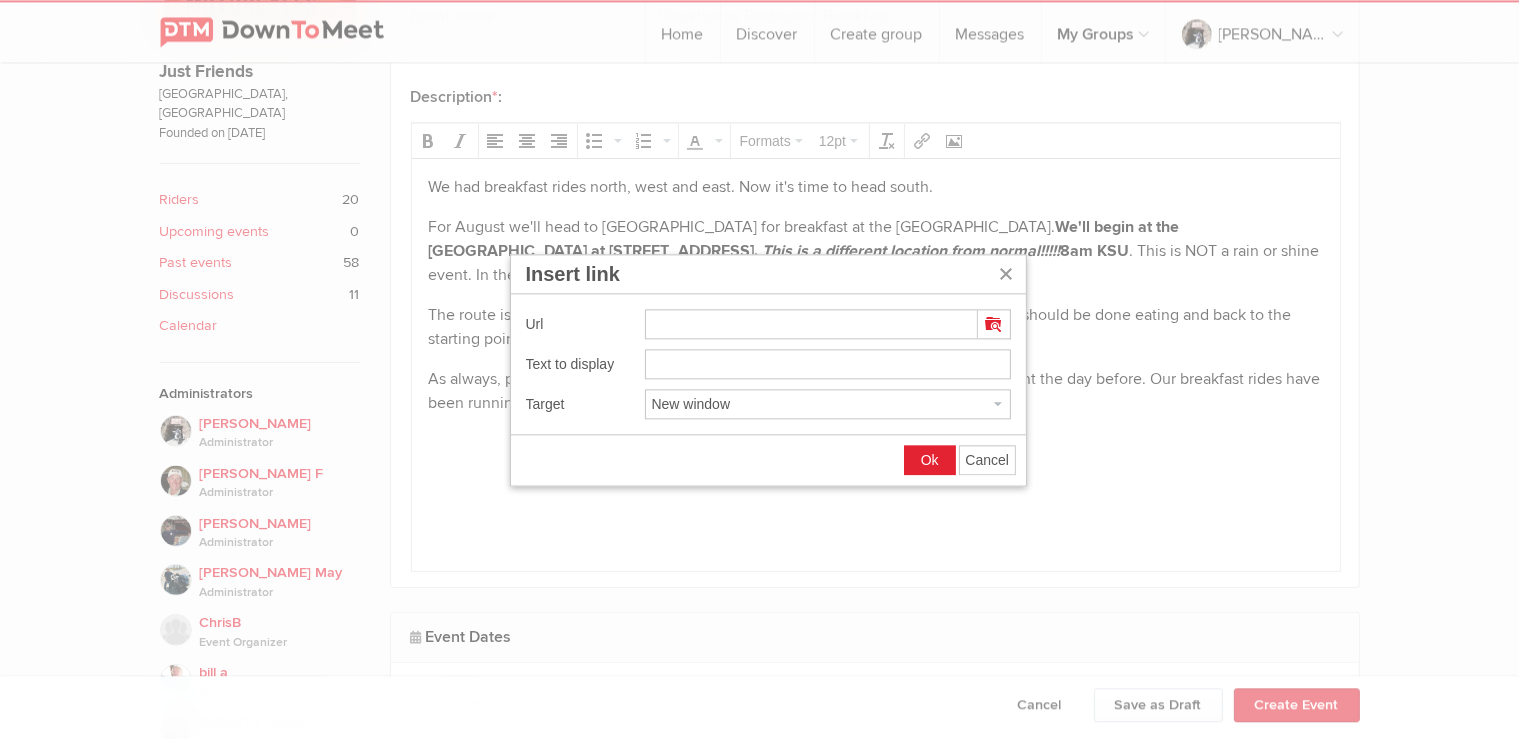 type on "[URL][DOMAIN_NAME]" 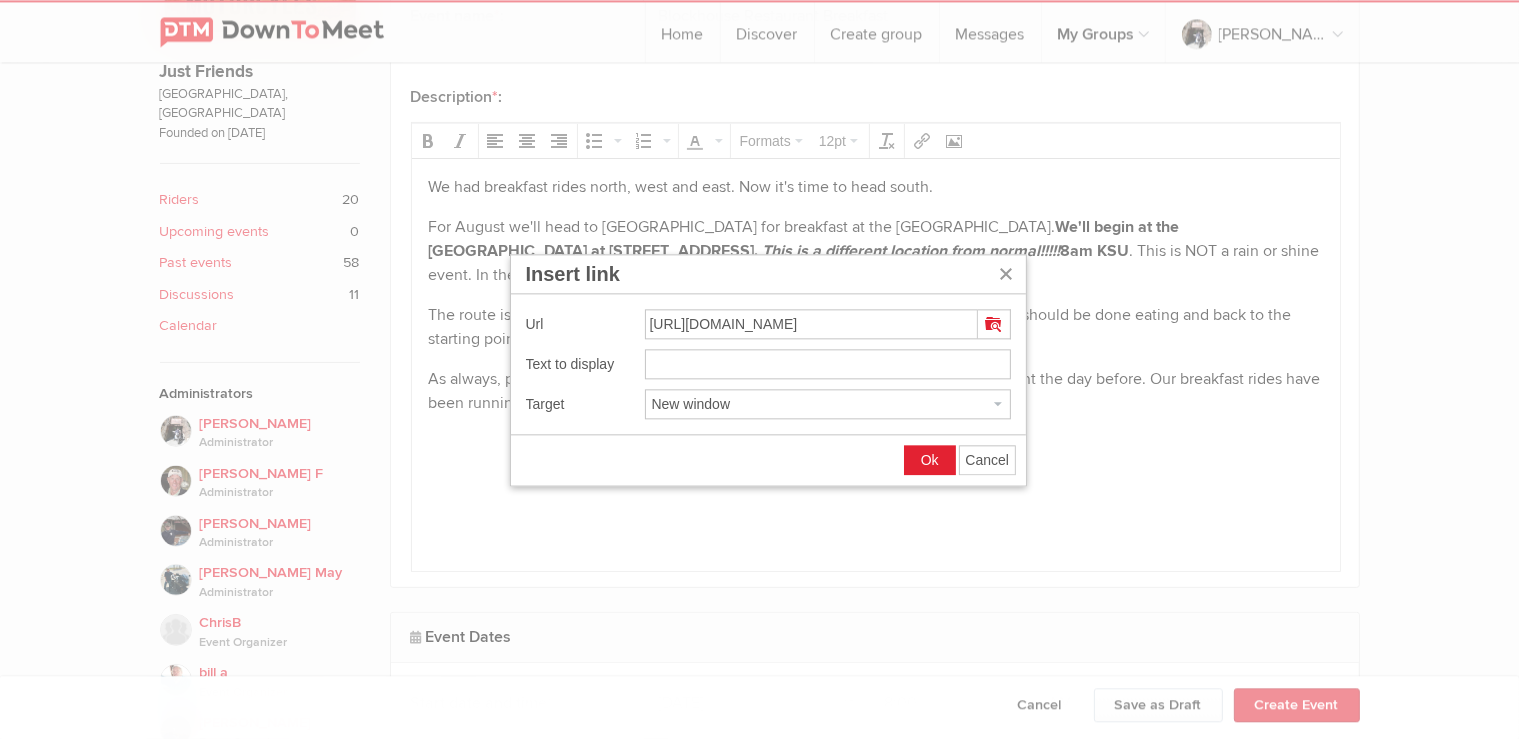 type on "[URL][DOMAIN_NAME]" 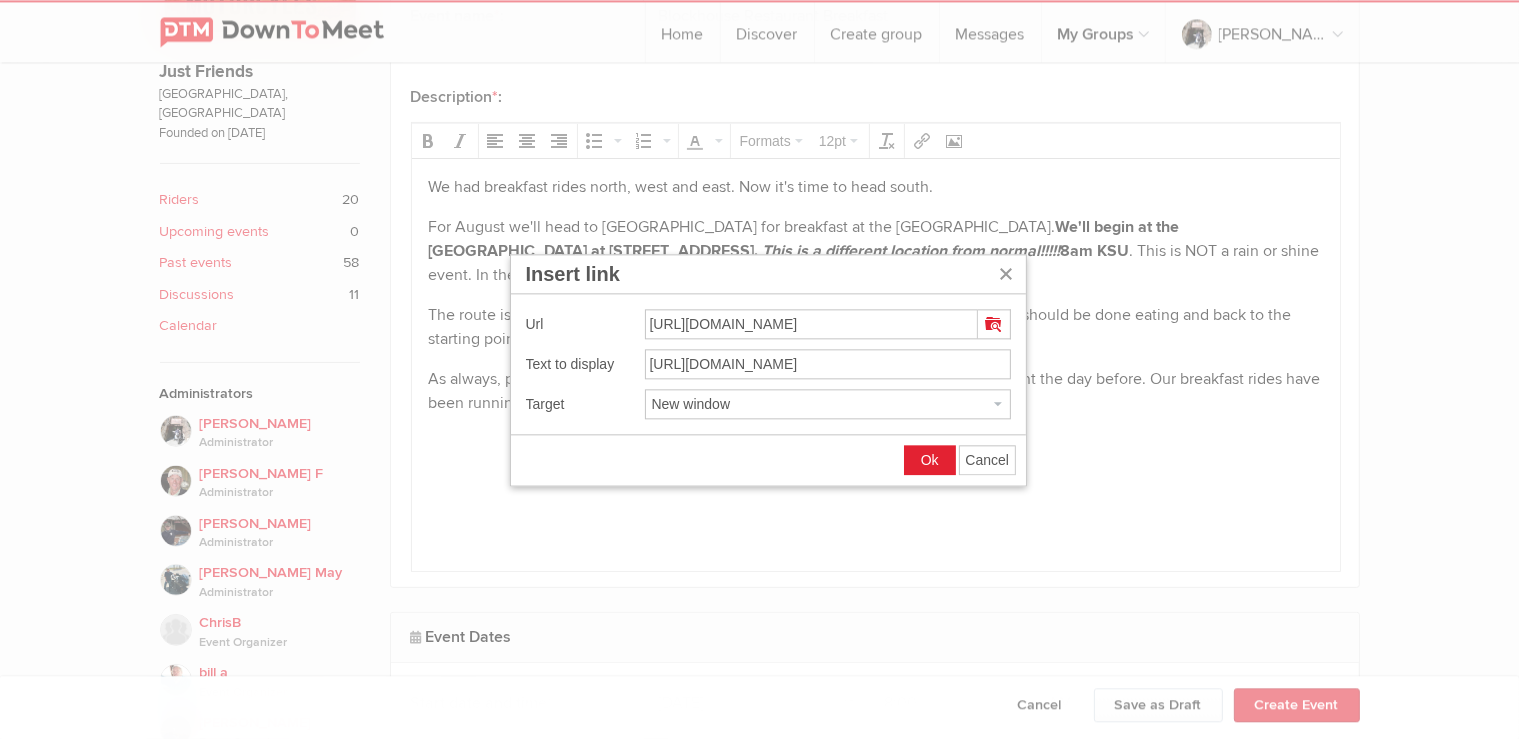 type on "[URL][DOMAIN_NAME]" 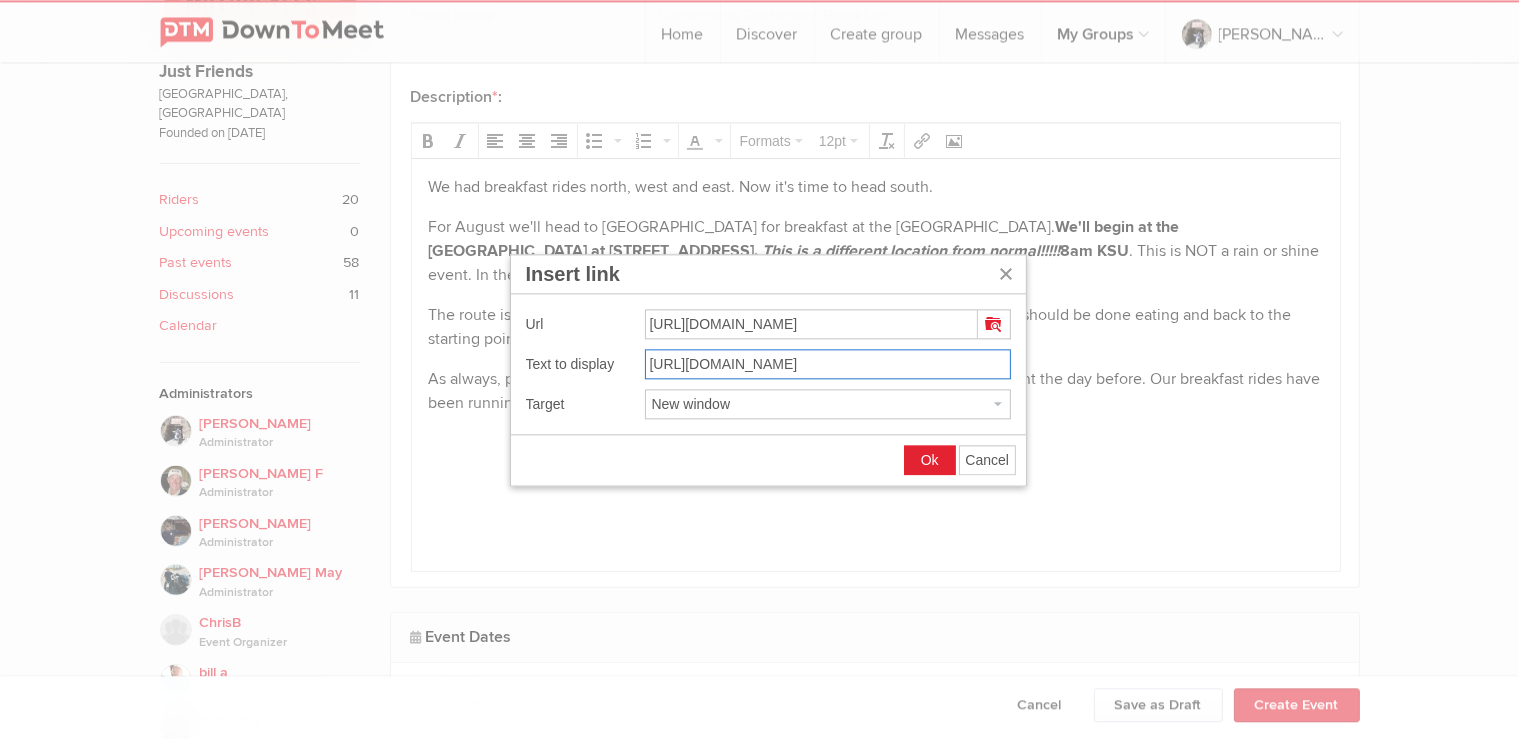 drag, startPoint x: 868, startPoint y: 364, endPoint x: 610, endPoint y: 368, distance: 258.031 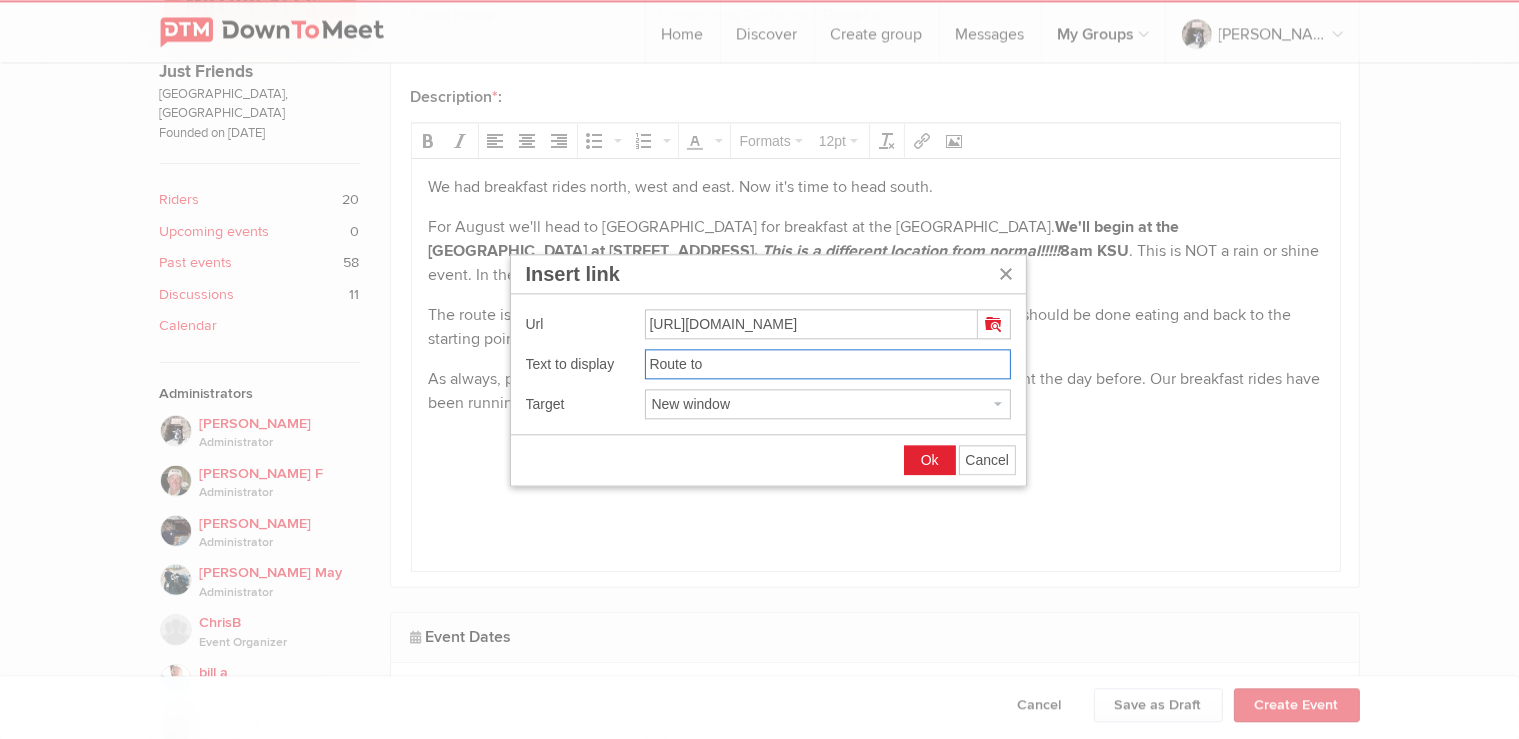 type on "Route to" 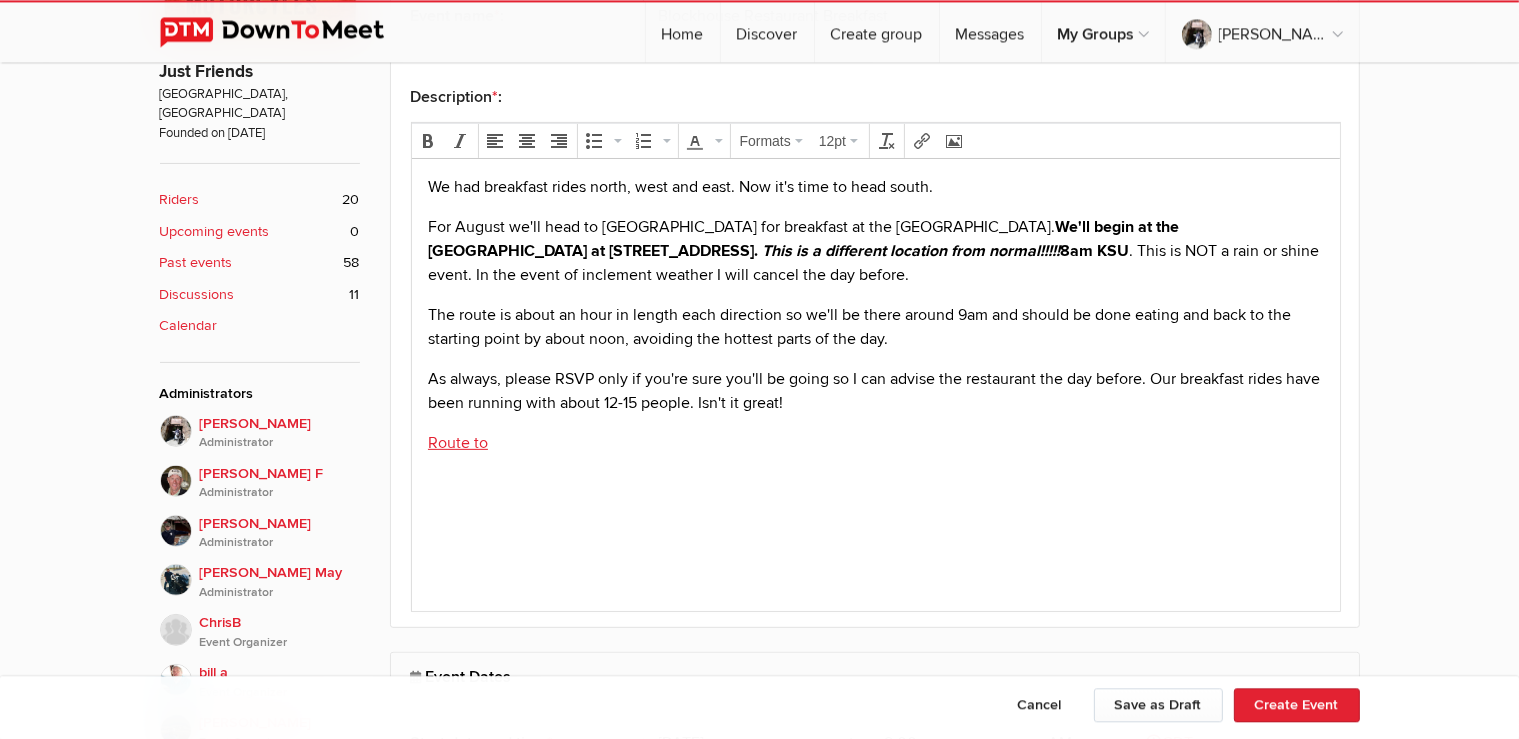 scroll, scrollTop: 674, scrollLeft: 0, axis: vertical 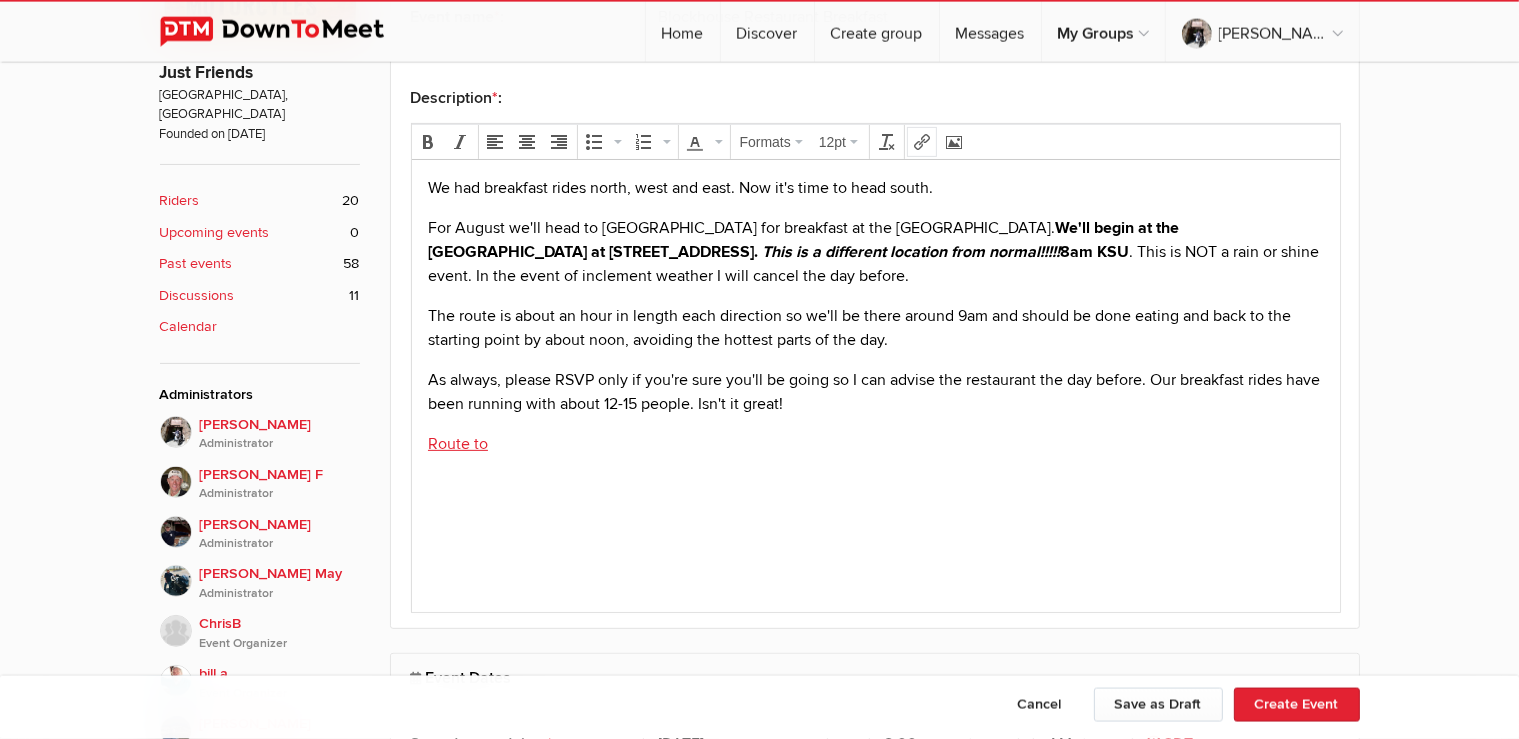 click at bounding box center (922, 142) 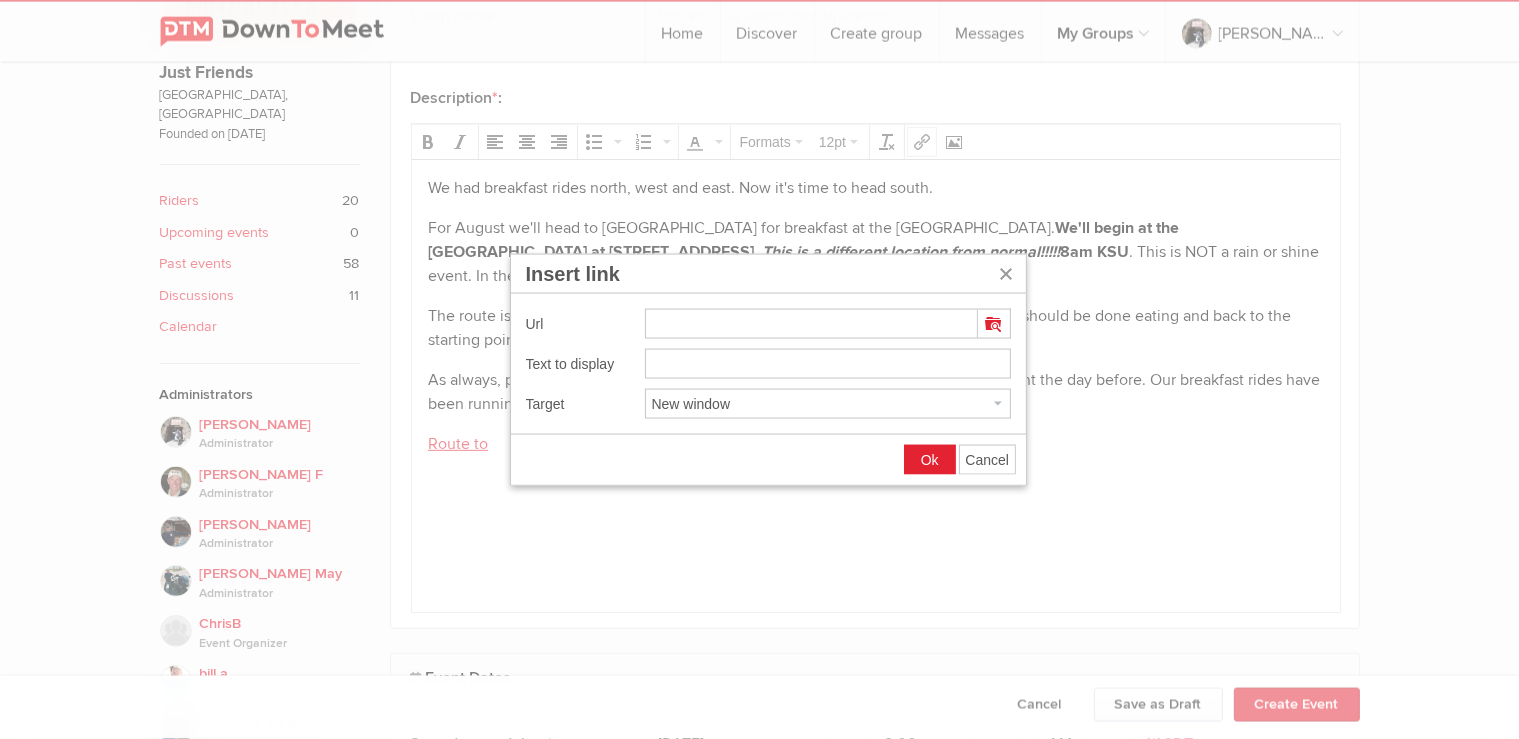 type on "[URL][DOMAIN_NAME]" 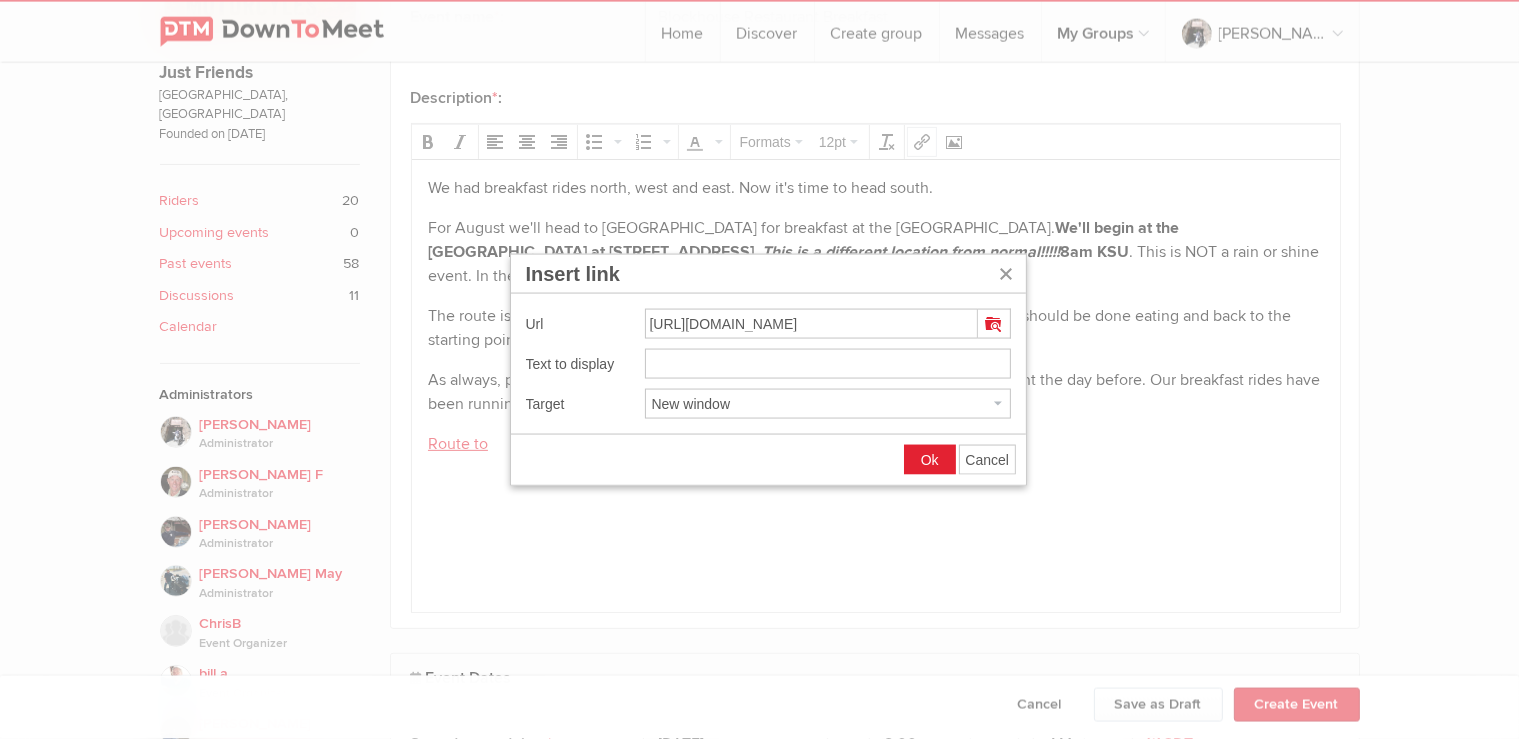 type on "[URL][DOMAIN_NAME]" 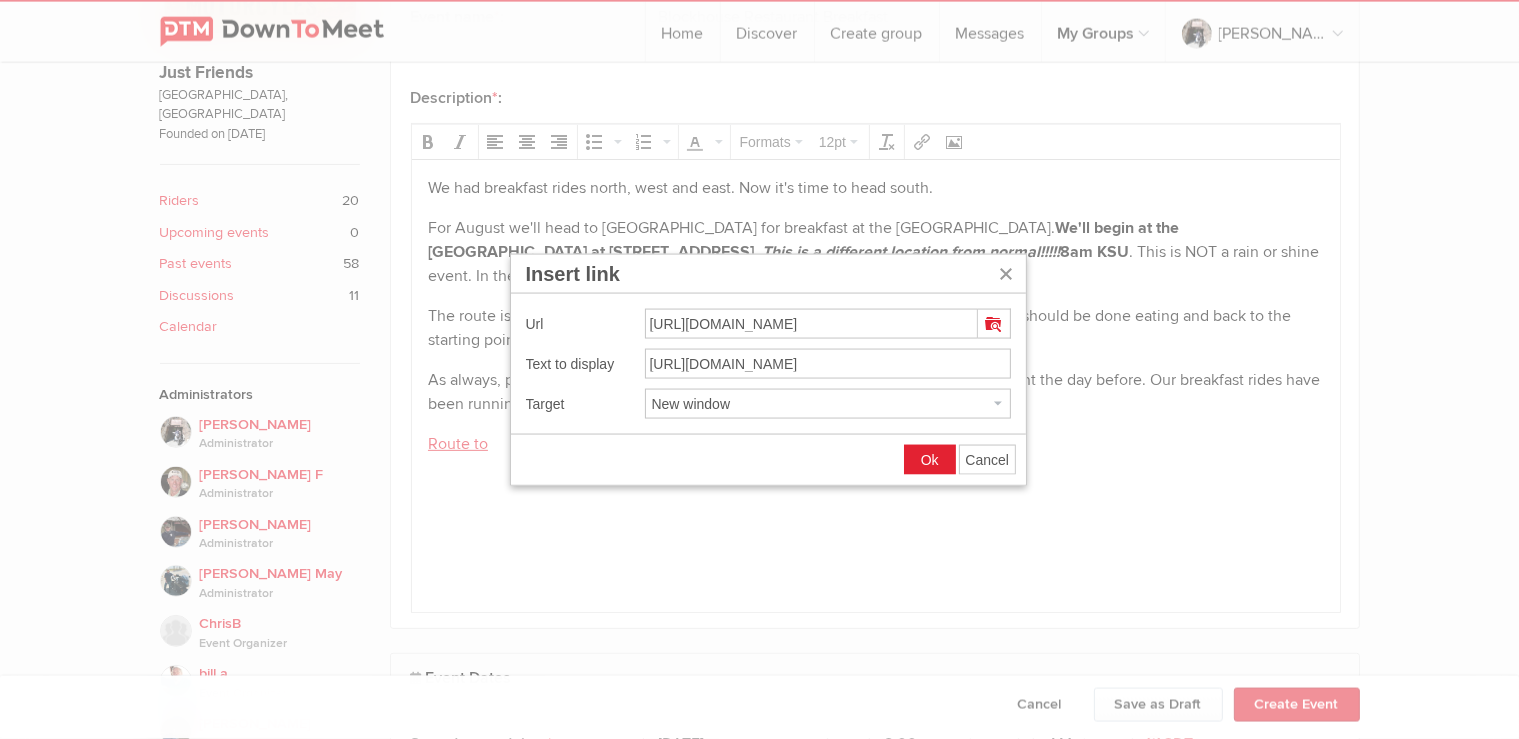 type on "[URL][DOMAIN_NAME]" 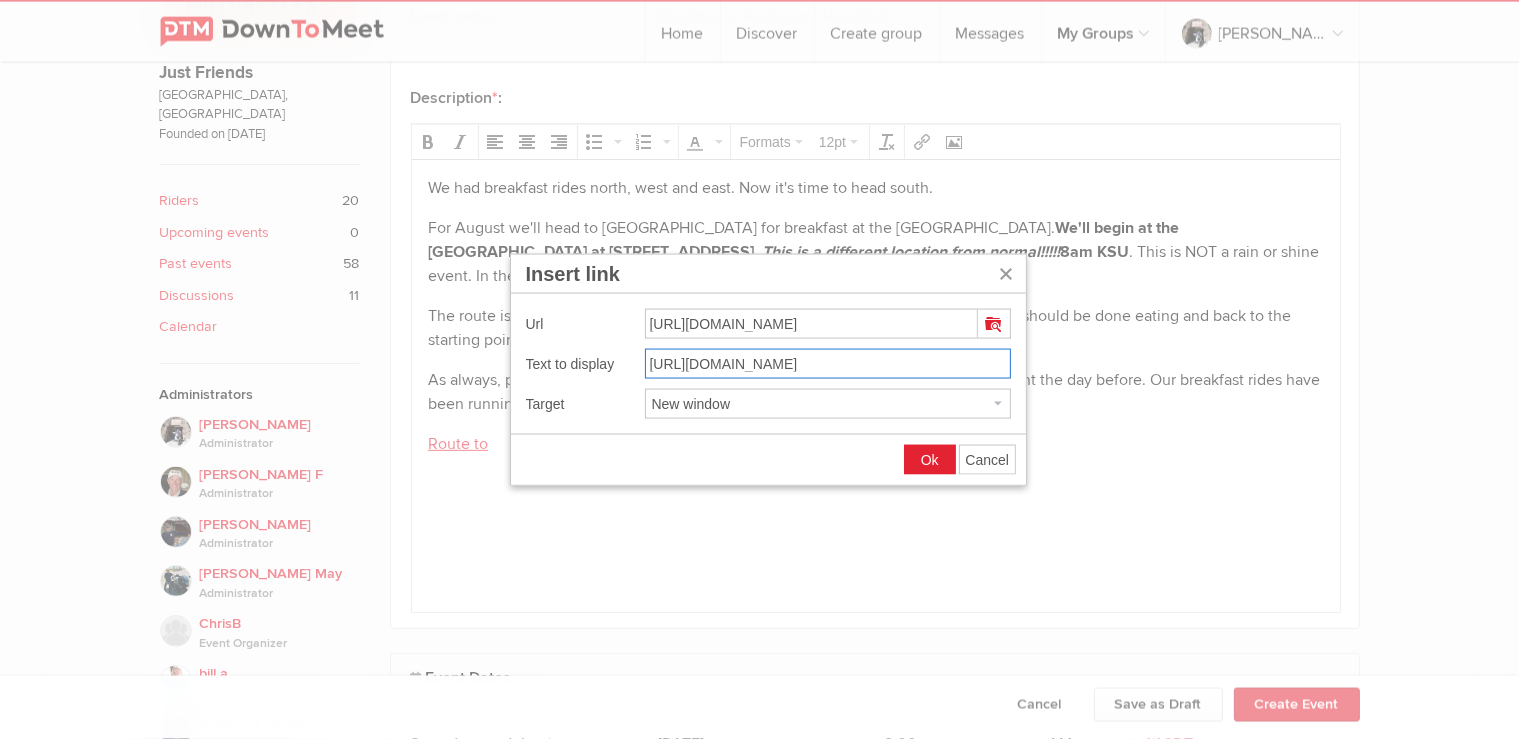 drag, startPoint x: 858, startPoint y: 364, endPoint x: 584, endPoint y: 339, distance: 275.13815 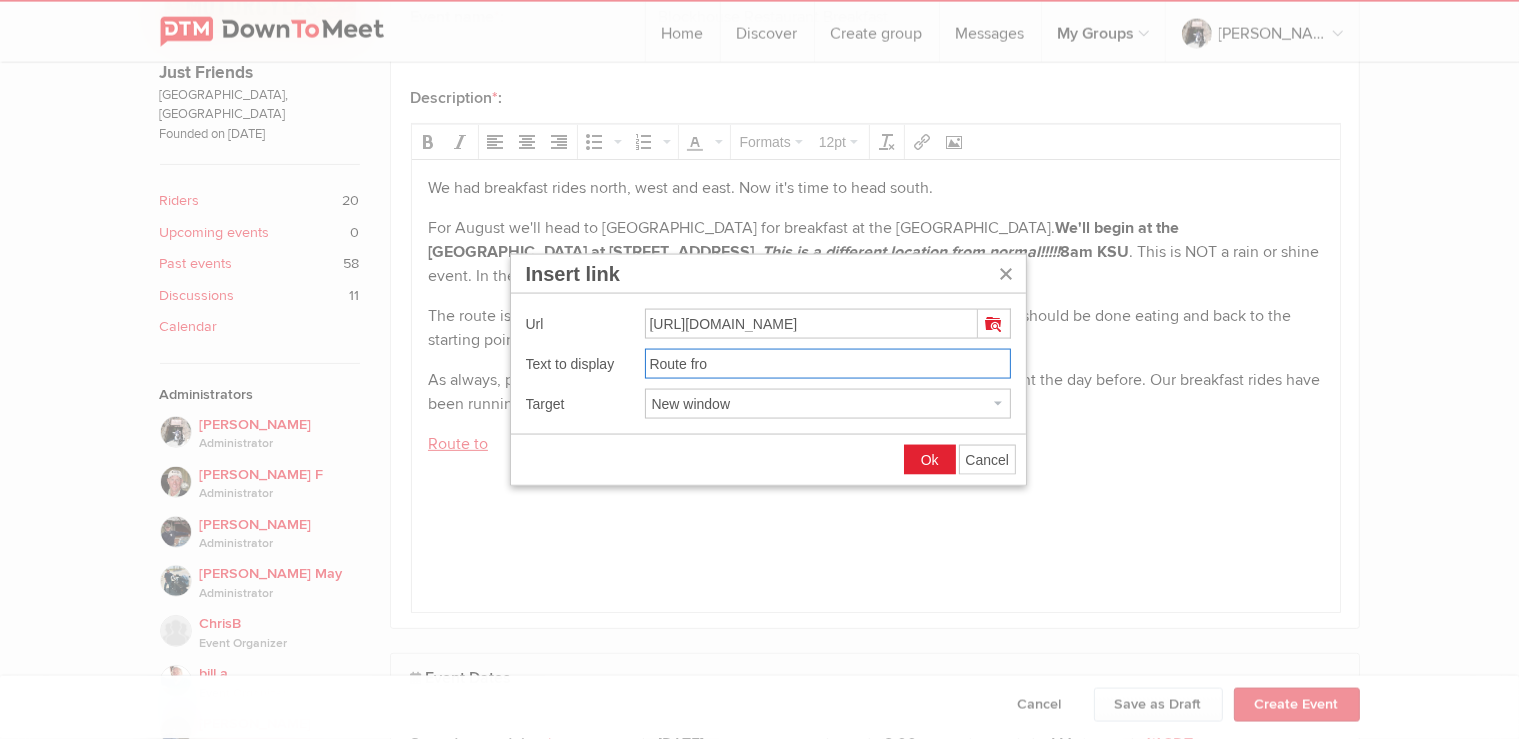 type on "Route from" 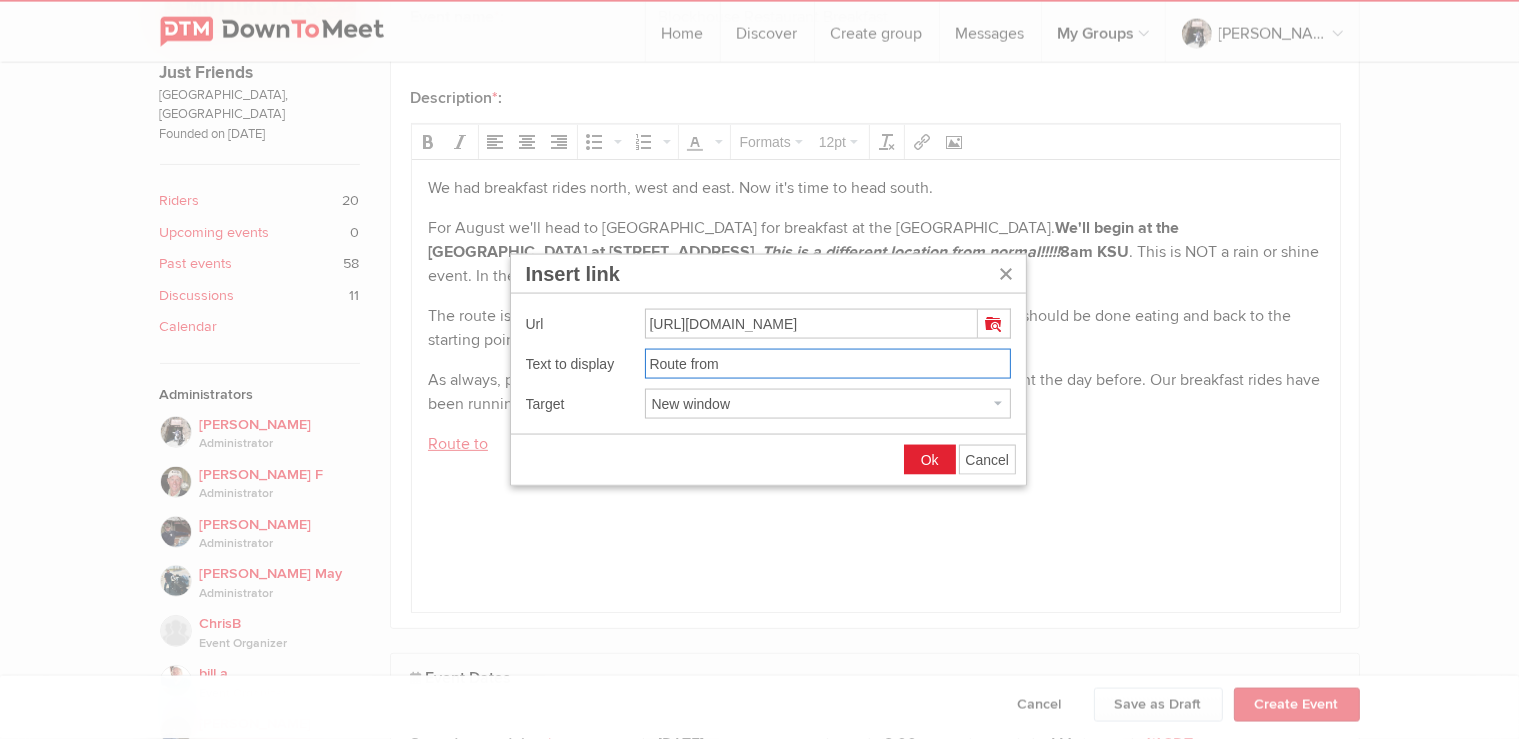 click on "Ok" at bounding box center [930, 460] 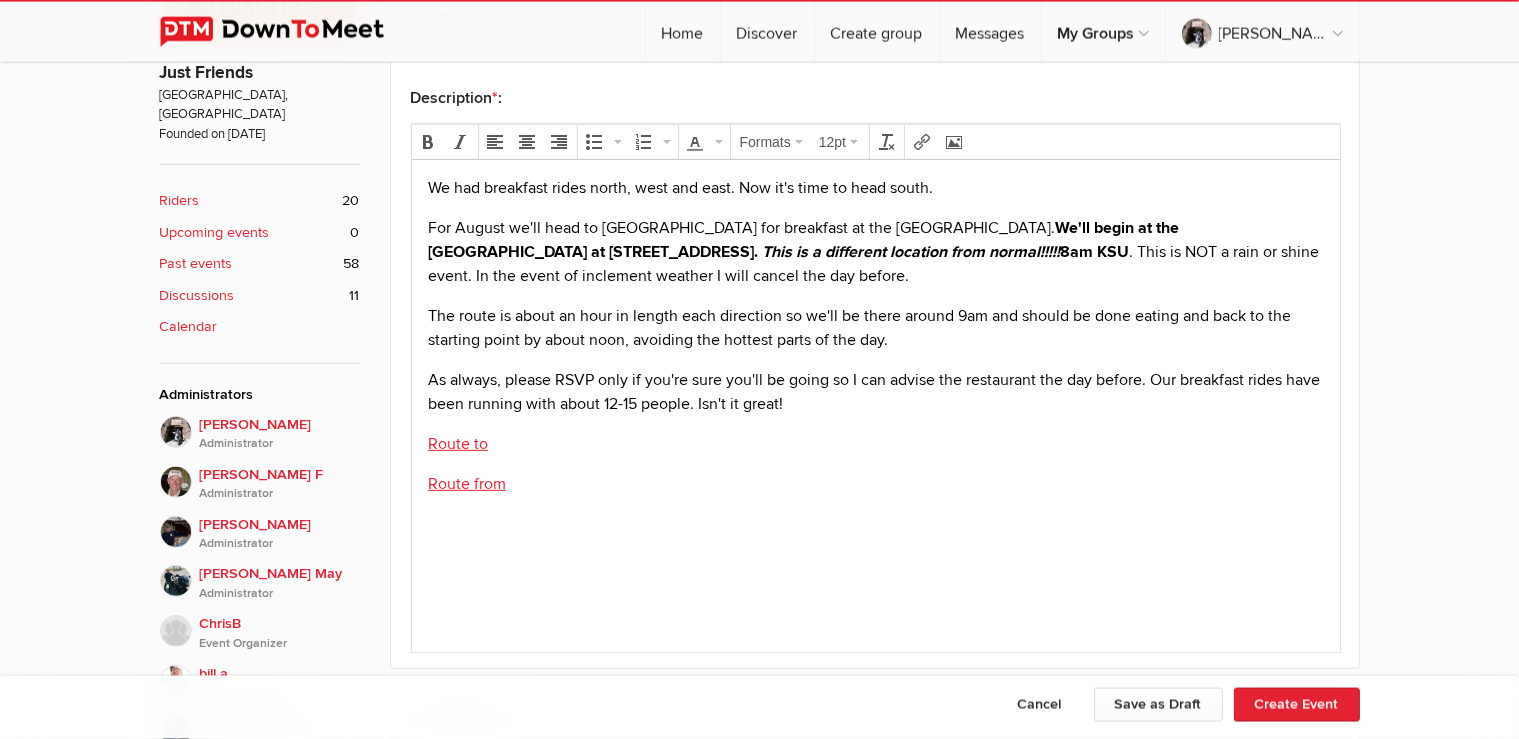 scroll, scrollTop: 675, scrollLeft: 0, axis: vertical 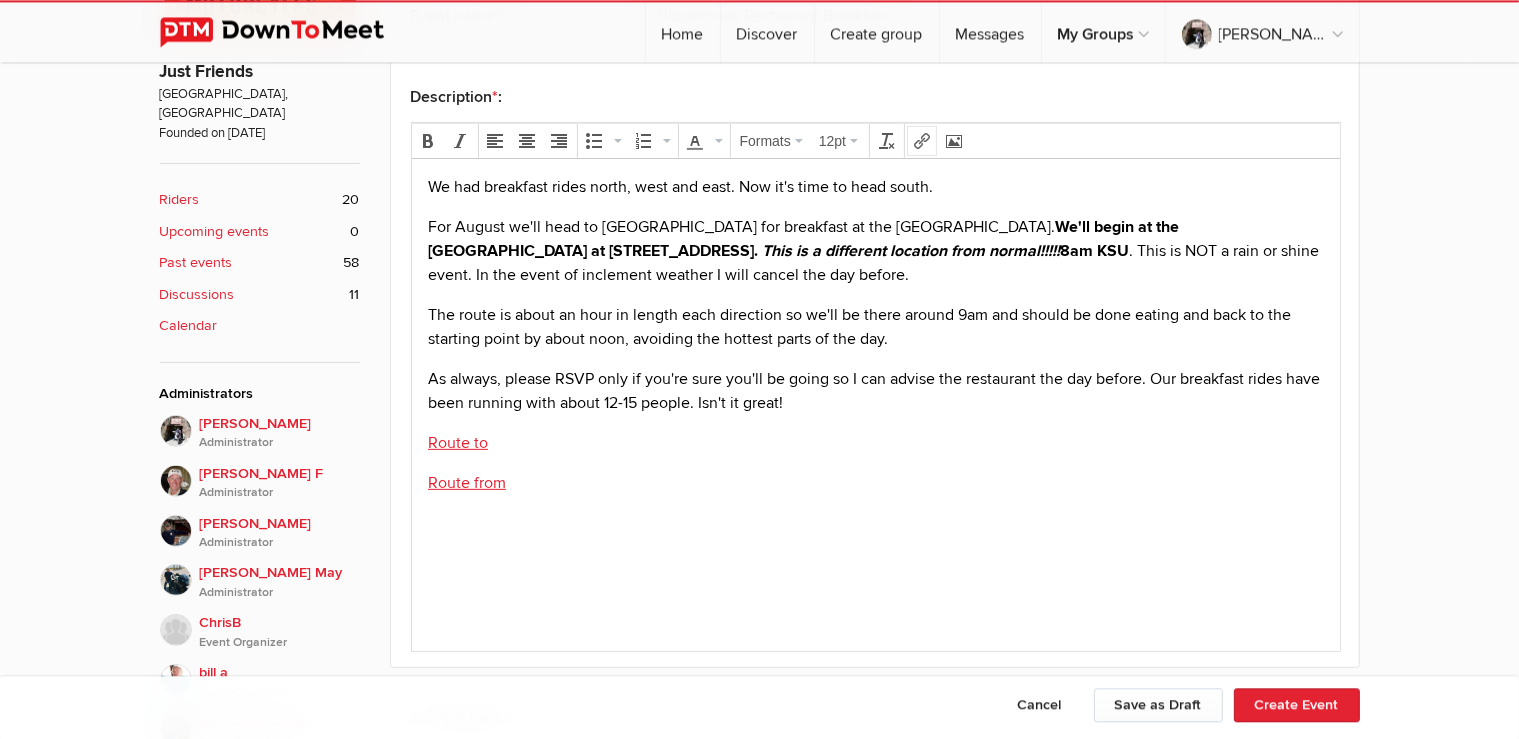 click at bounding box center [922, 141] 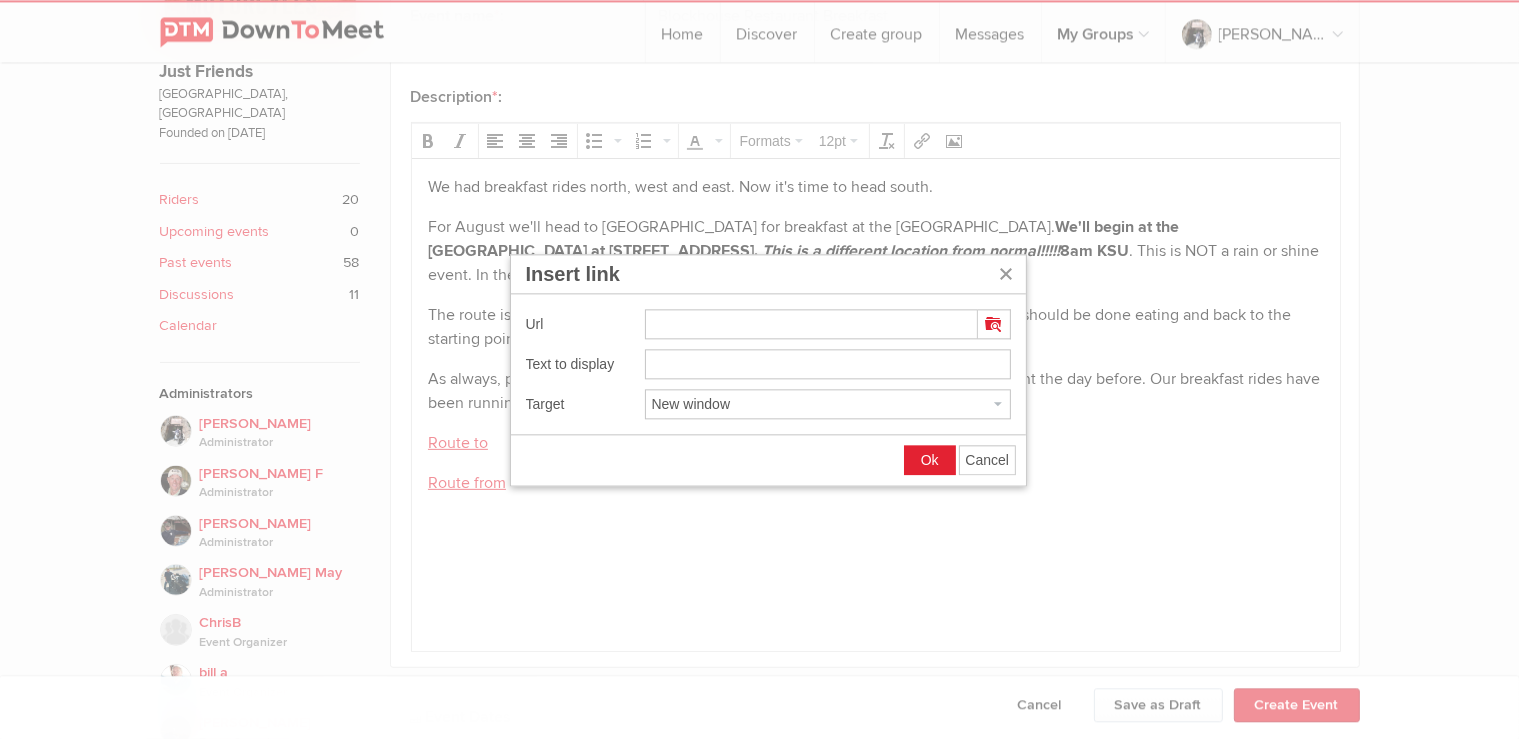 type on "[URL][DOMAIN_NAME]" 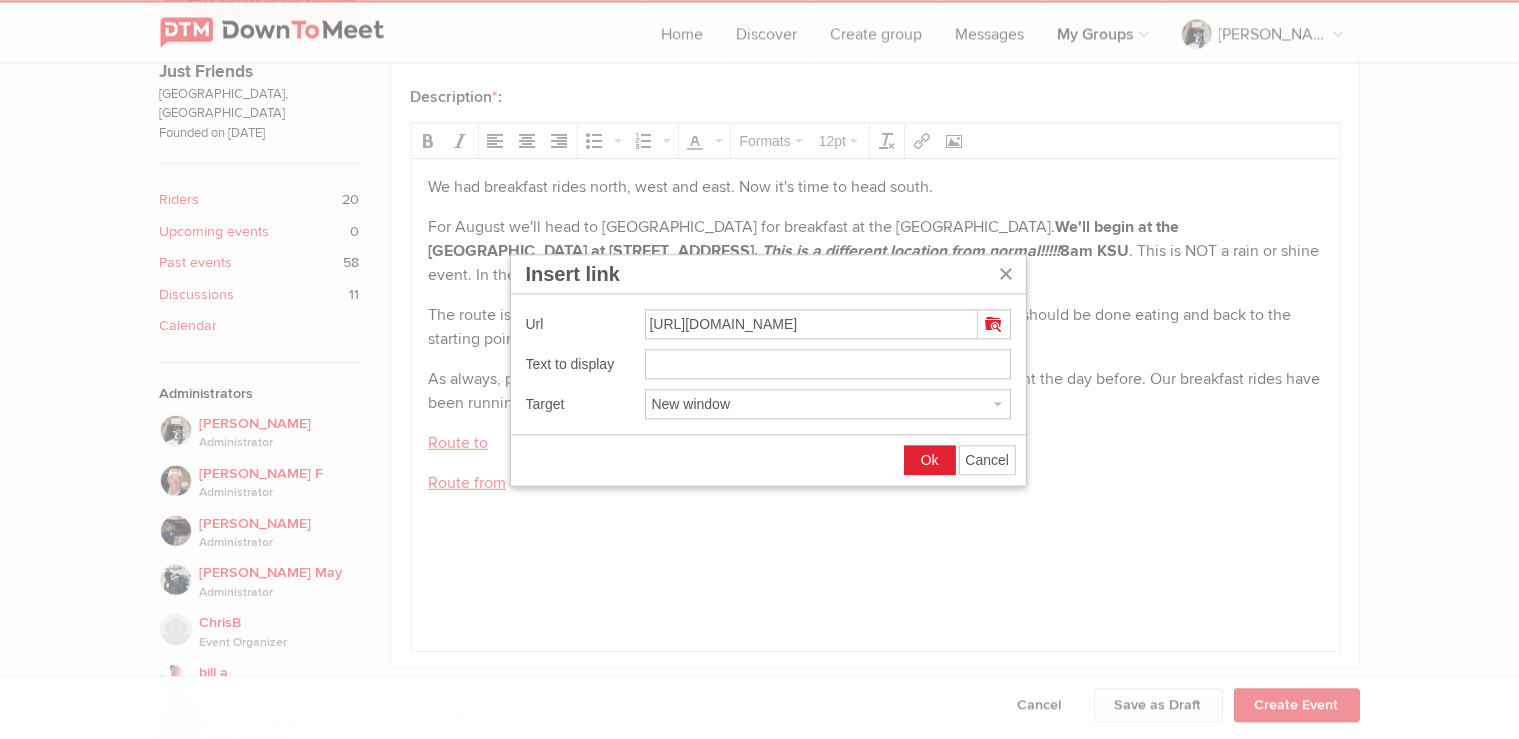 type on "[URL][DOMAIN_NAME]" 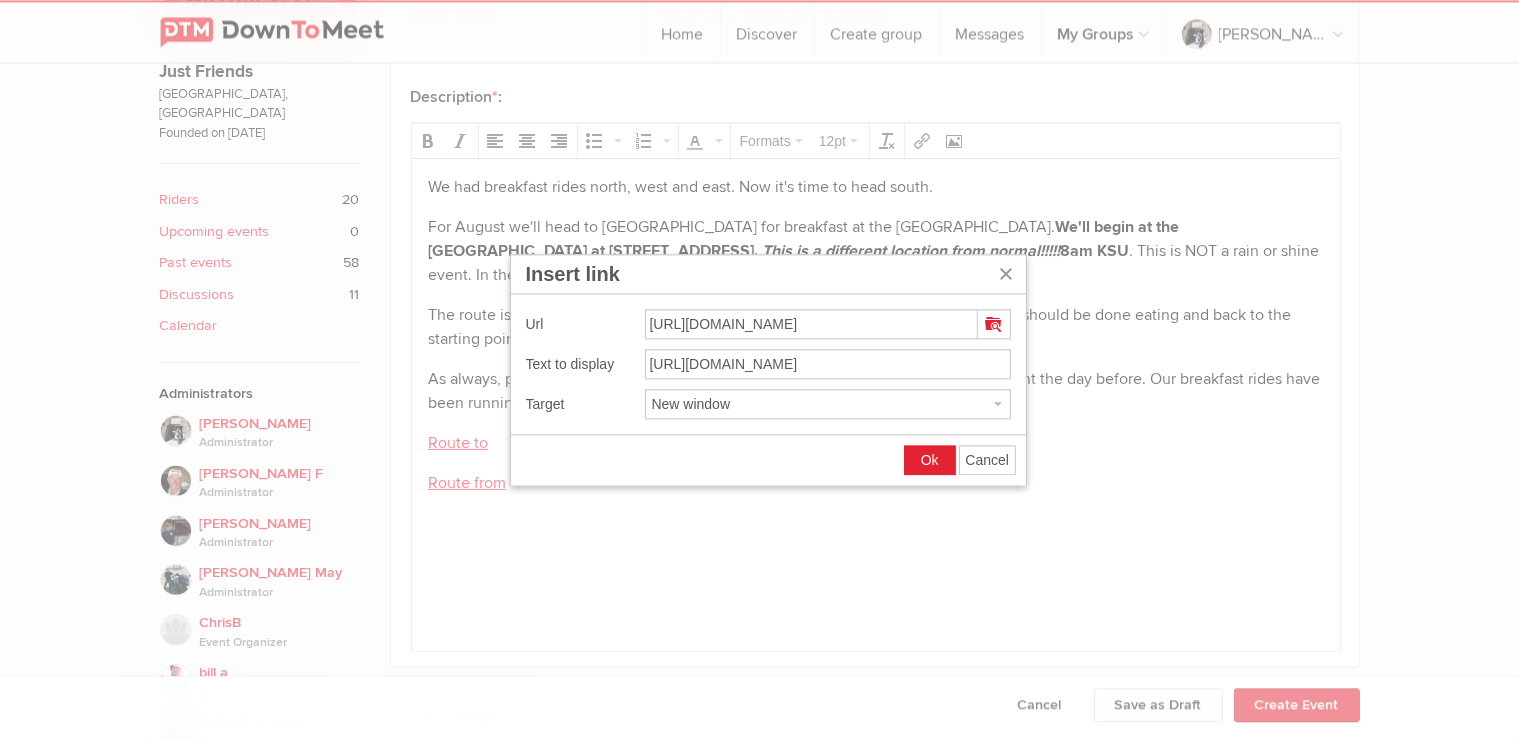 scroll, scrollTop: 0, scrollLeft: 131, axis: horizontal 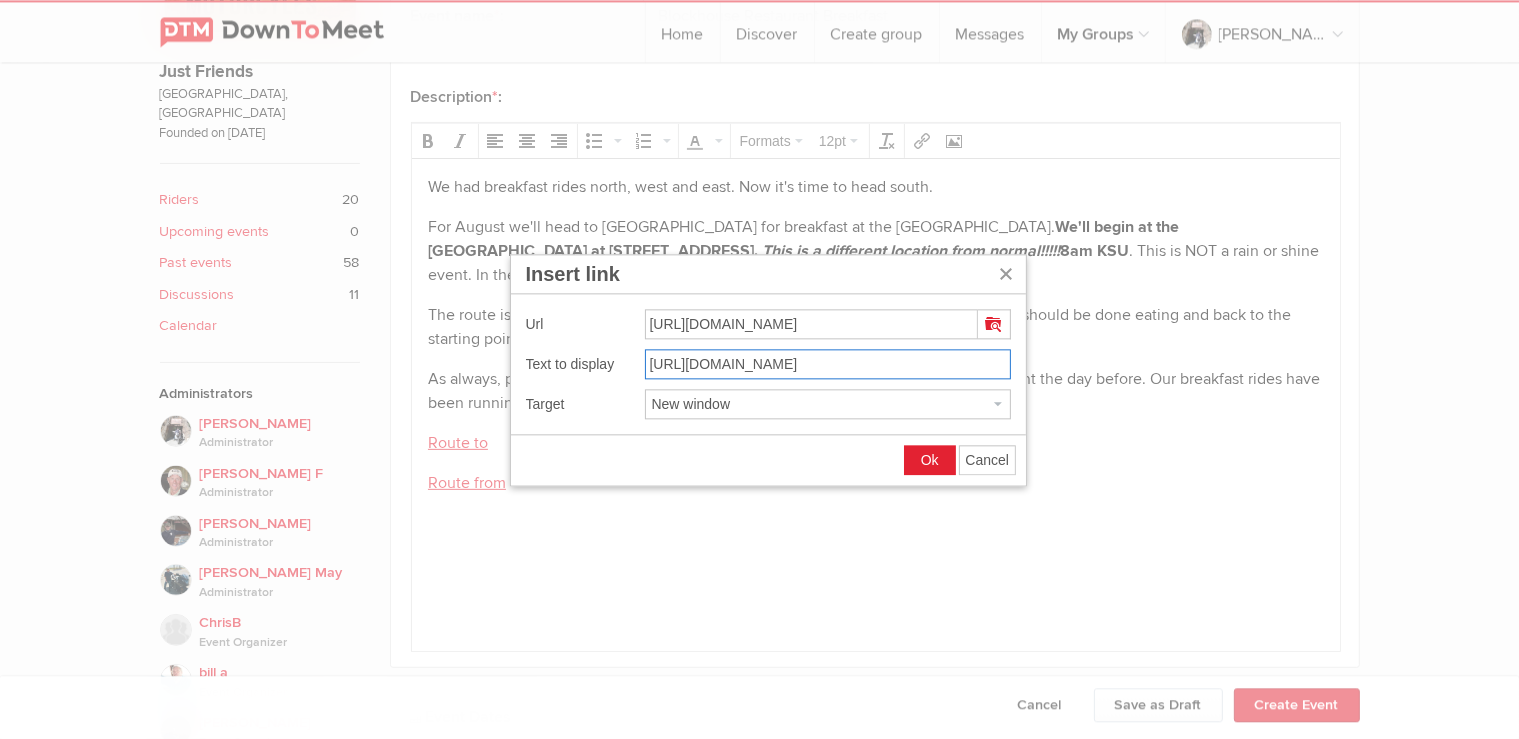click on "[URL][DOMAIN_NAME]" at bounding box center [828, 364] 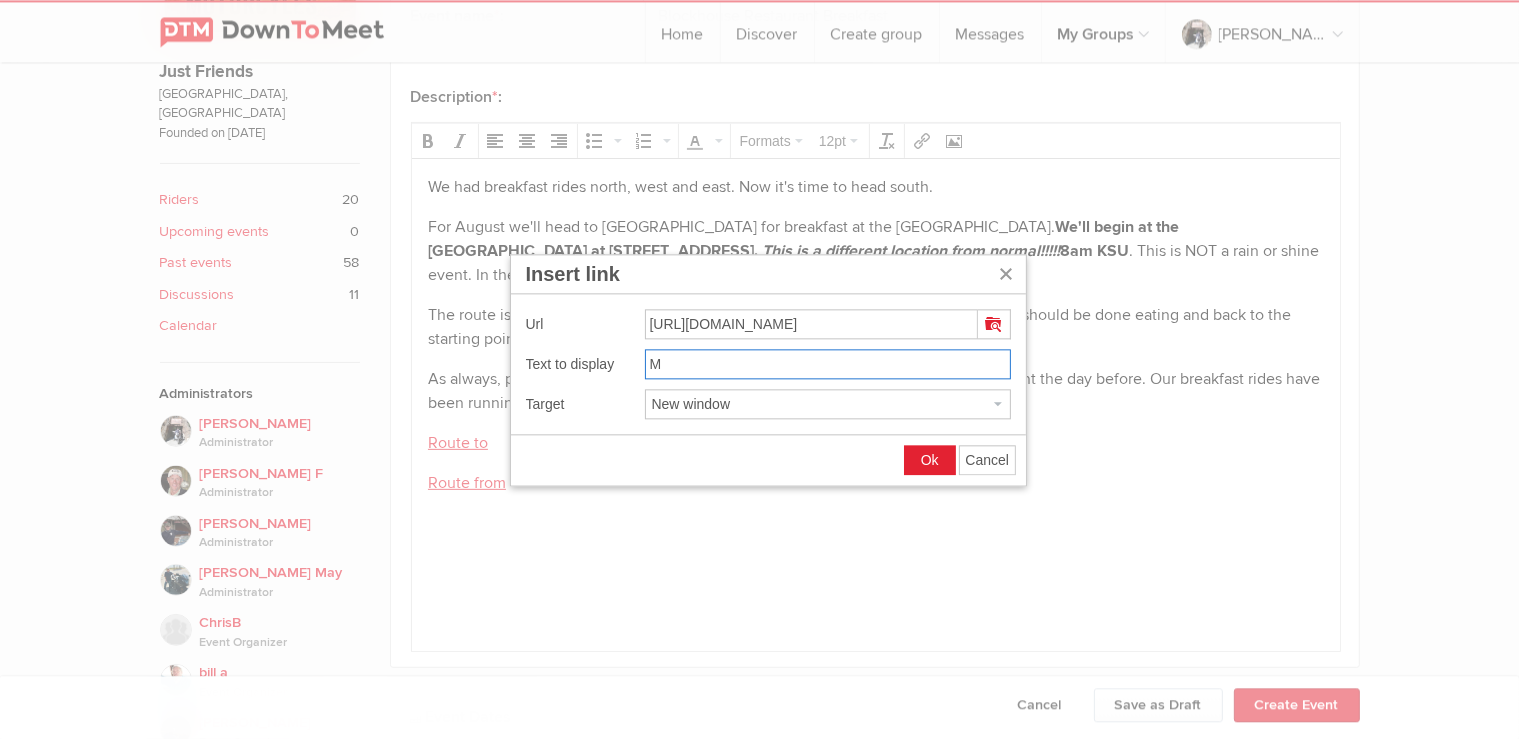 scroll, scrollTop: 0, scrollLeft: 0, axis: both 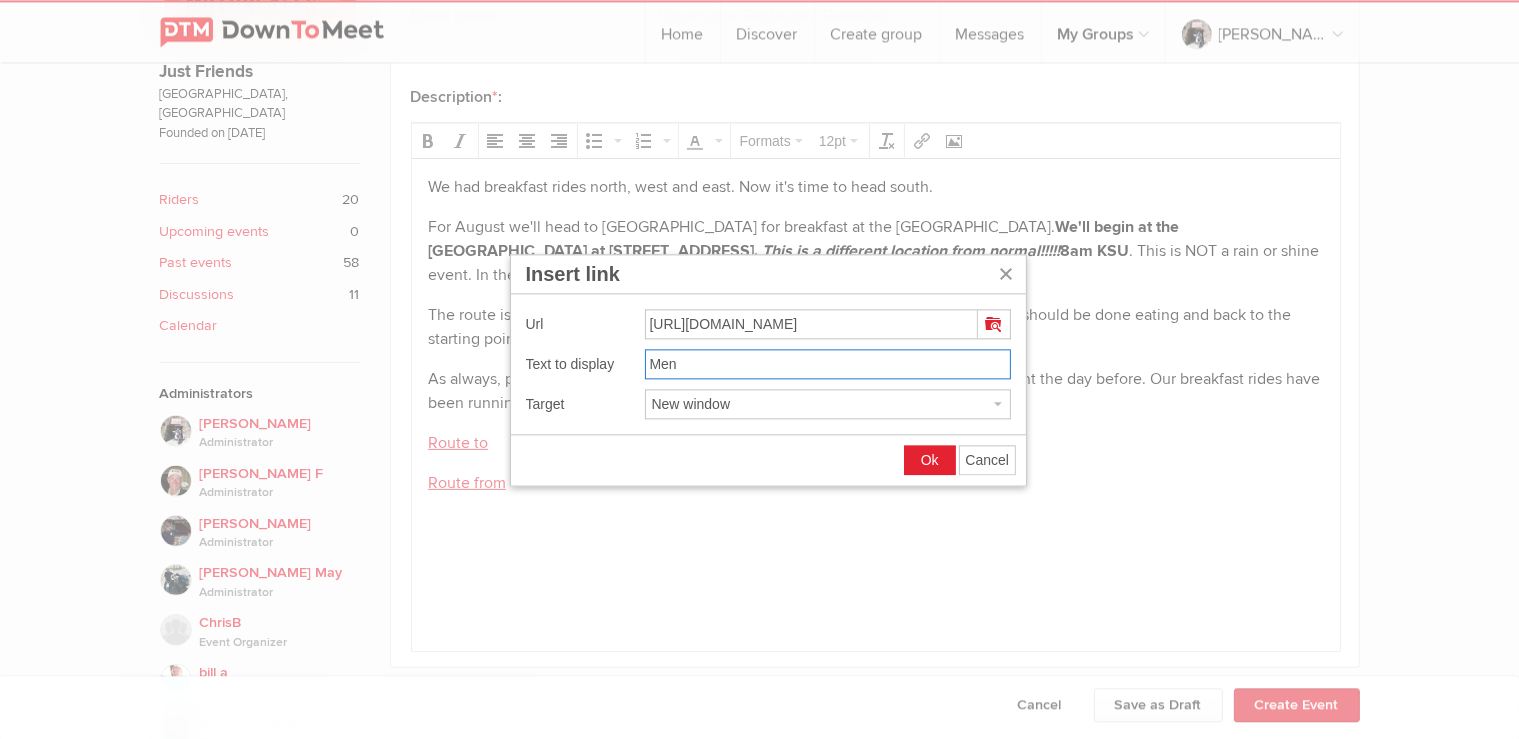 type on "Menu" 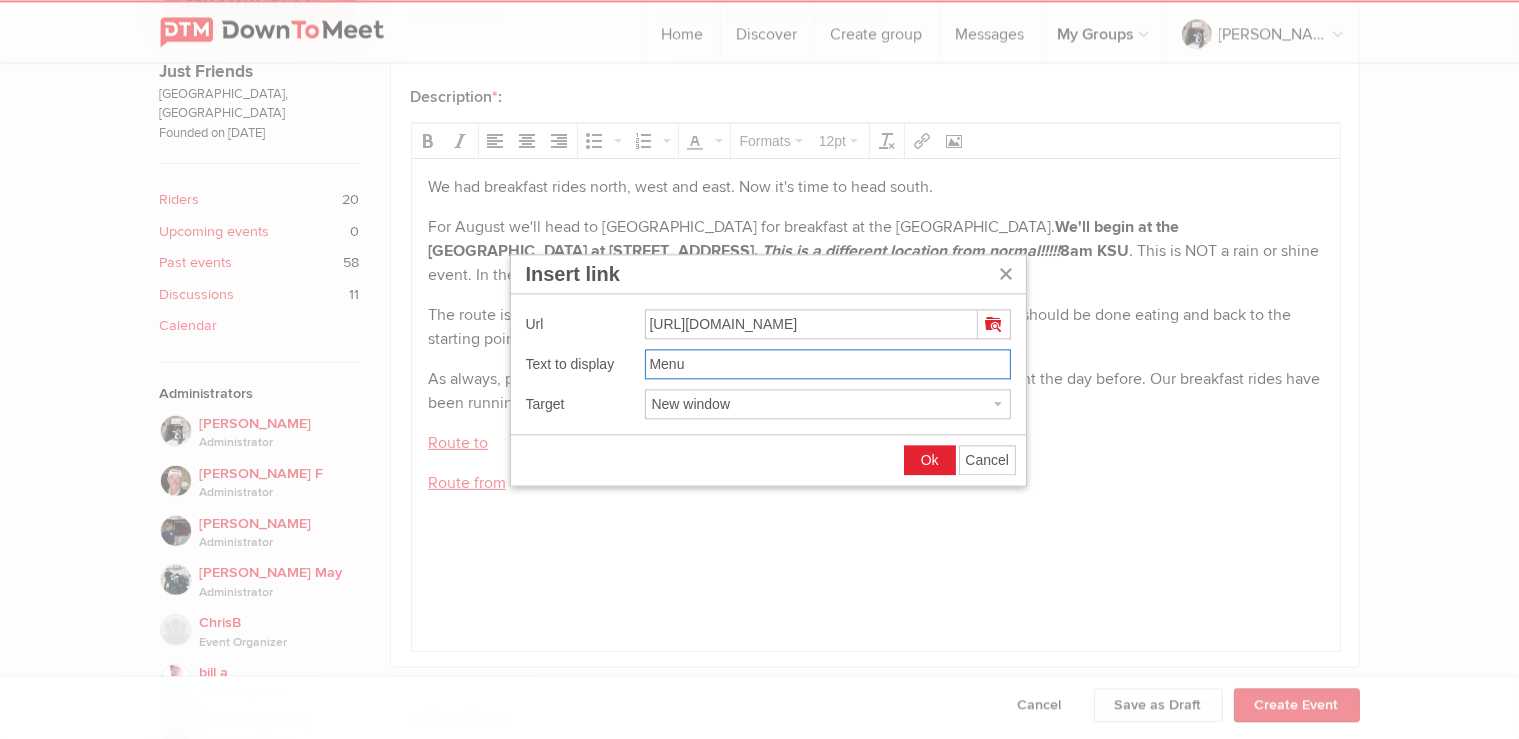 click on "Ok" at bounding box center (930, 460) 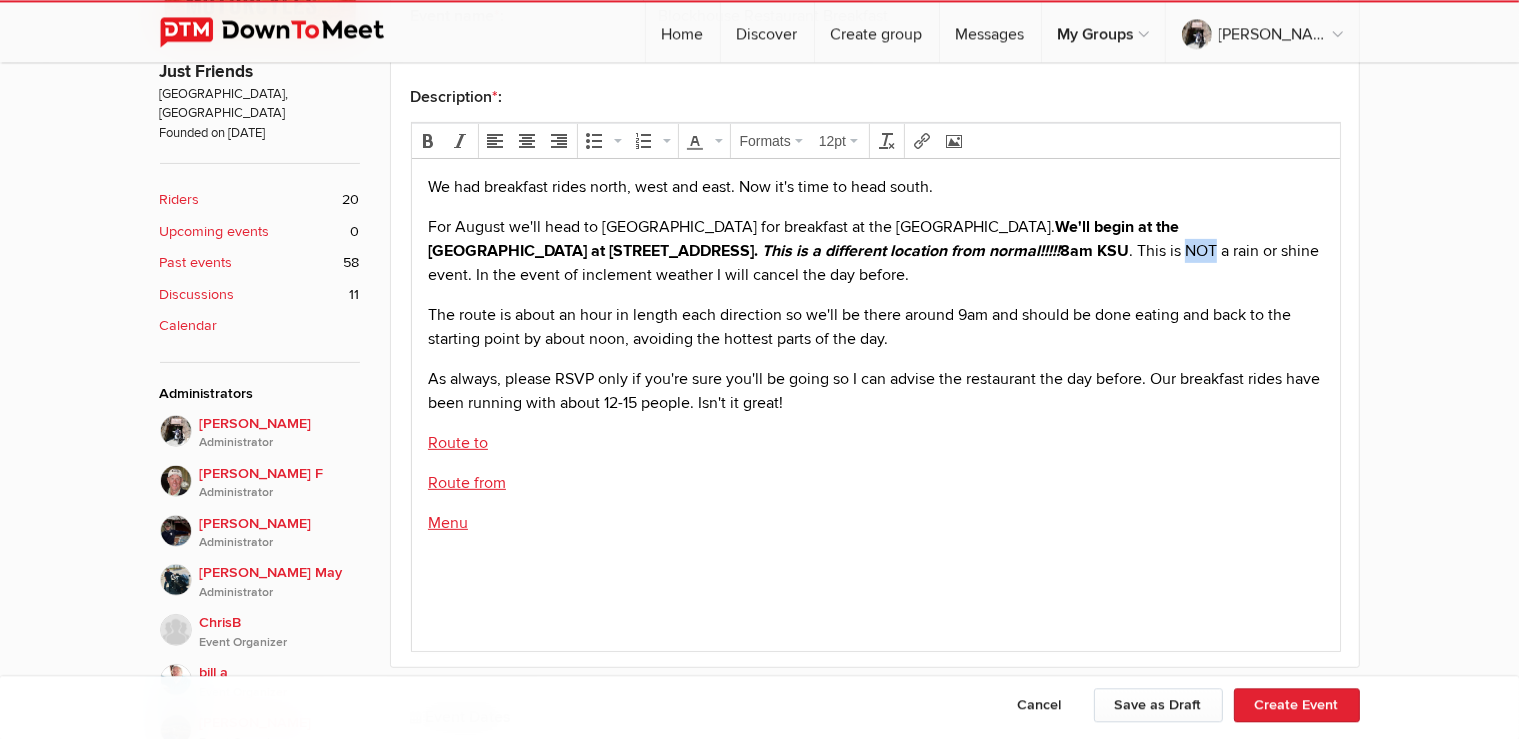 drag, startPoint x: 1034, startPoint y: 245, endPoint x: 1010, endPoint y: 250, distance: 24.5153 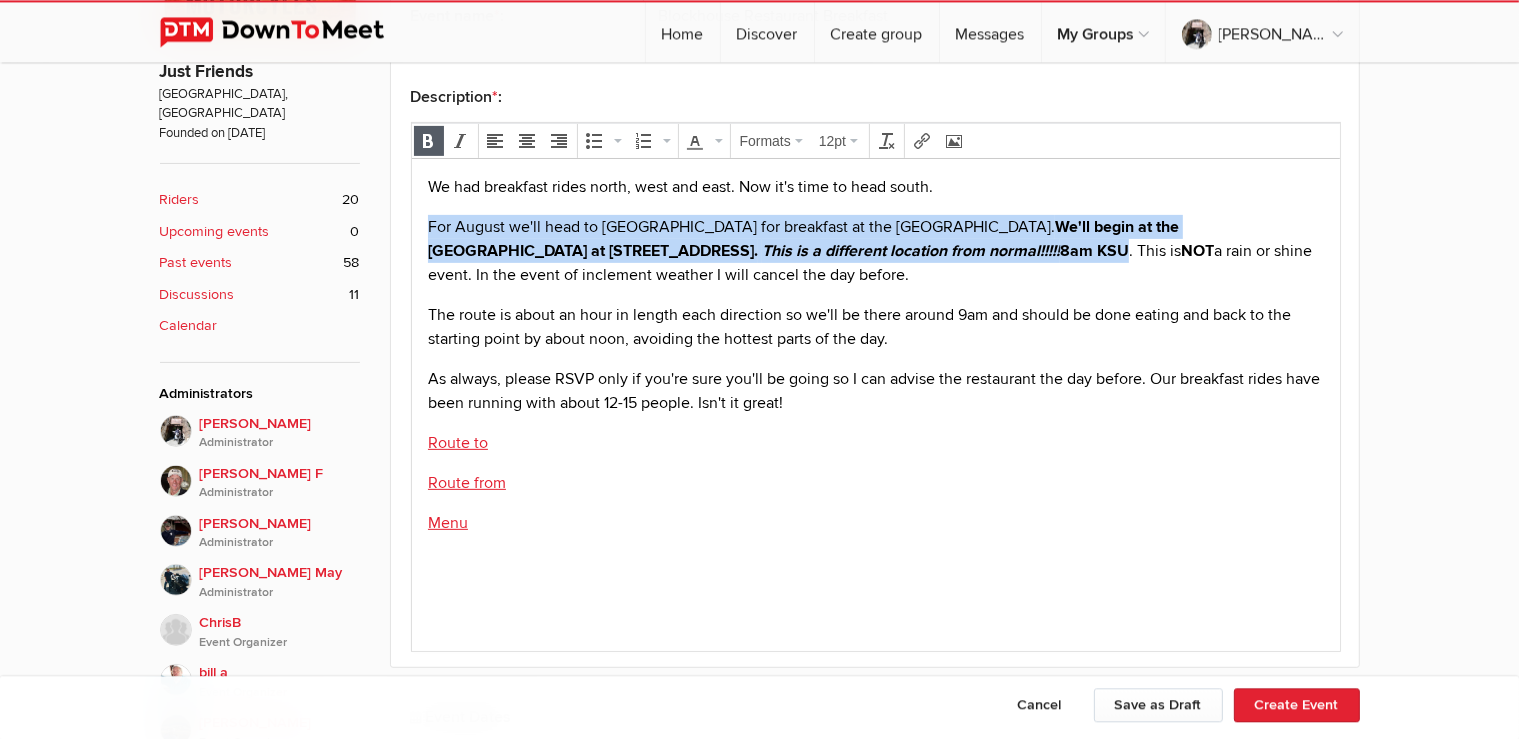 click on "We had breakfast rides north, west and east. Now it's time to head south. For August we'll head to [GEOGRAPHIC_DATA] for breakfast at the [GEOGRAPHIC_DATA].  We'll begin at the [GEOGRAPHIC_DATA] at [GEOGRAPHIC_DATA], [GEOGRAPHIC_DATA].   This is a different location from normal!!!!!  8am KSU . This is  NOT  a rain or shine event. In the event of inclement weather I will cancel the day before. The route is about an hour in length each direction so we'll be there around 9am and should be done eating and back to the starting point by about noon, avoiding the hottest parts of the day. As always, please RSVP only if you're sure you'll be going so I can advise the restaurant the day before. Our breakfast rides have been running with about 12-15 people. Isn't it great! Route to Route from [GEOGRAPHIC_DATA]" at bounding box center (875, 388) 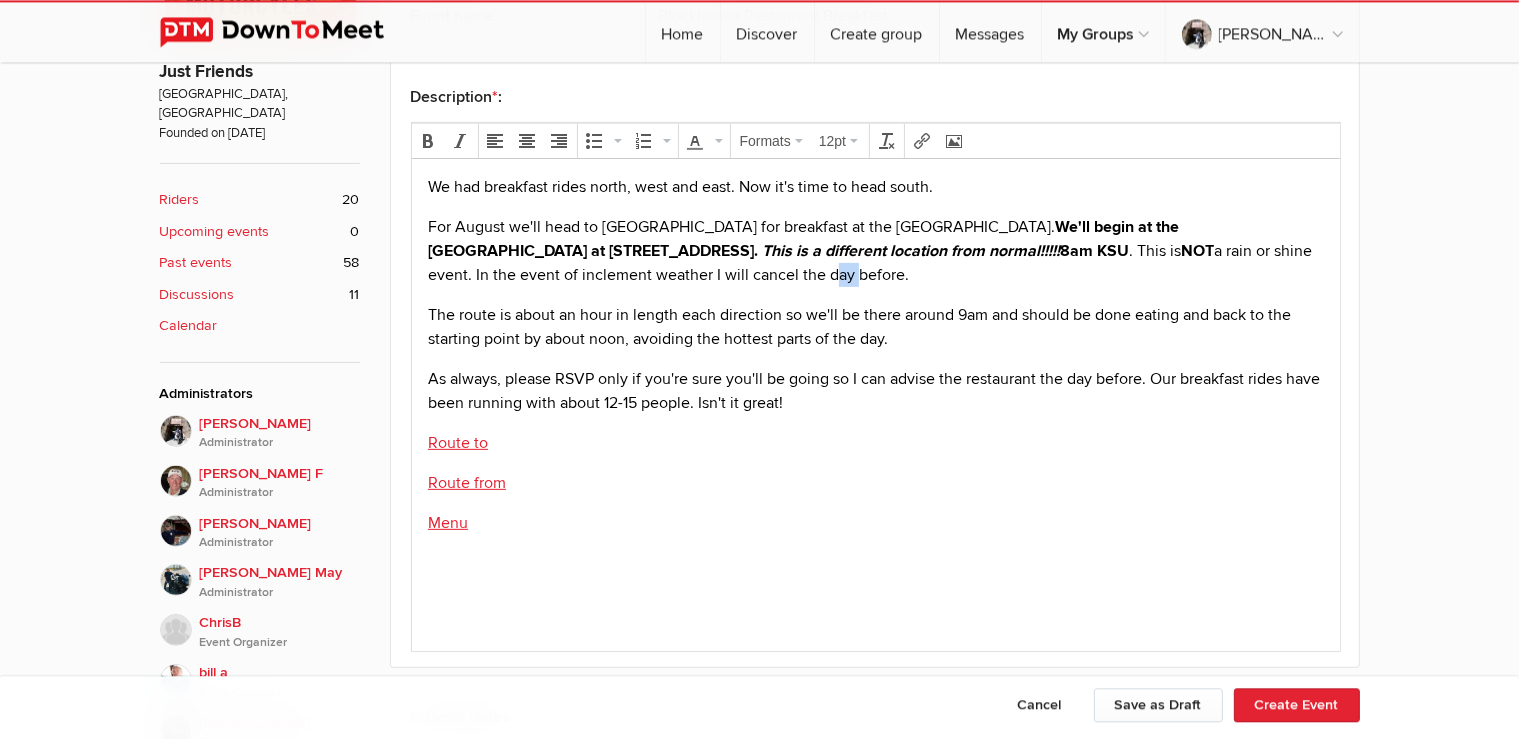 drag, startPoint x: 696, startPoint y: 274, endPoint x: 675, endPoint y: 278, distance: 21.377558 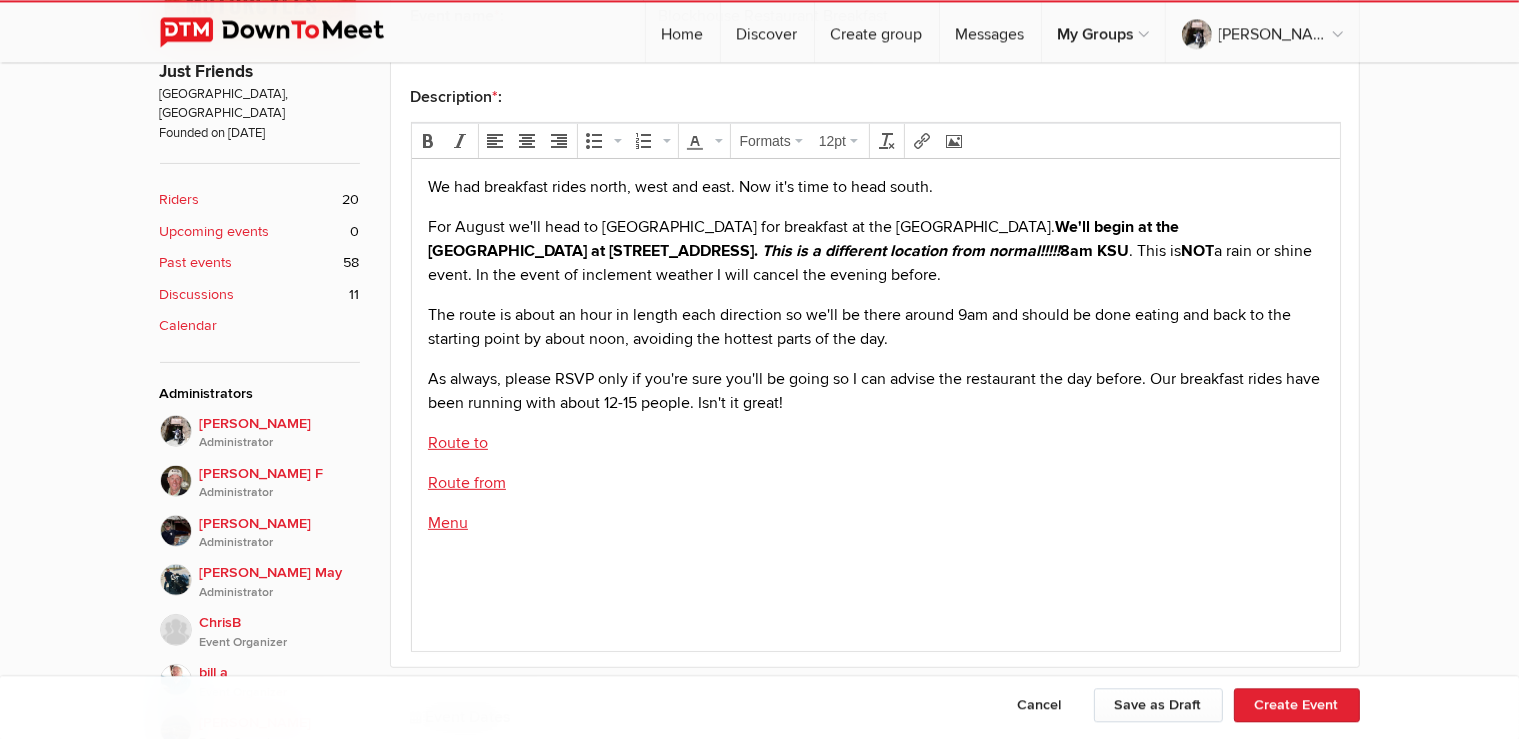 click on "The route is about an hour in length each direction so we'll be there around 9am and should be done eating and back to the starting point by about noon, avoiding the hottest parts of the day." at bounding box center [875, 327] 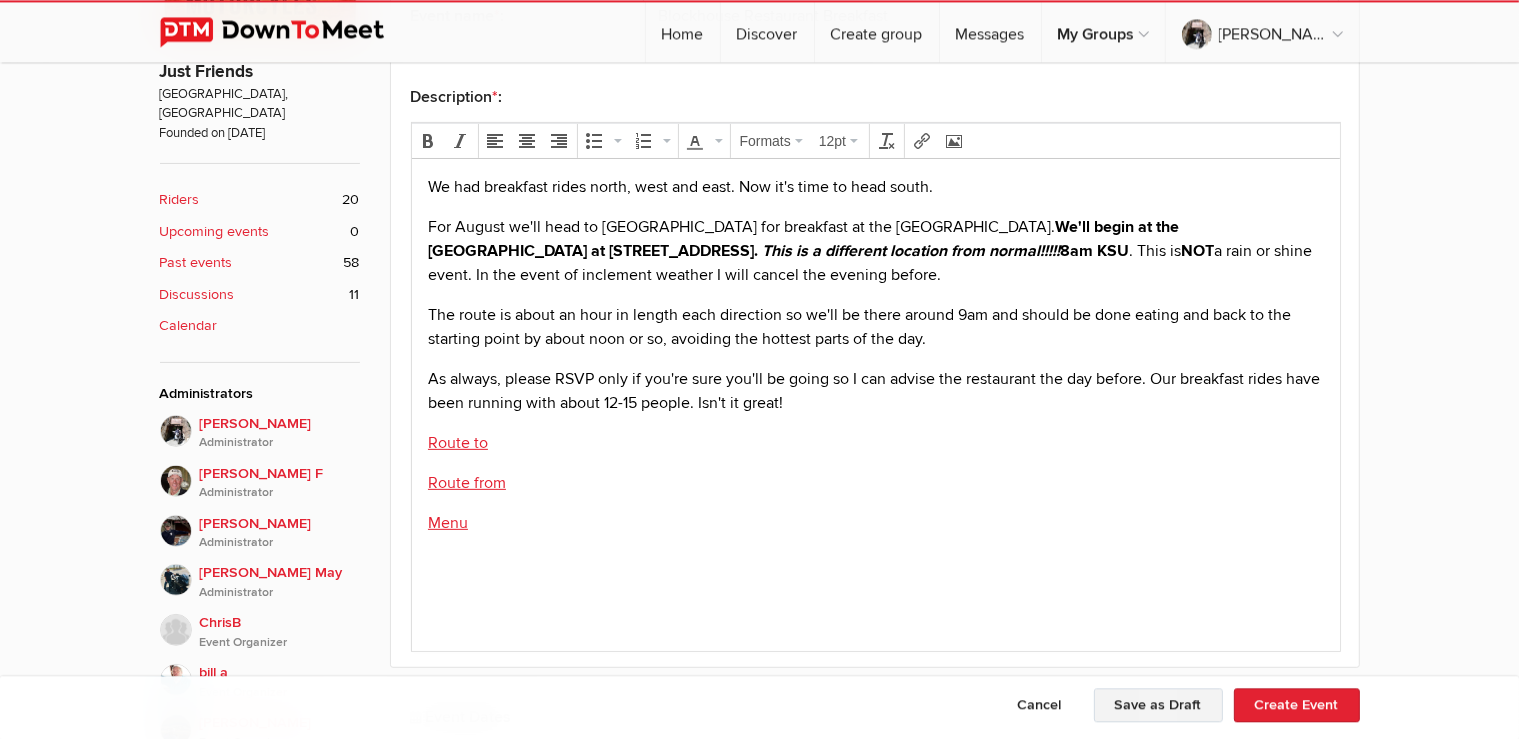click on "Save as Draft" 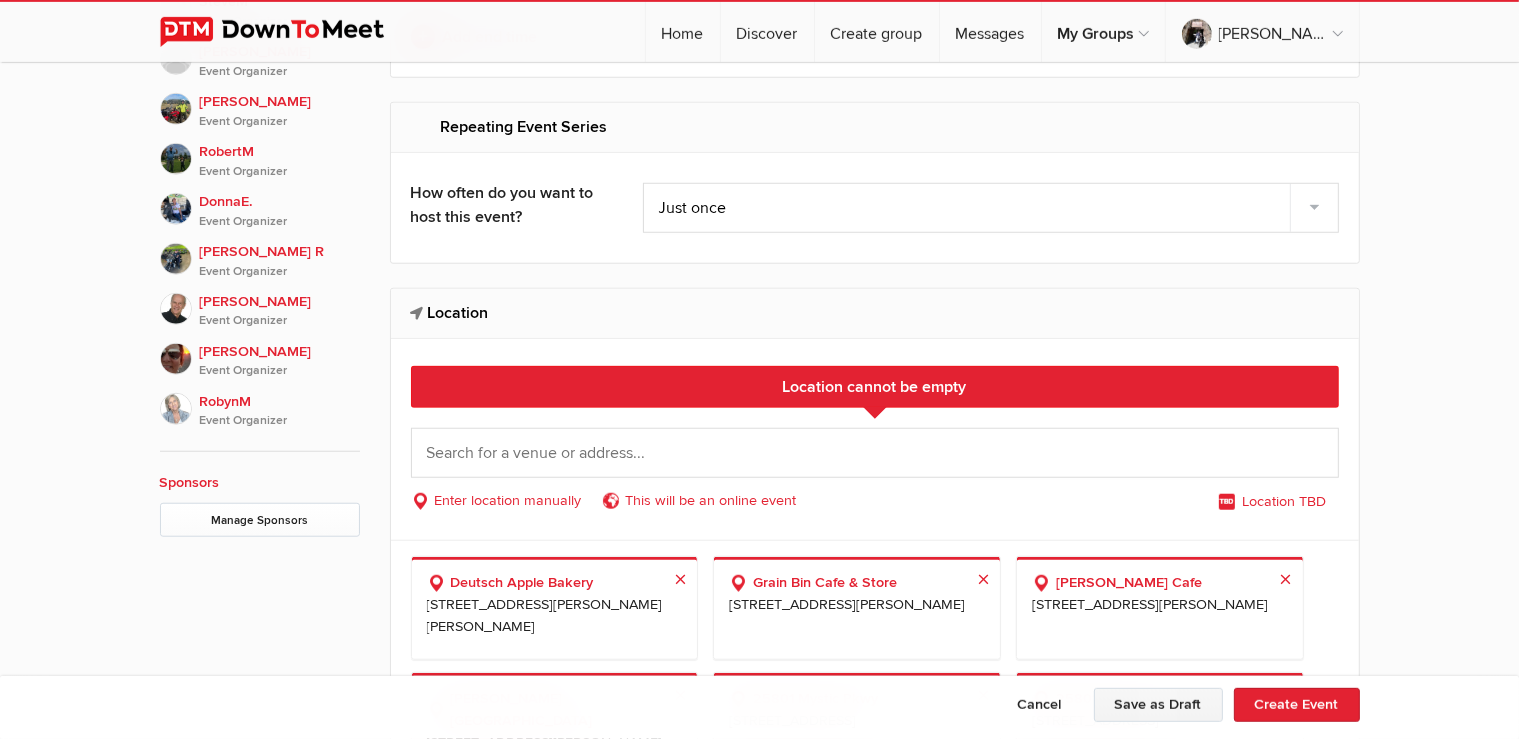 scroll, scrollTop: 1592, scrollLeft: 0, axis: vertical 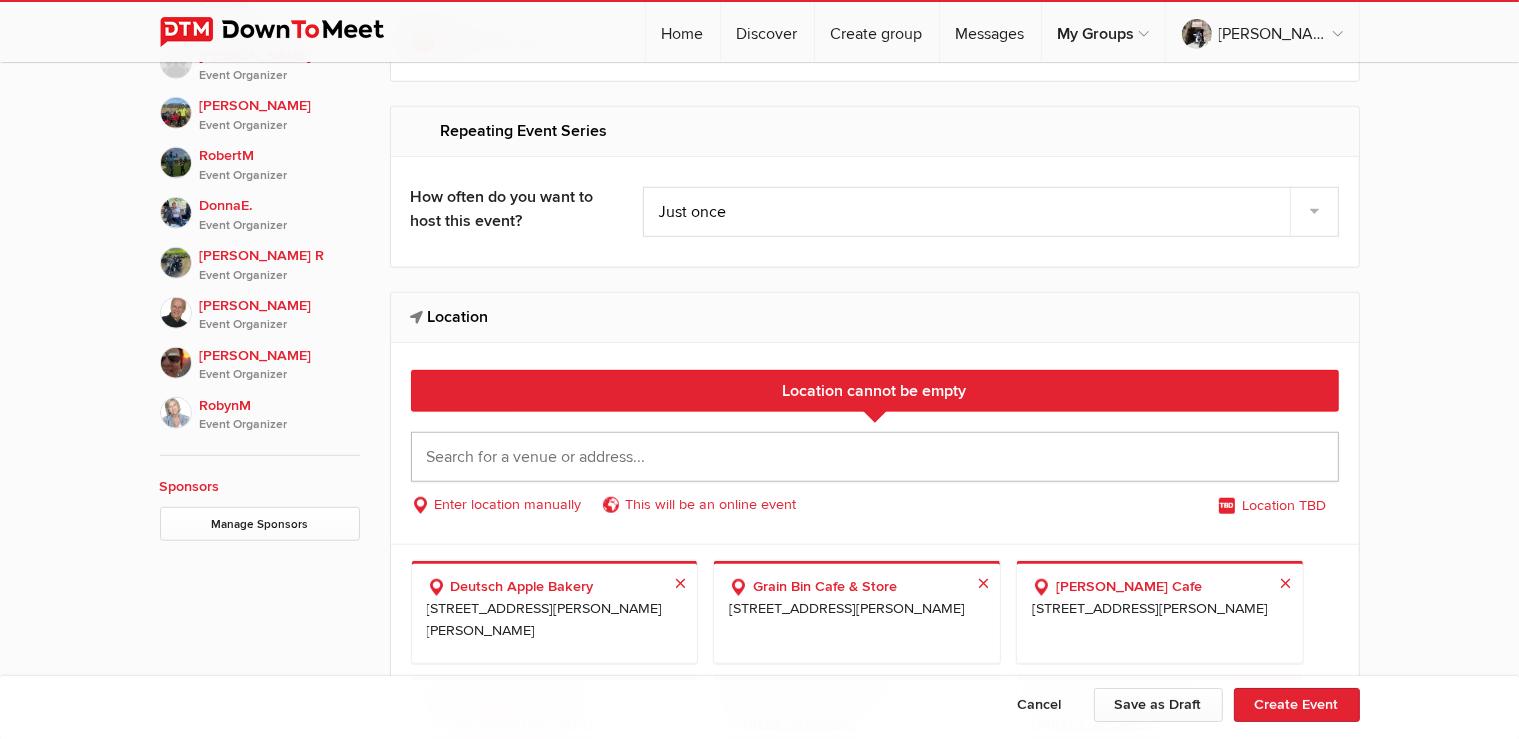 click 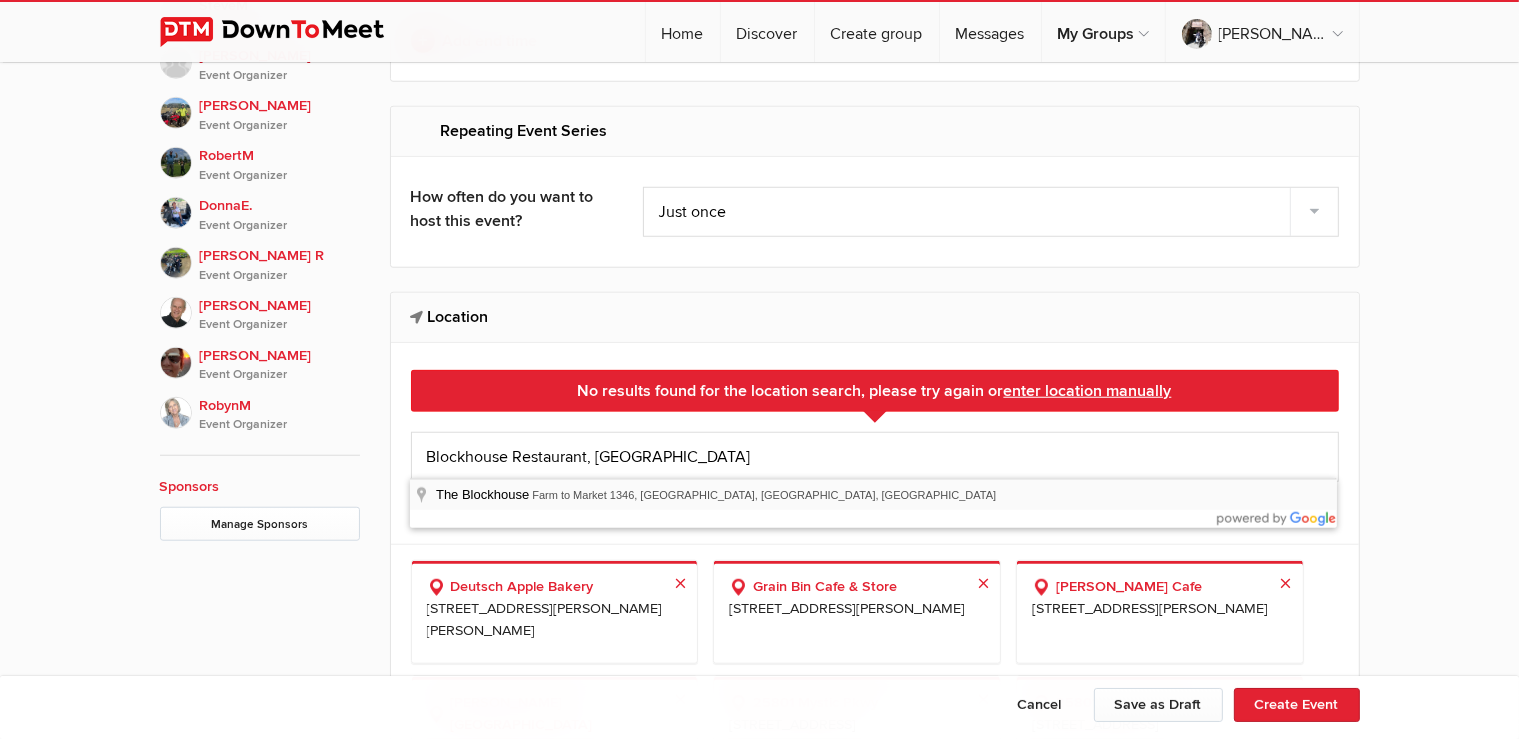type on "The Blockhouse, Farm to Market 1346, [GEOGRAPHIC_DATA], [GEOGRAPHIC_DATA], [GEOGRAPHIC_DATA]" 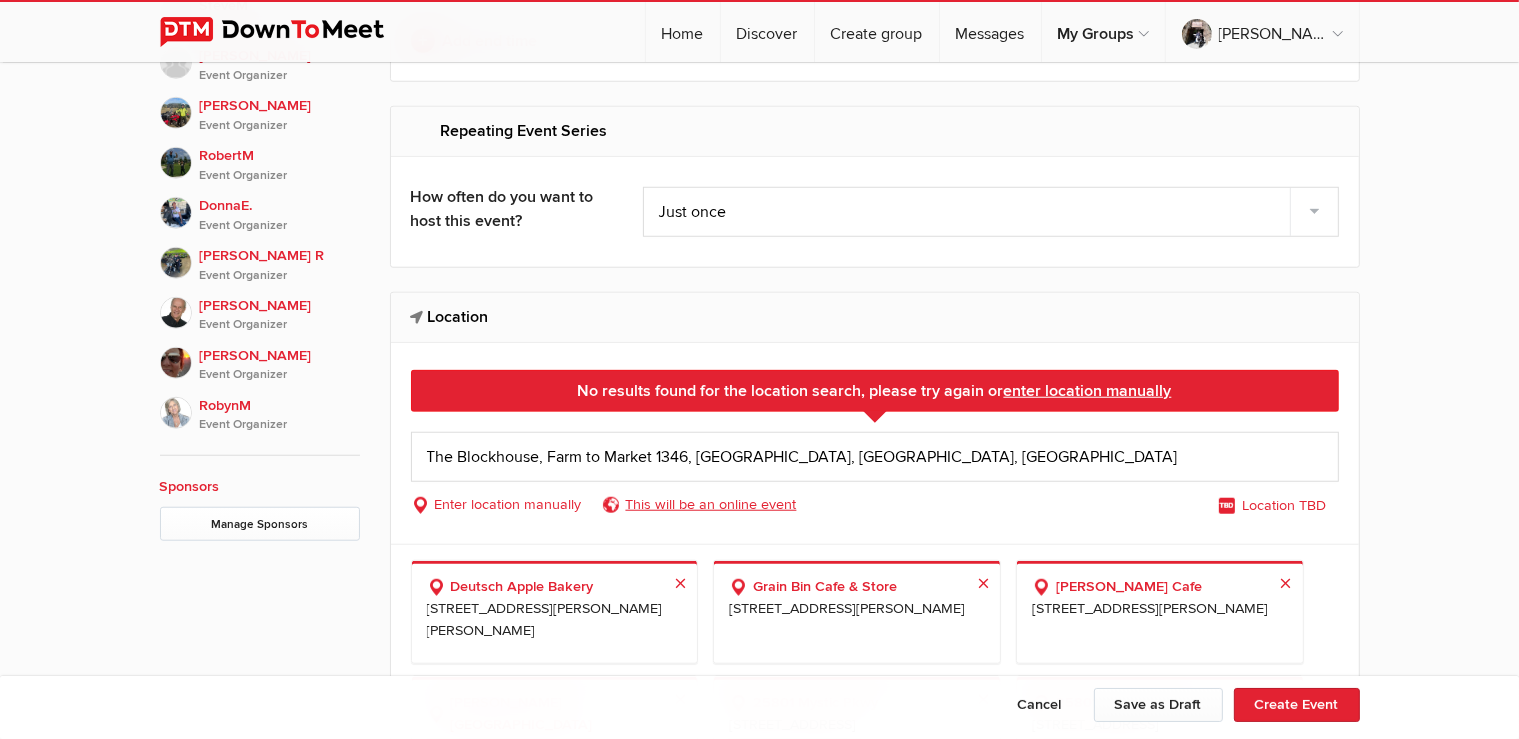 select on "[GEOGRAPHIC_DATA]" 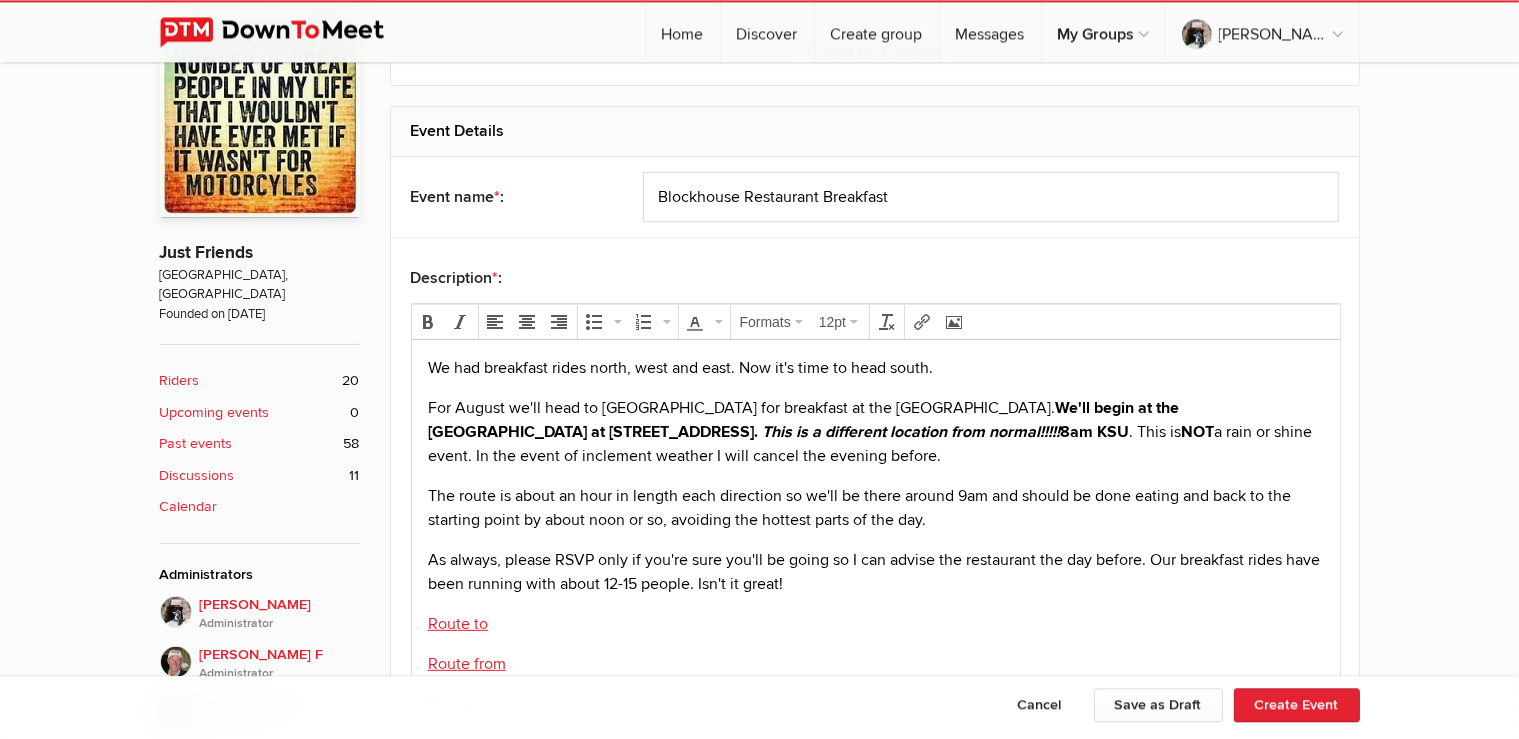 scroll, scrollTop: 528, scrollLeft: 0, axis: vertical 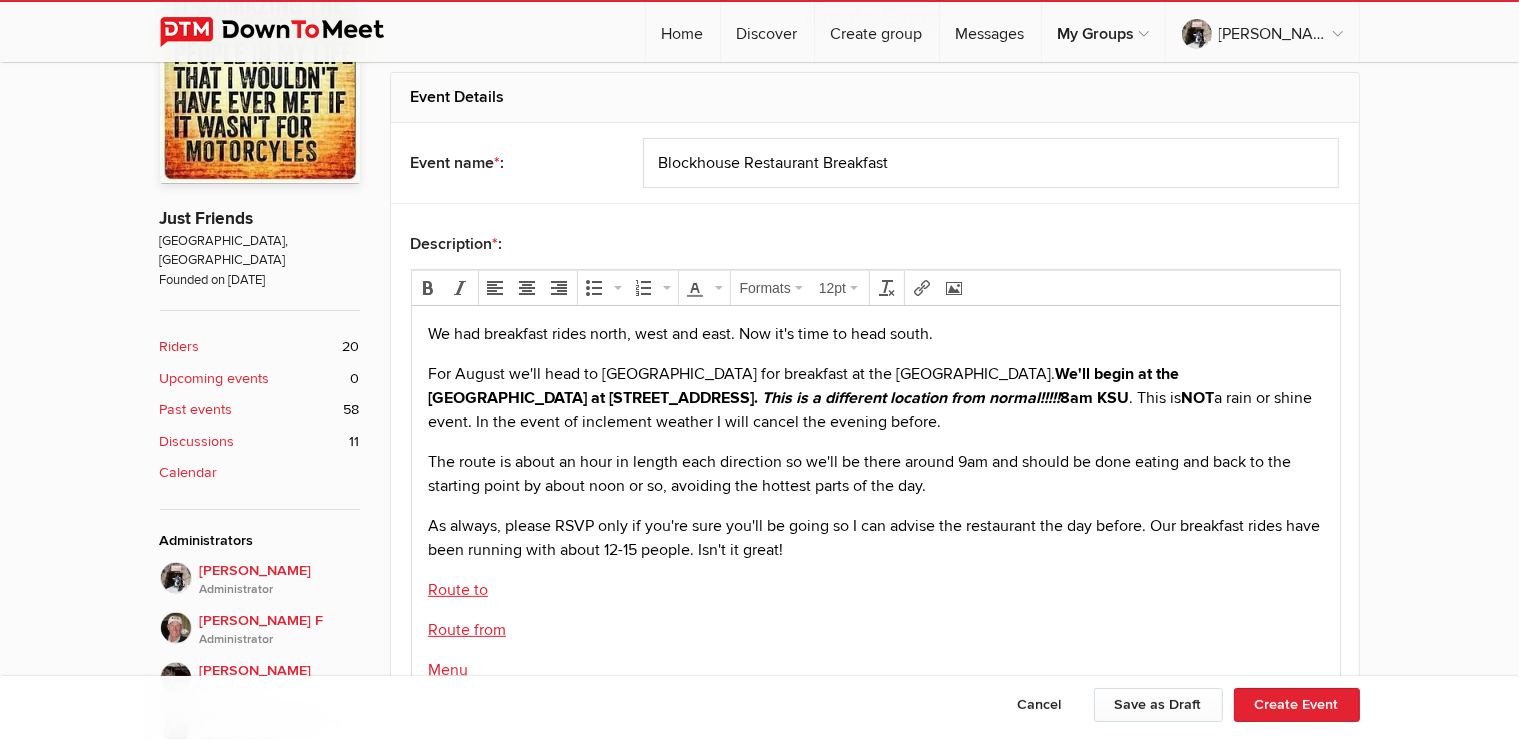 click on "For August we'll head to [GEOGRAPHIC_DATA] for breakfast at the [GEOGRAPHIC_DATA].  We'll begin at the [GEOGRAPHIC_DATA] at [GEOGRAPHIC_DATA], [GEOGRAPHIC_DATA].   This is a different location from normal!!!!!  8am KSU . This is  NOT  a rain or shine event. In the event of inclement weather I will cancel the evening before." at bounding box center (875, 397) 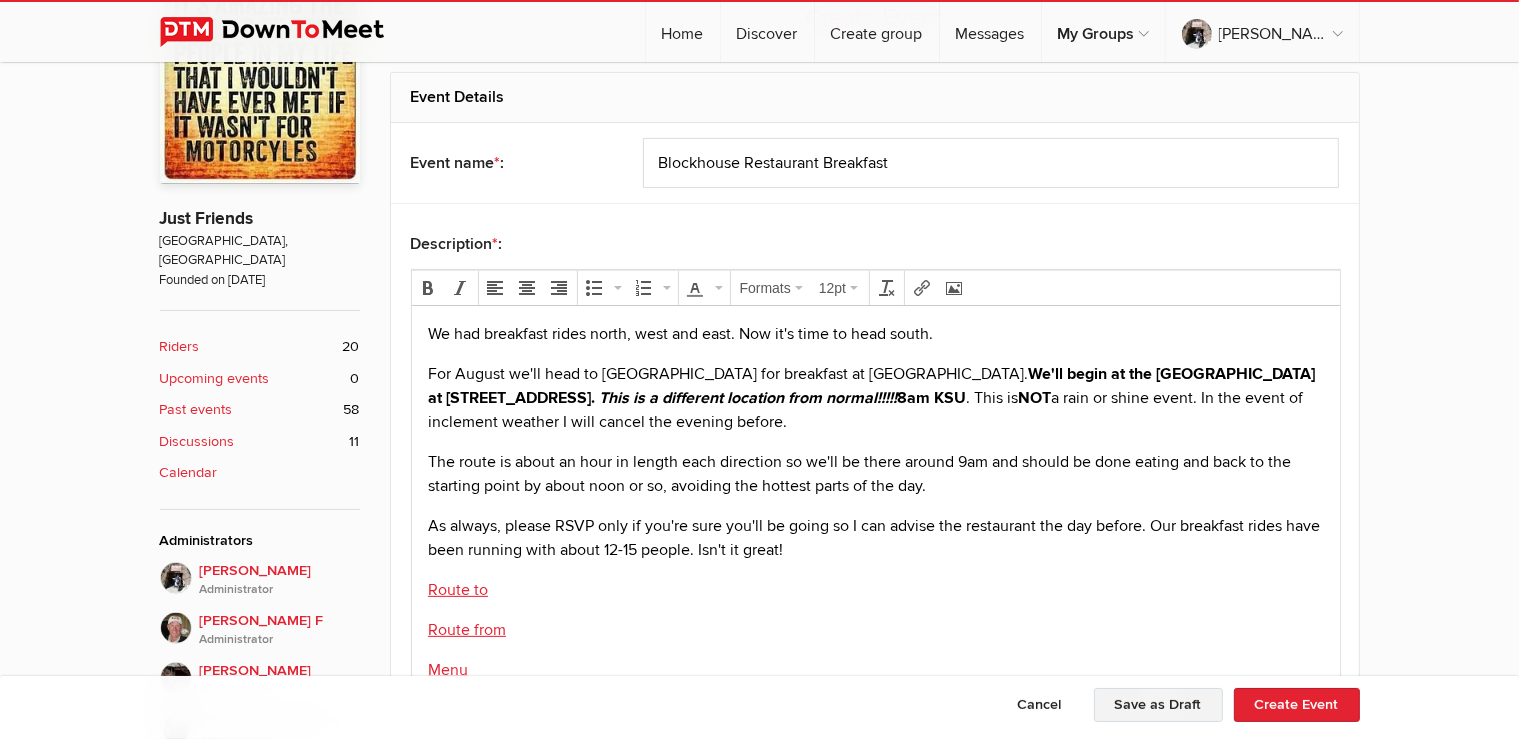 click on "Save as Draft" 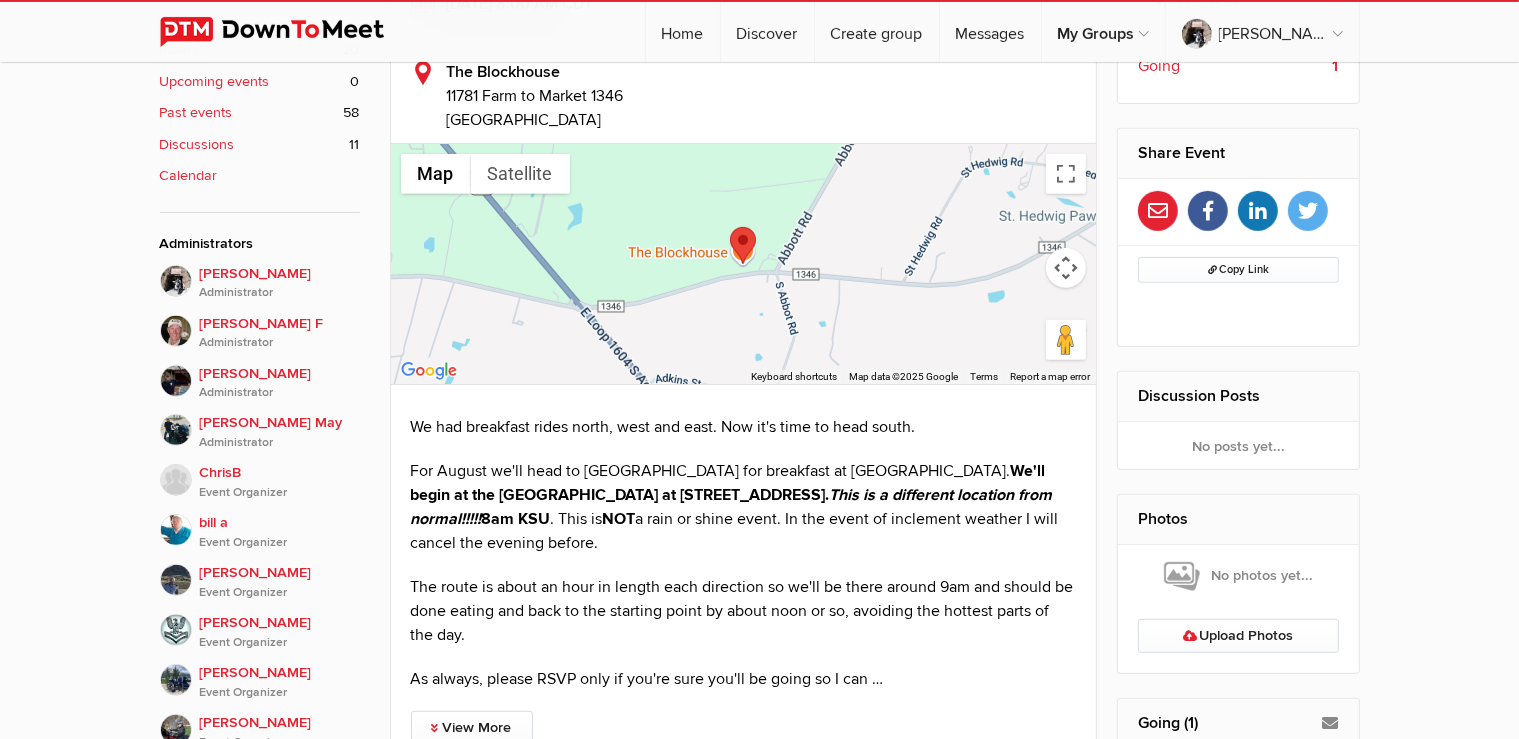 scroll, scrollTop: 950, scrollLeft: 0, axis: vertical 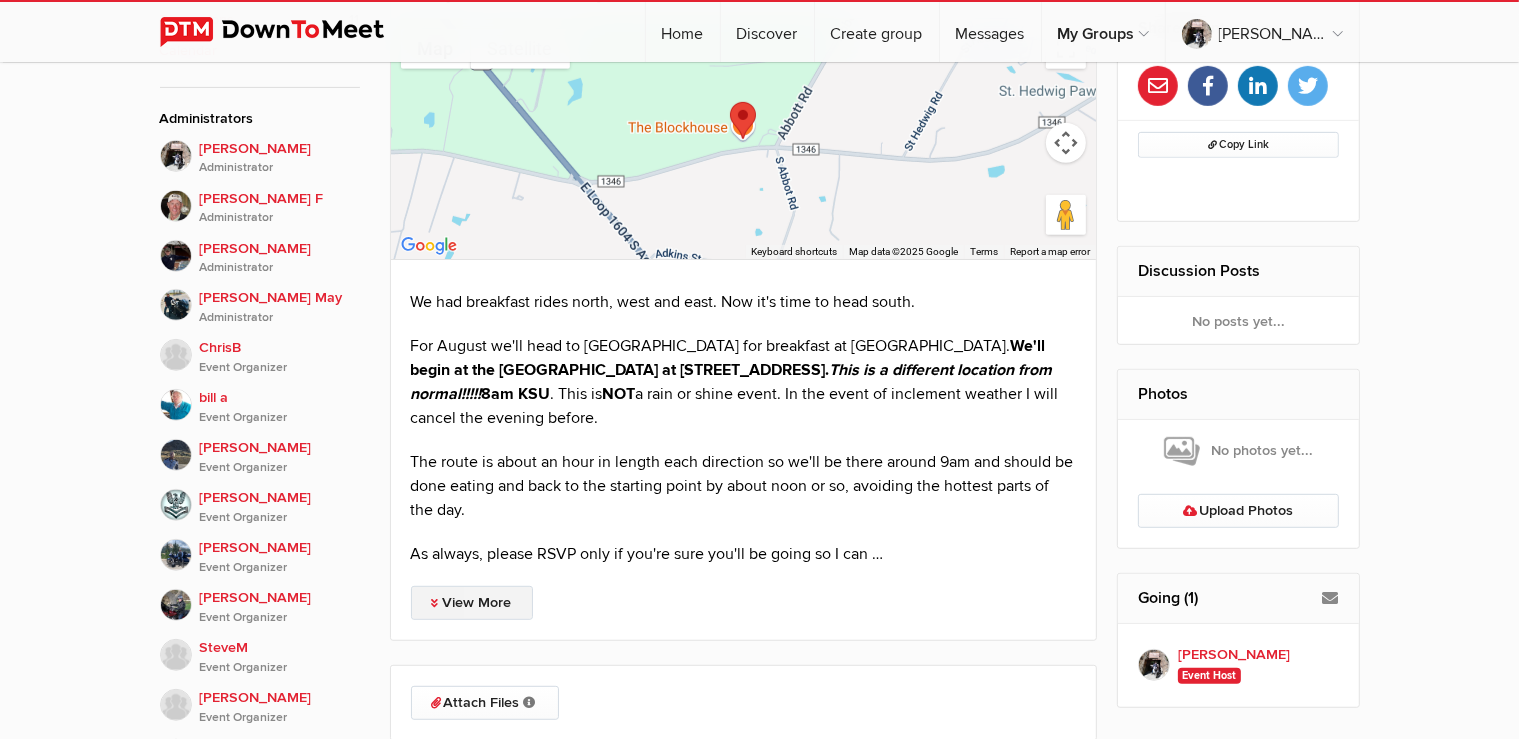 click on "View More" 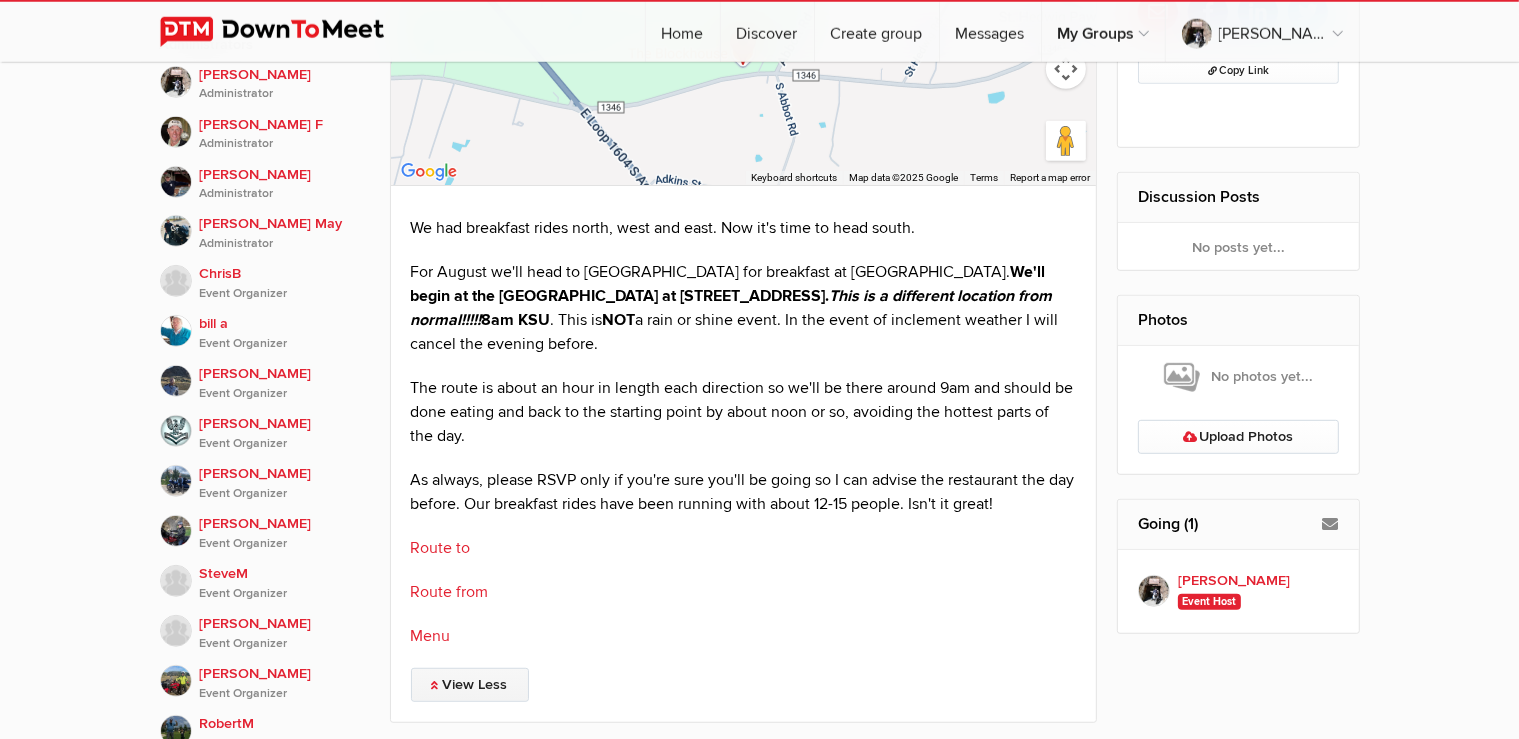 scroll, scrollTop: 1056, scrollLeft: 0, axis: vertical 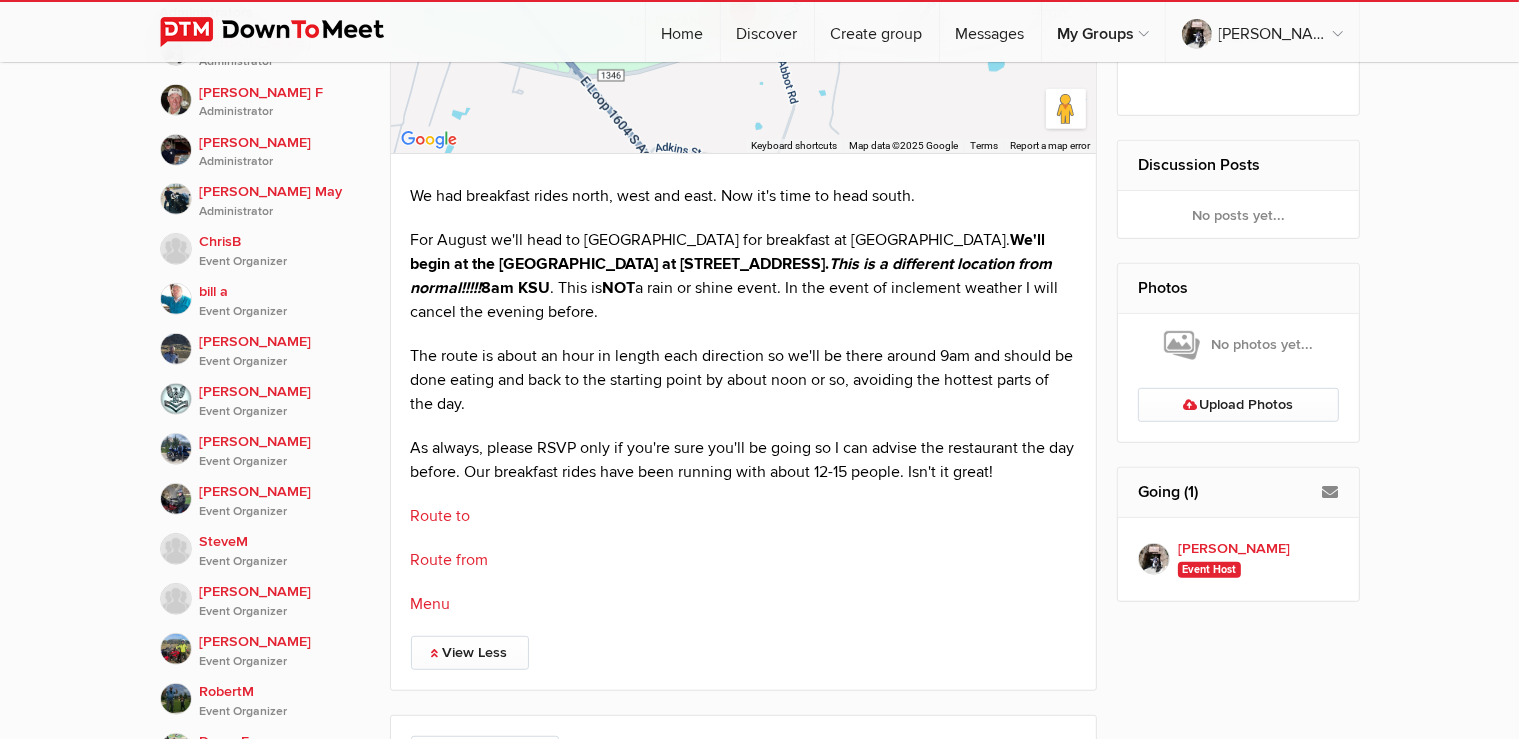 click on "Route to" 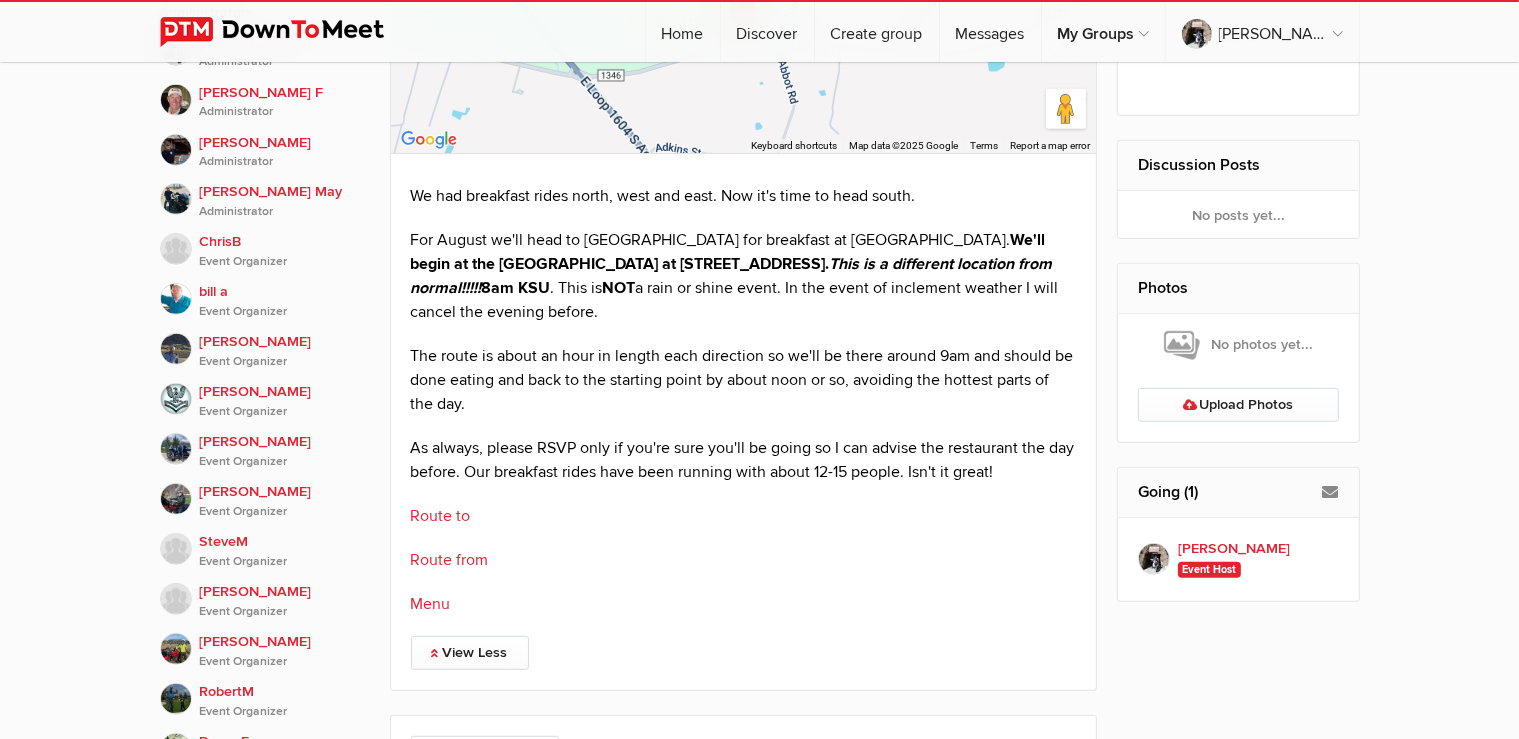 click on "Route from" 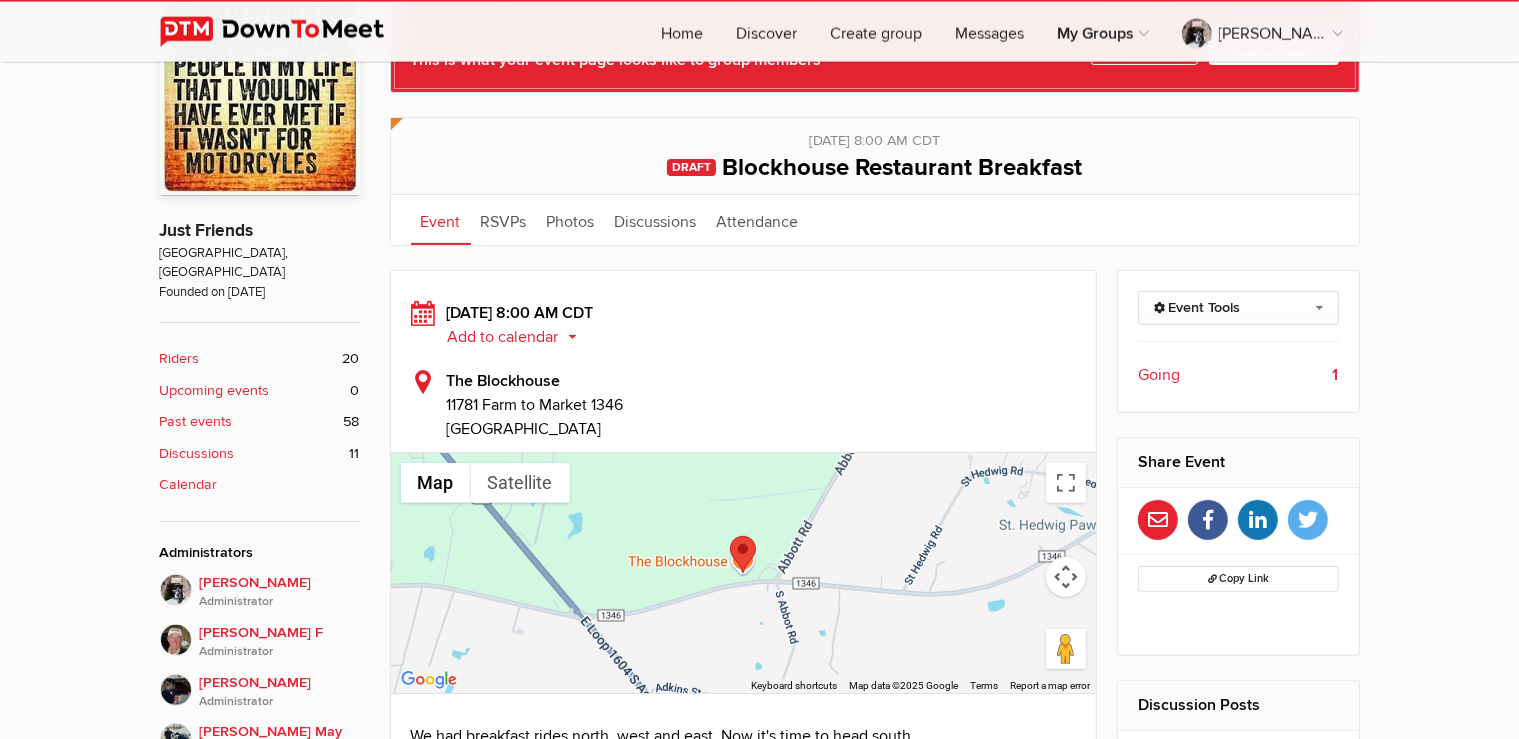 scroll, scrollTop: 422, scrollLeft: 0, axis: vertical 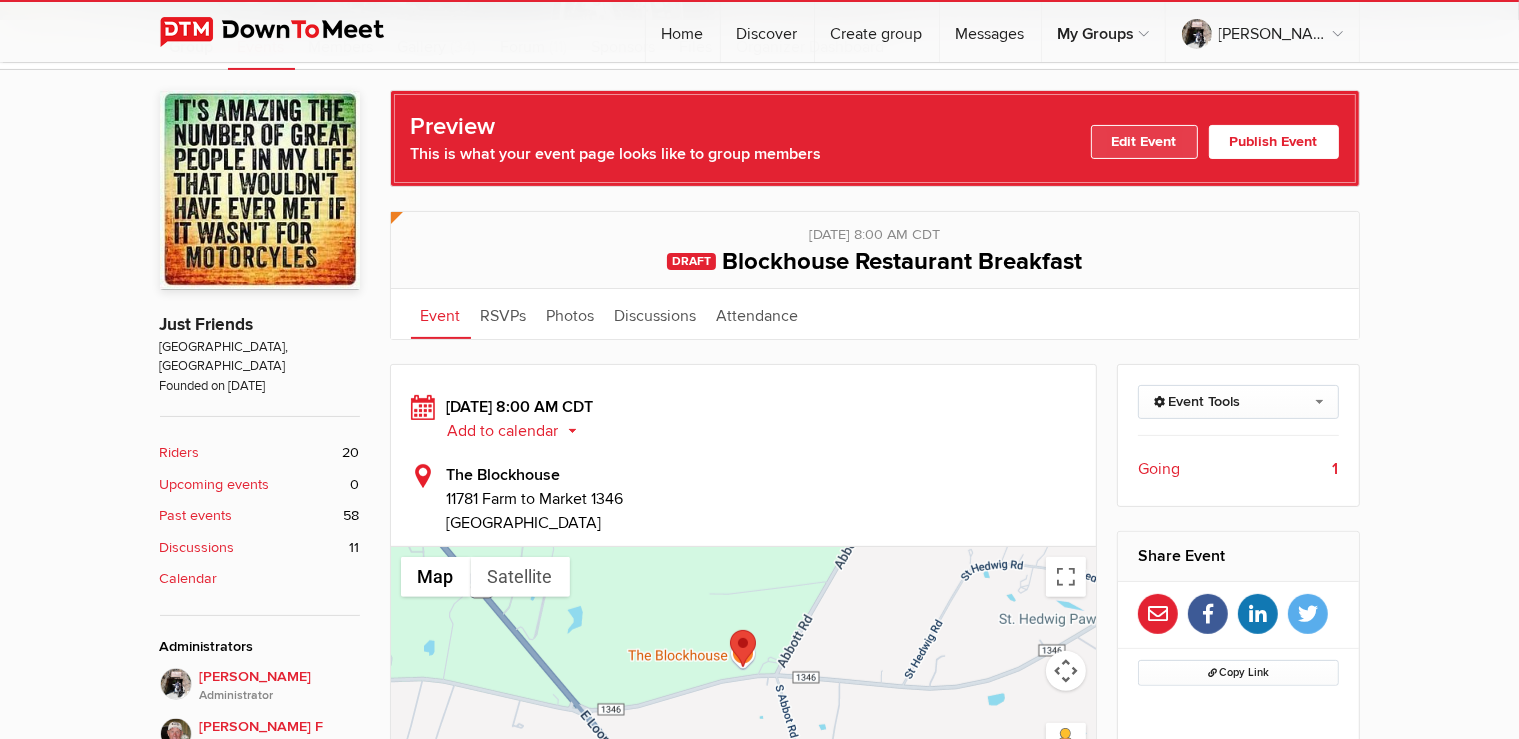 click on "Edit Event" 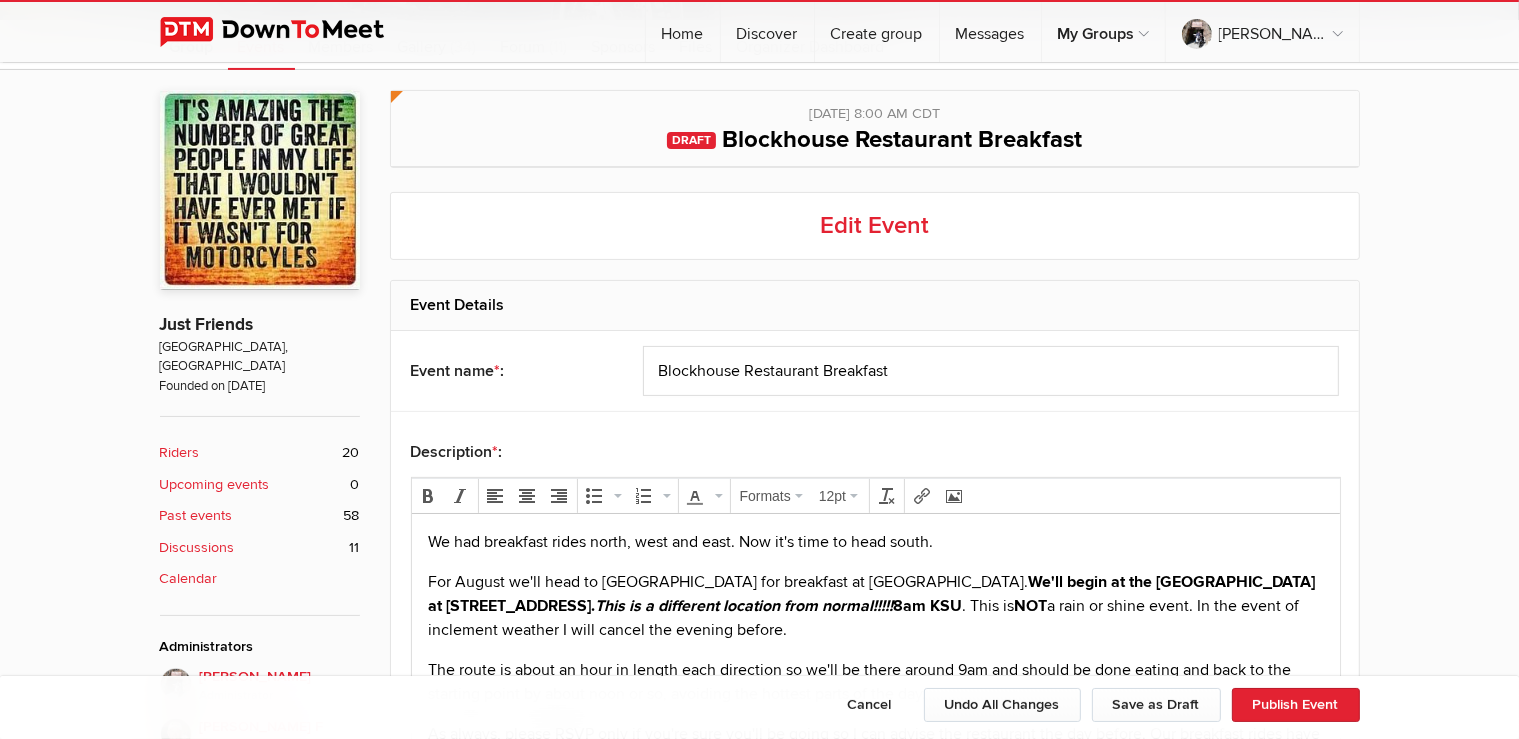 scroll, scrollTop: 633, scrollLeft: 0, axis: vertical 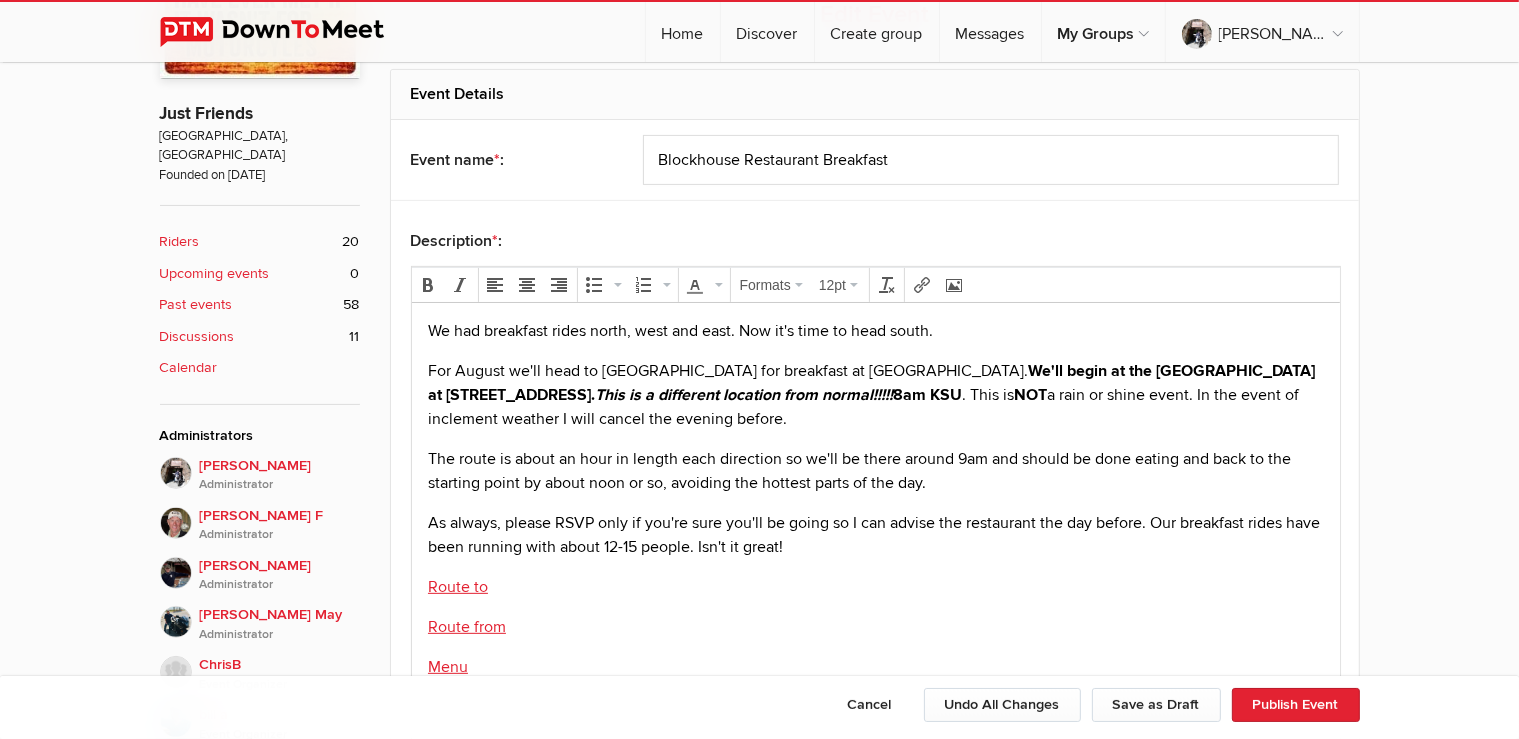 click on "The route is about an hour in length each direction so we'll be there around 9am and should be done eating and back to the starting point by about noon or so, avoiding the hottest parts of the day." at bounding box center [875, 471] 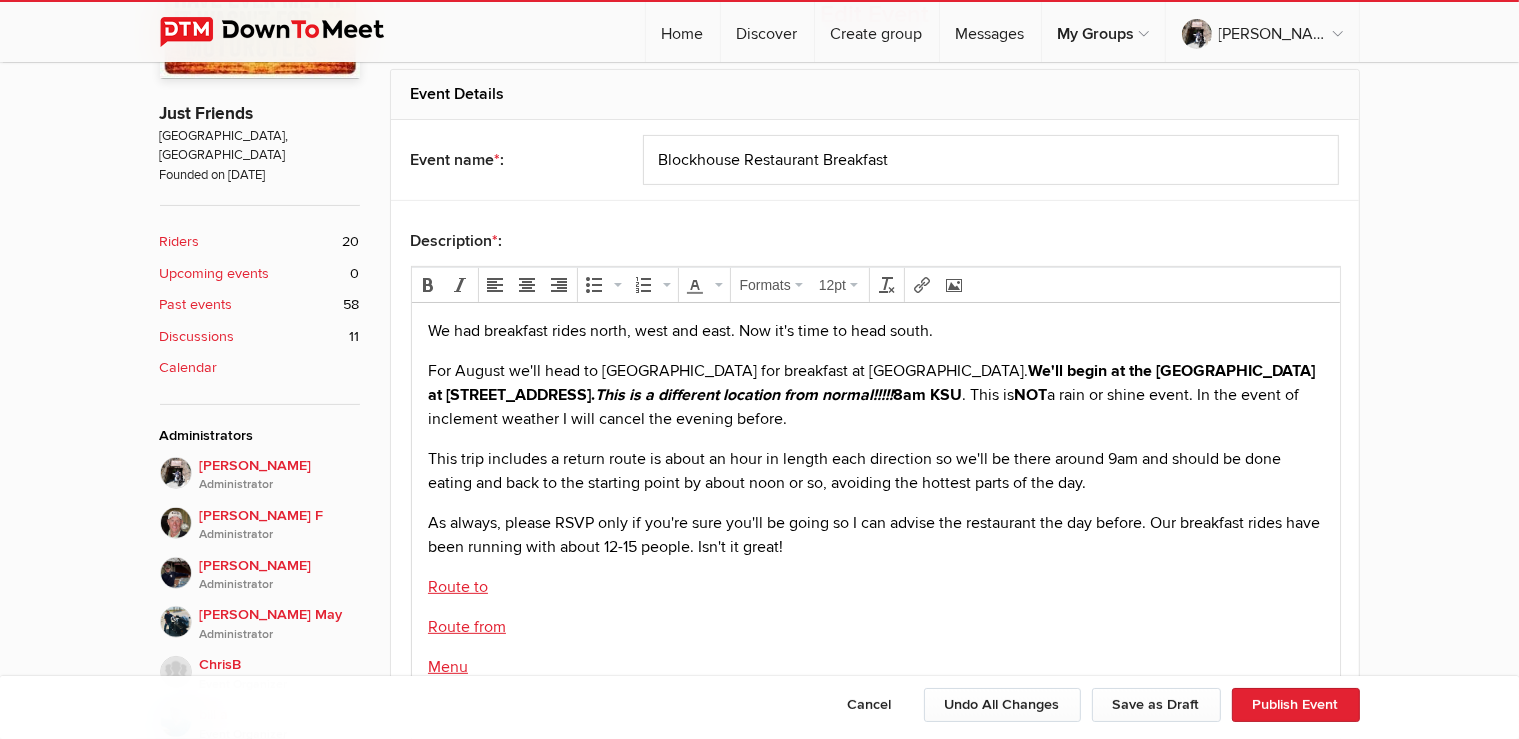 click on "This trip includes a return route is about an hour in length each direction so we'll be there around 9am and should be done eating and back to the starting point by about noon or so, avoiding the hottest parts of the day." at bounding box center [875, 471] 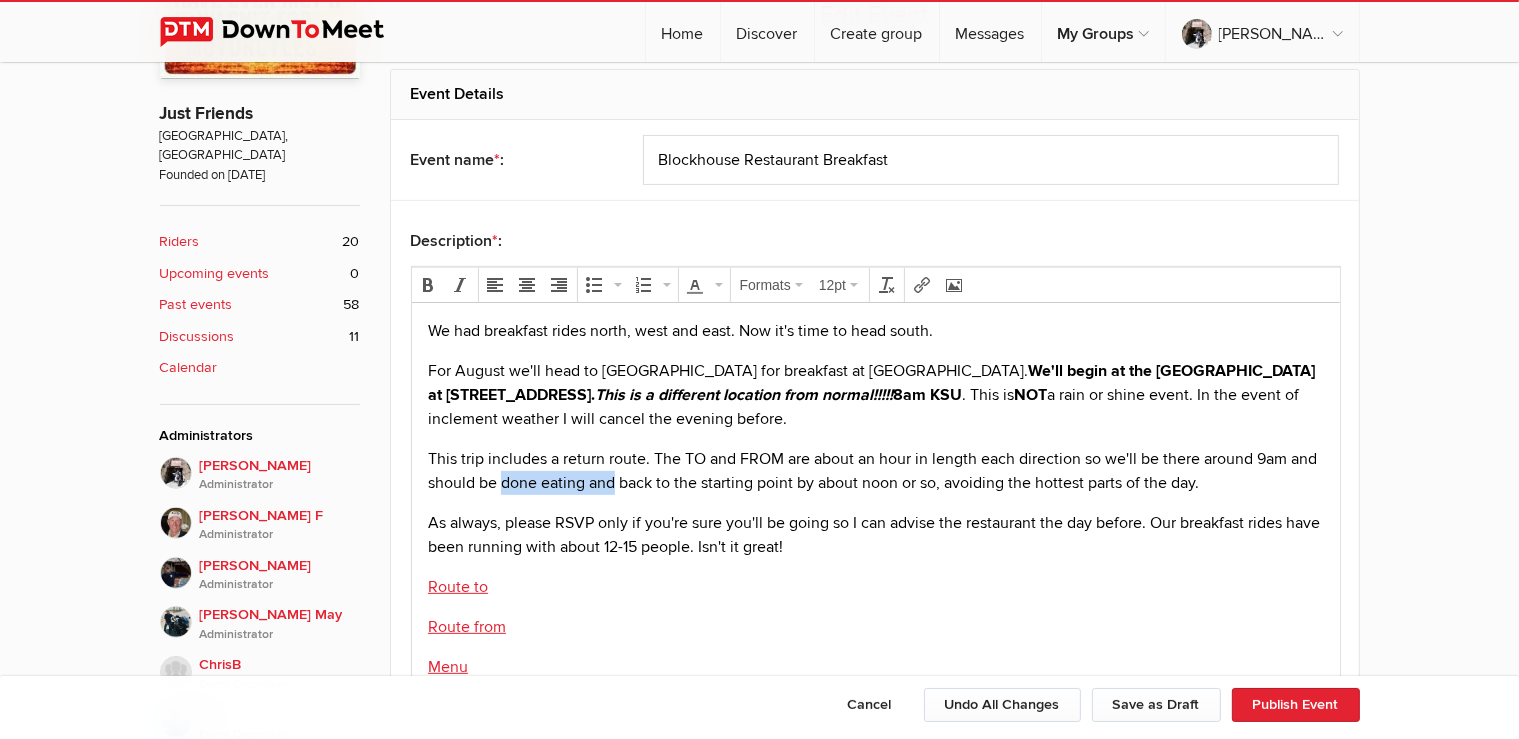 drag, startPoint x: 616, startPoint y: 485, endPoint x: 505, endPoint y: 487, distance: 111.01801 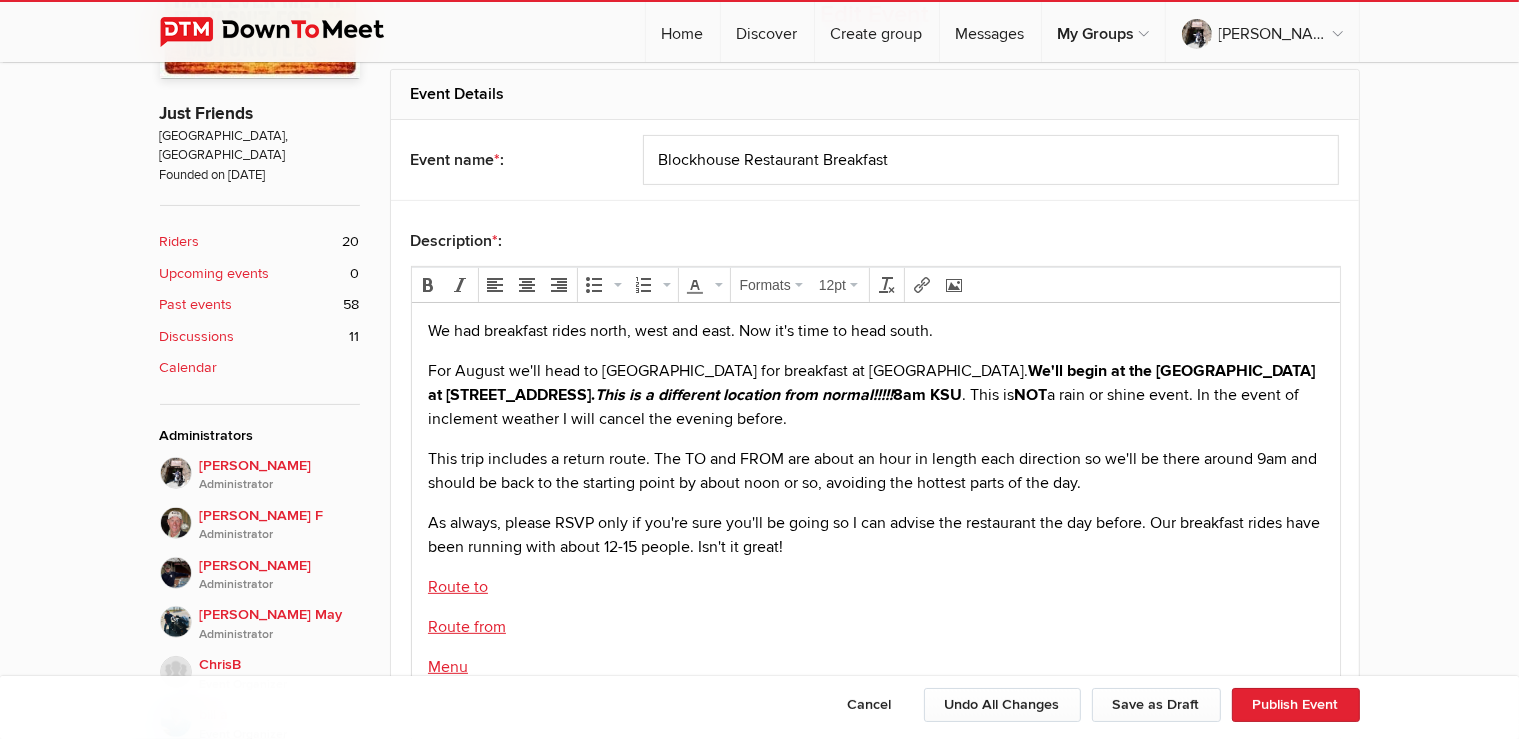 click on "This trip includes a return route. The TO and FROM are about an hour in length each direction so we'll be there around 9am and should be back to the starting point by about noon or so, avoiding the hottest parts of the day." at bounding box center [875, 471] 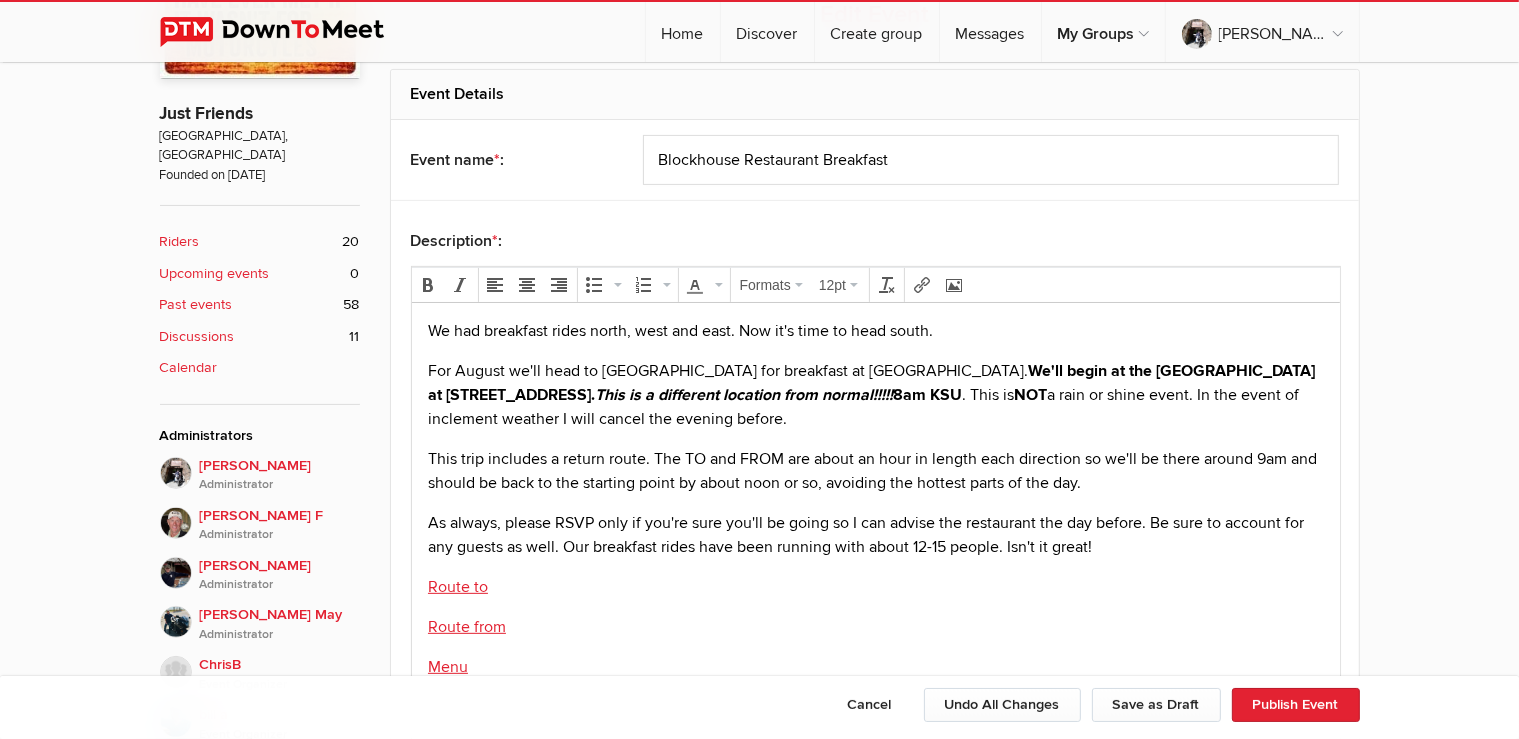click on "For August we'll head to [GEOGRAPHIC_DATA] for breakfast at [GEOGRAPHIC_DATA].  We'll begin at the [GEOGRAPHIC_DATA] at [GEOGRAPHIC_DATA], [GEOGRAPHIC_DATA].  This is a different location from normal!!!!!  8am KSU . This is  NOT  a rain or shine event. In the event of inclement weather I will cancel the evening before." at bounding box center (875, 395) 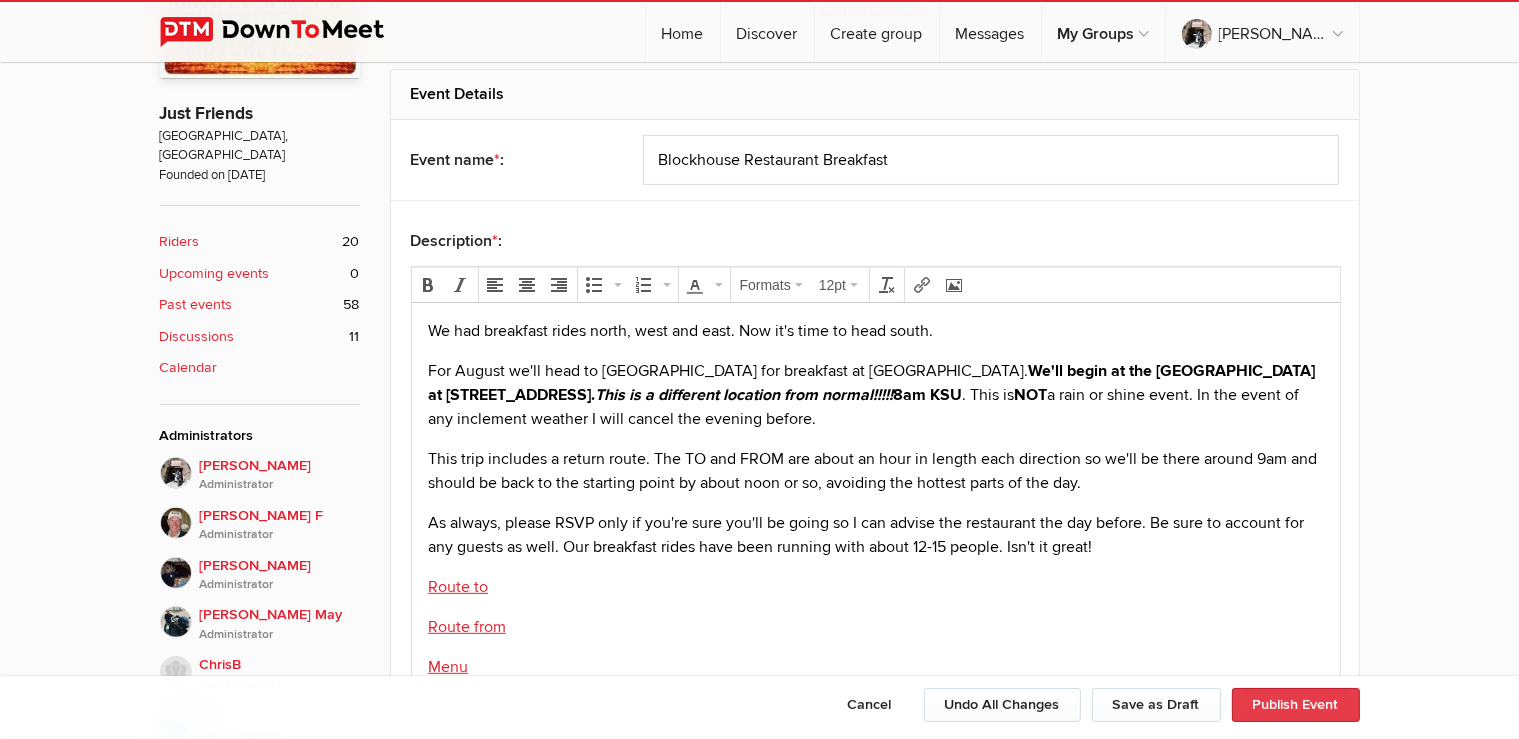 click on "Publish Event" 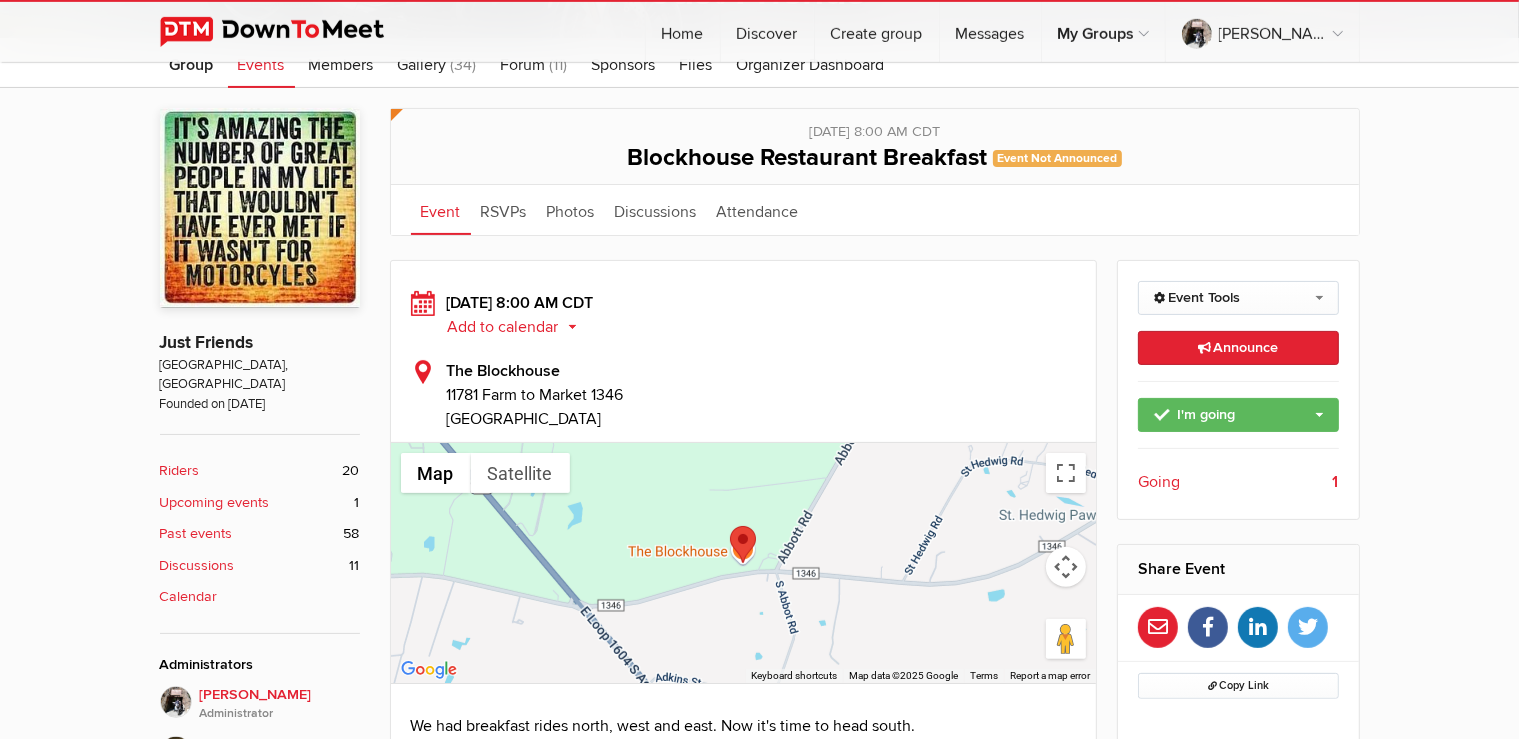 scroll, scrollTop: 316, scrollLeft: 0, axis: vertical 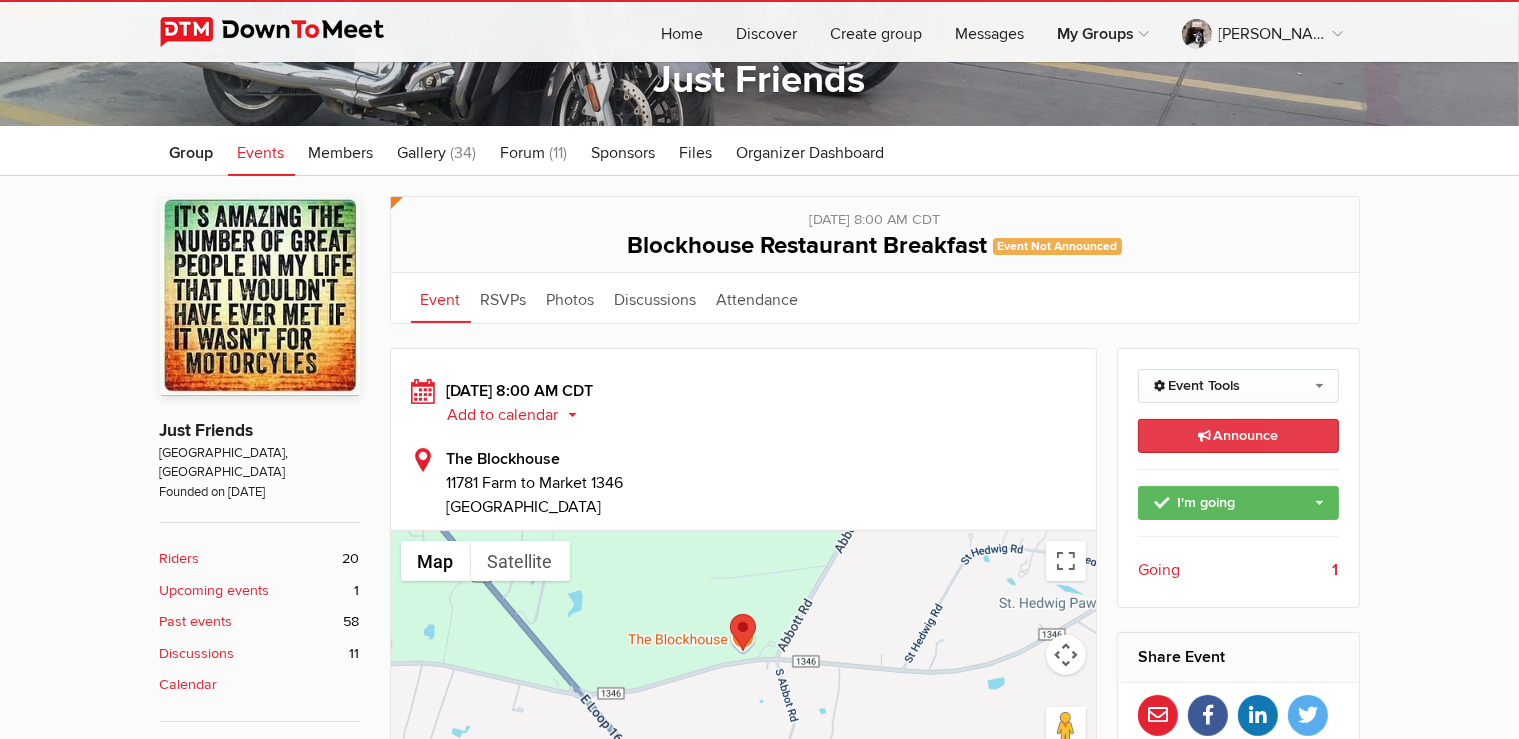click on "Announce
This announcement goes out to all group members. Additionally, three event reminders will be sent (one month, one week, and one day) before the event to group members who didn't RSVP'd “No."
If the group is new, it's always a good idea to invite people to the group. The invitation buttons are provided for Facebook, Twitter, LinkedIn, email, etc. If you are an existing group organizer, click the "Copy Link" button to copy the link to your old group." 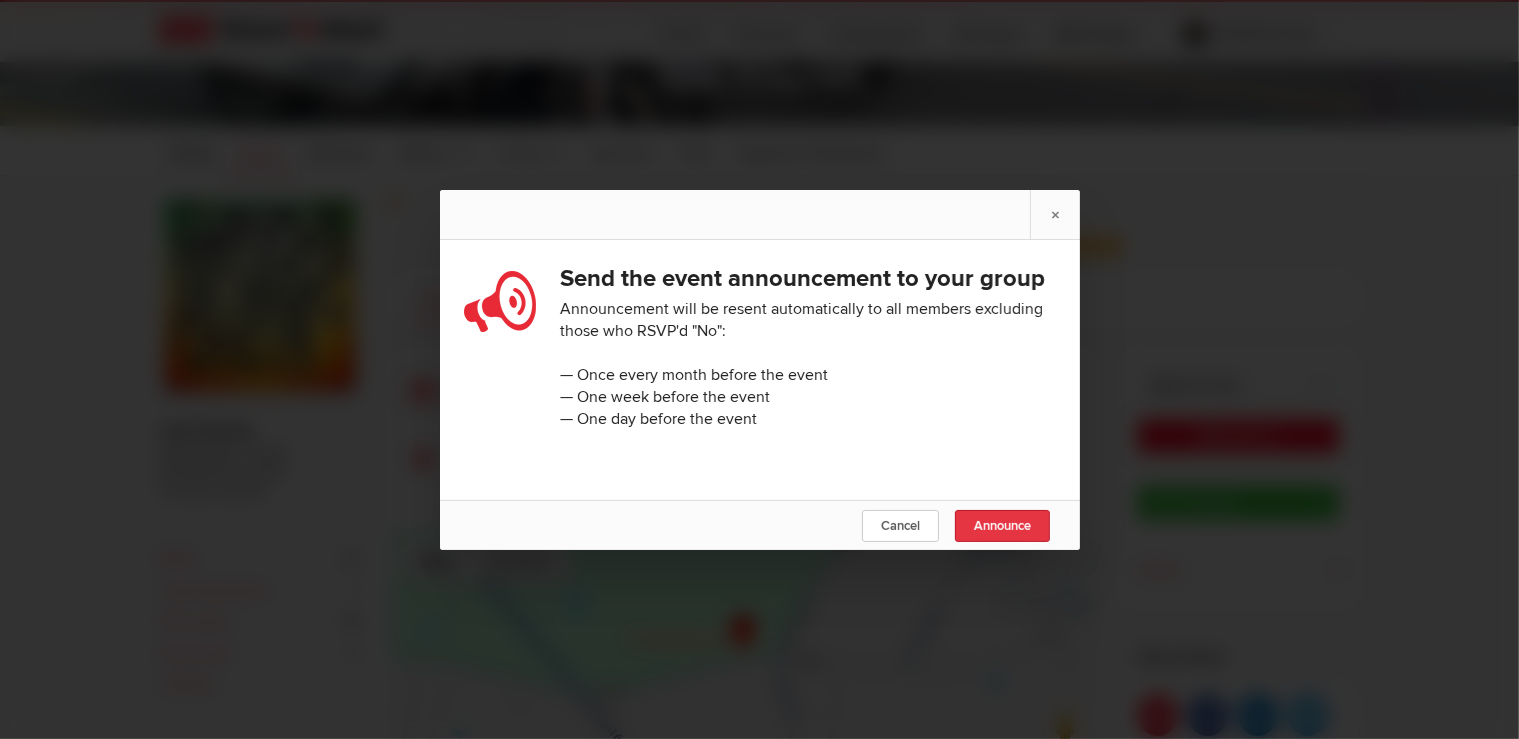 click on "Announce" 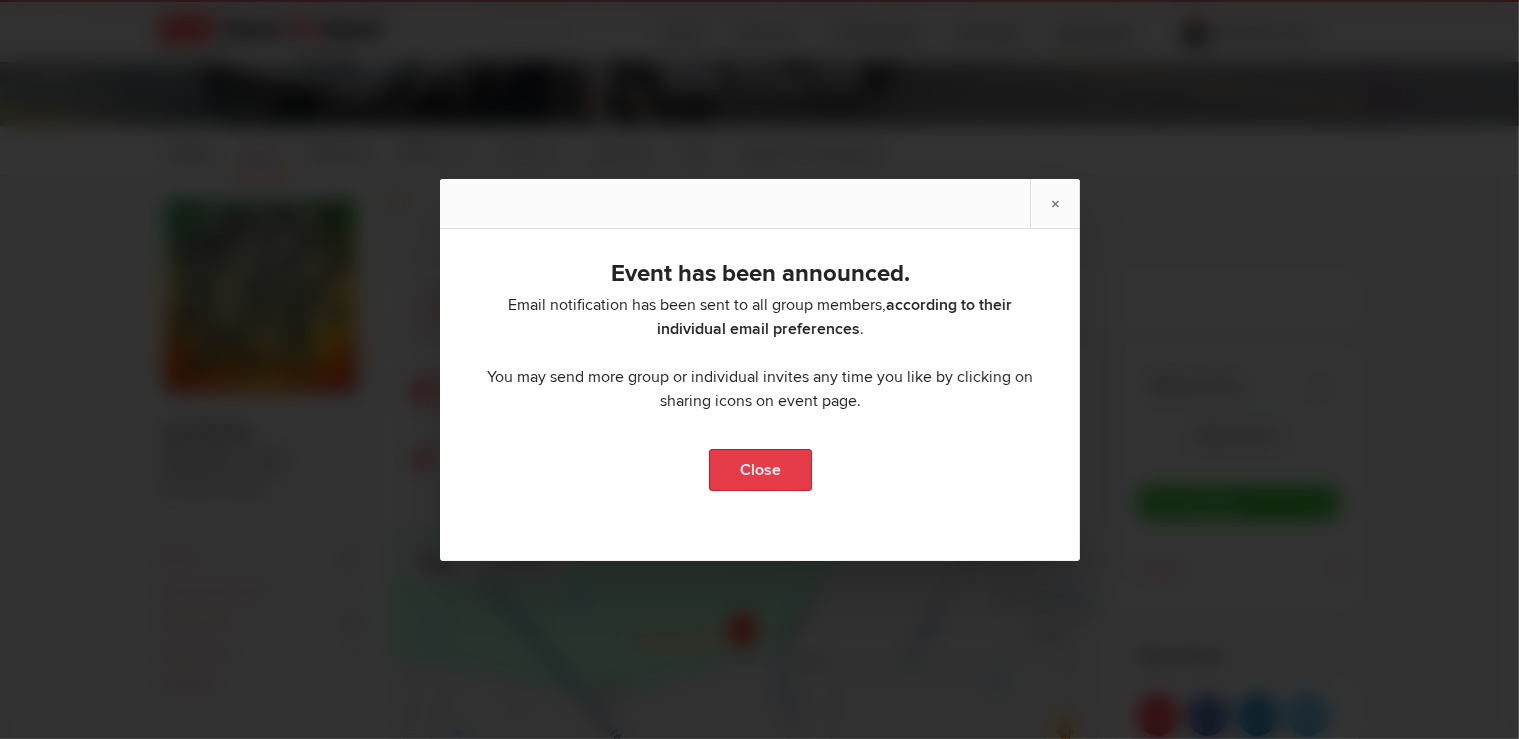 drag, startPoint x: 731, startPoint y: 472, endPoint x: 992, endPoint y: 454, distance: 261.61996 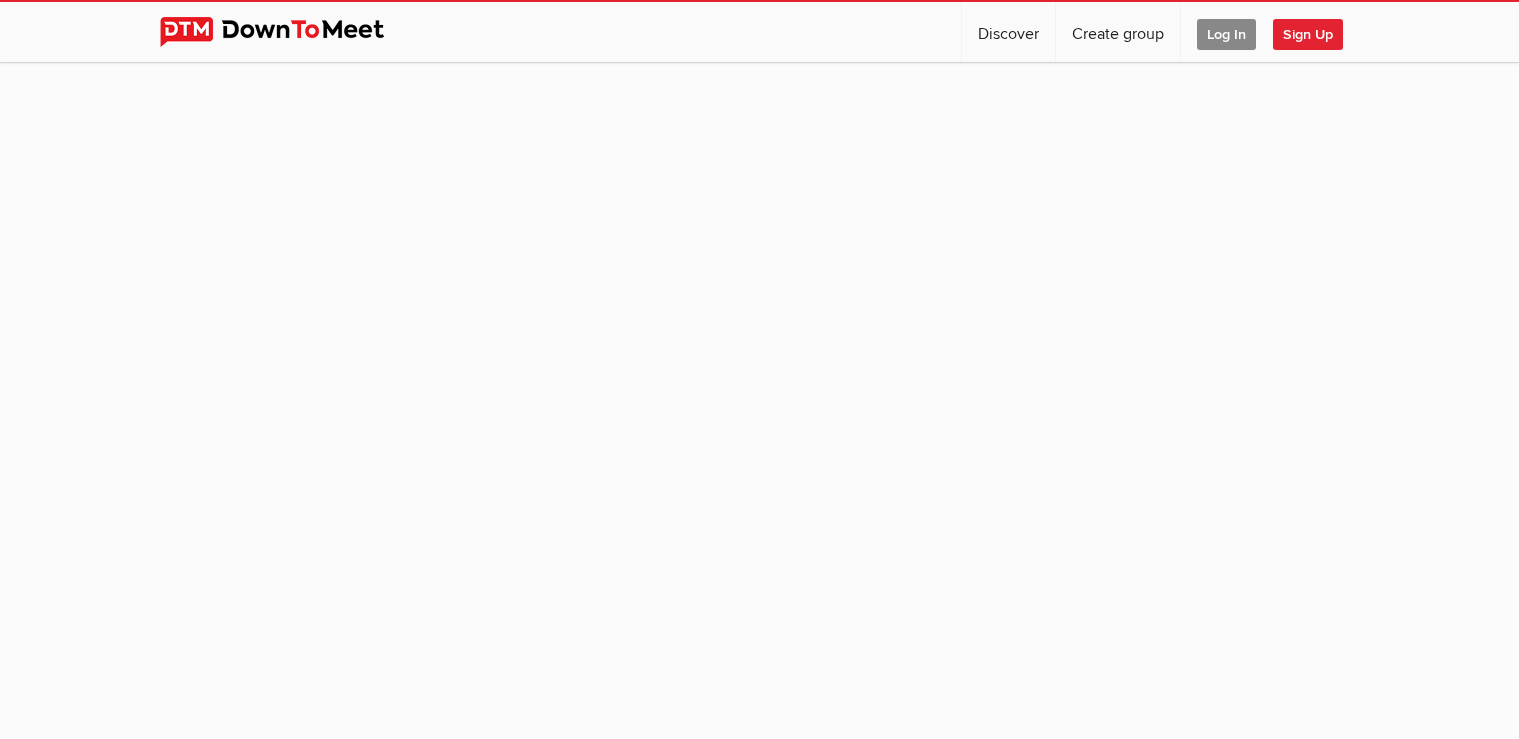 scroll, scrollTop: 0, scrollLeft: 0, axis: both 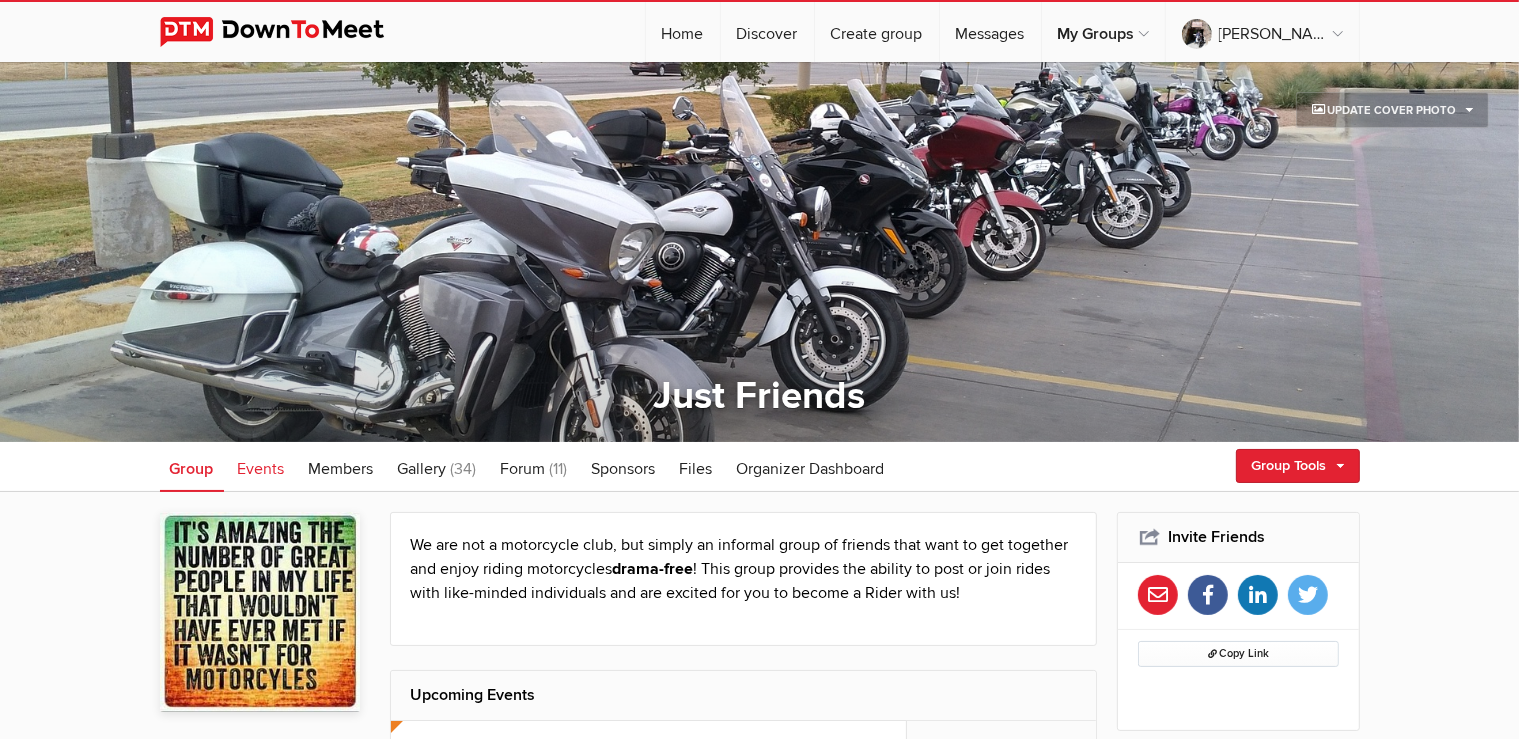 click on "Events" 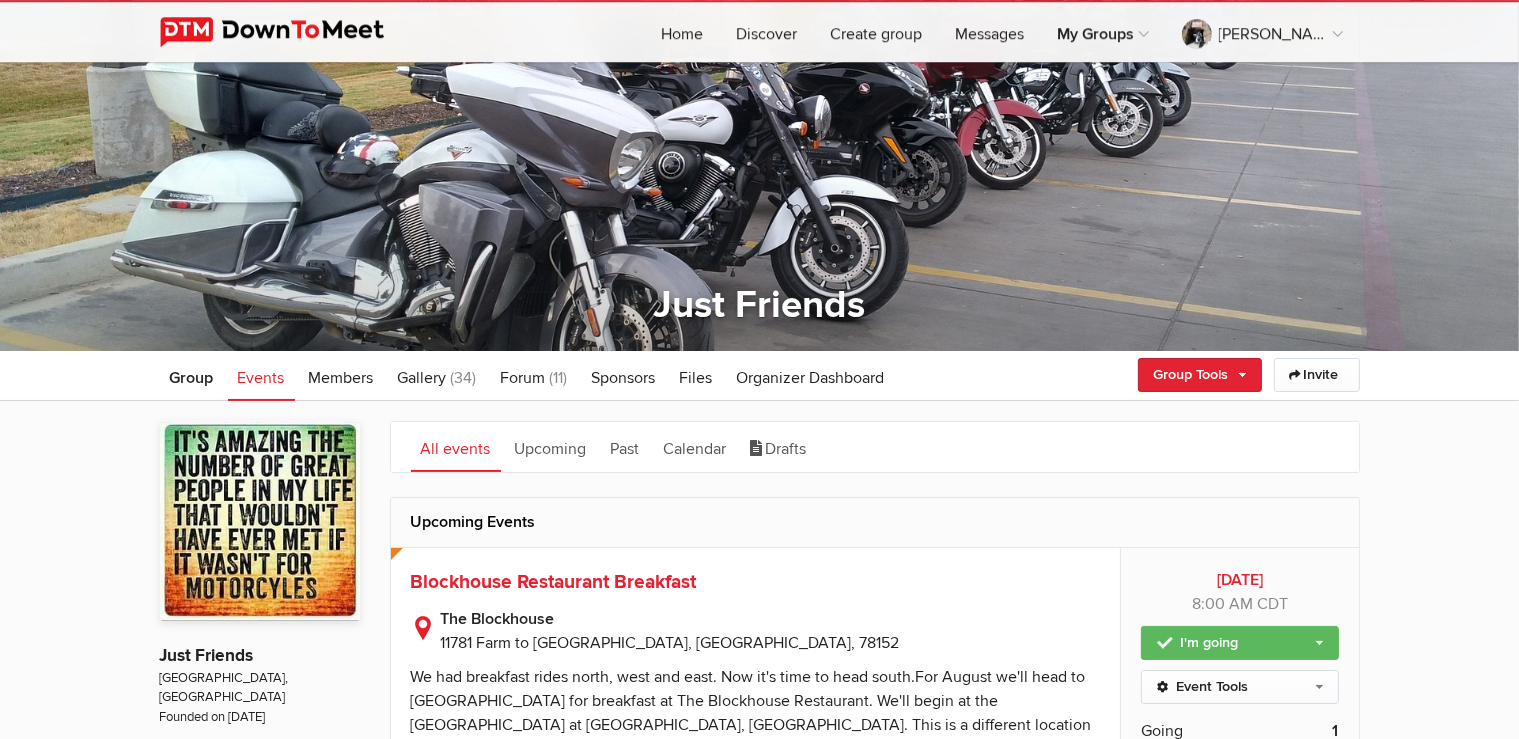 scroll, scrollTop: 211, scrollLeft: 0, axis: vertical 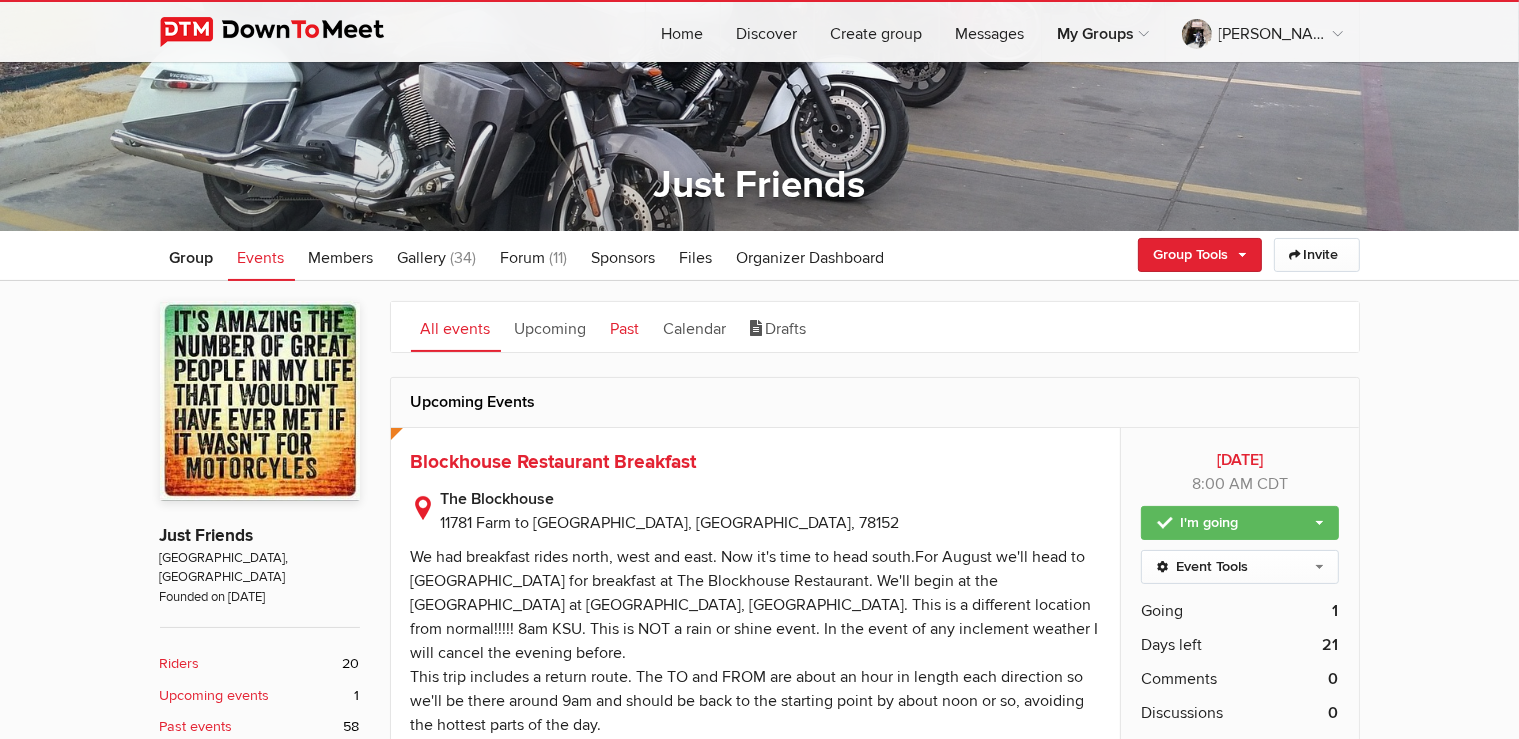 click on "Past" 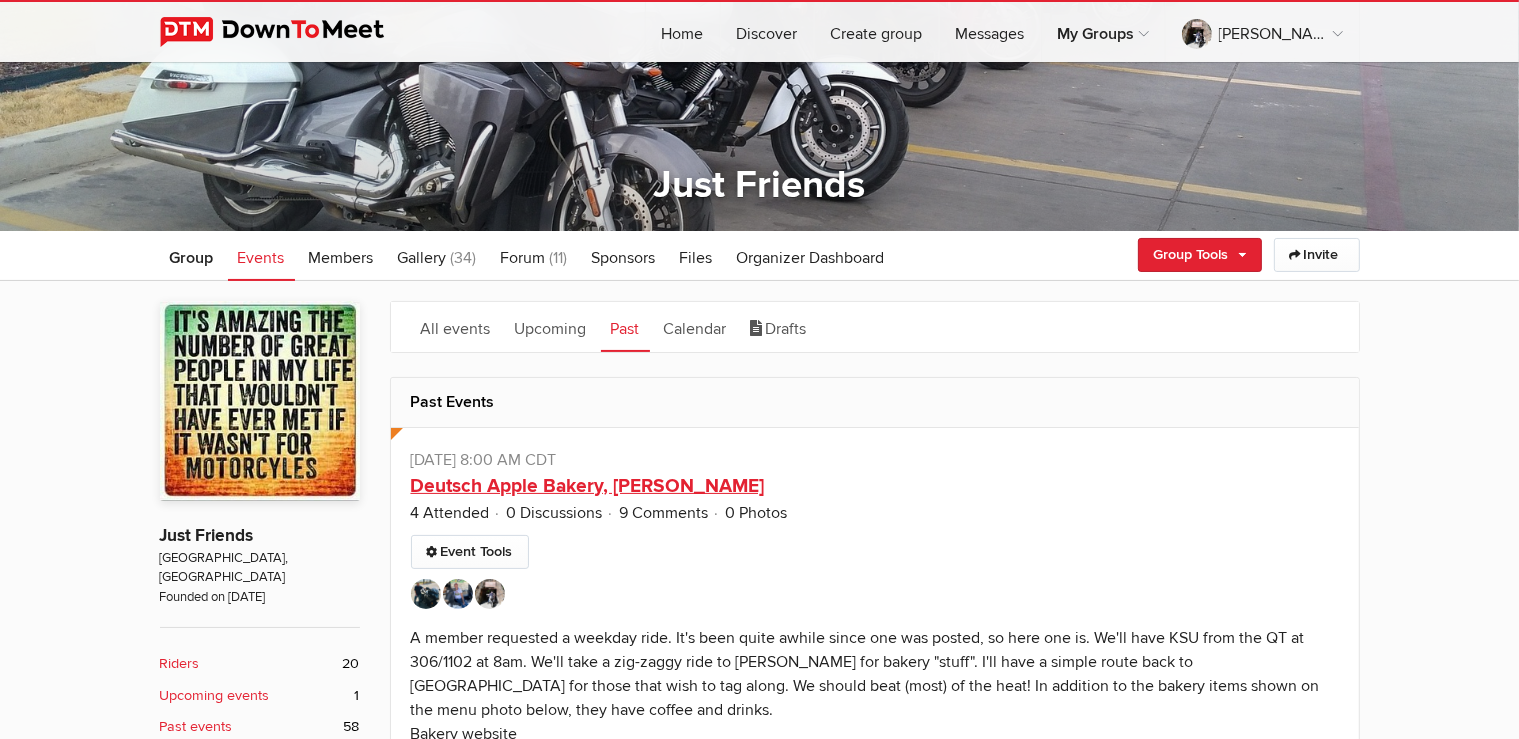 click on "Deutsch Apple Bakery, [PERSON_NAME]" 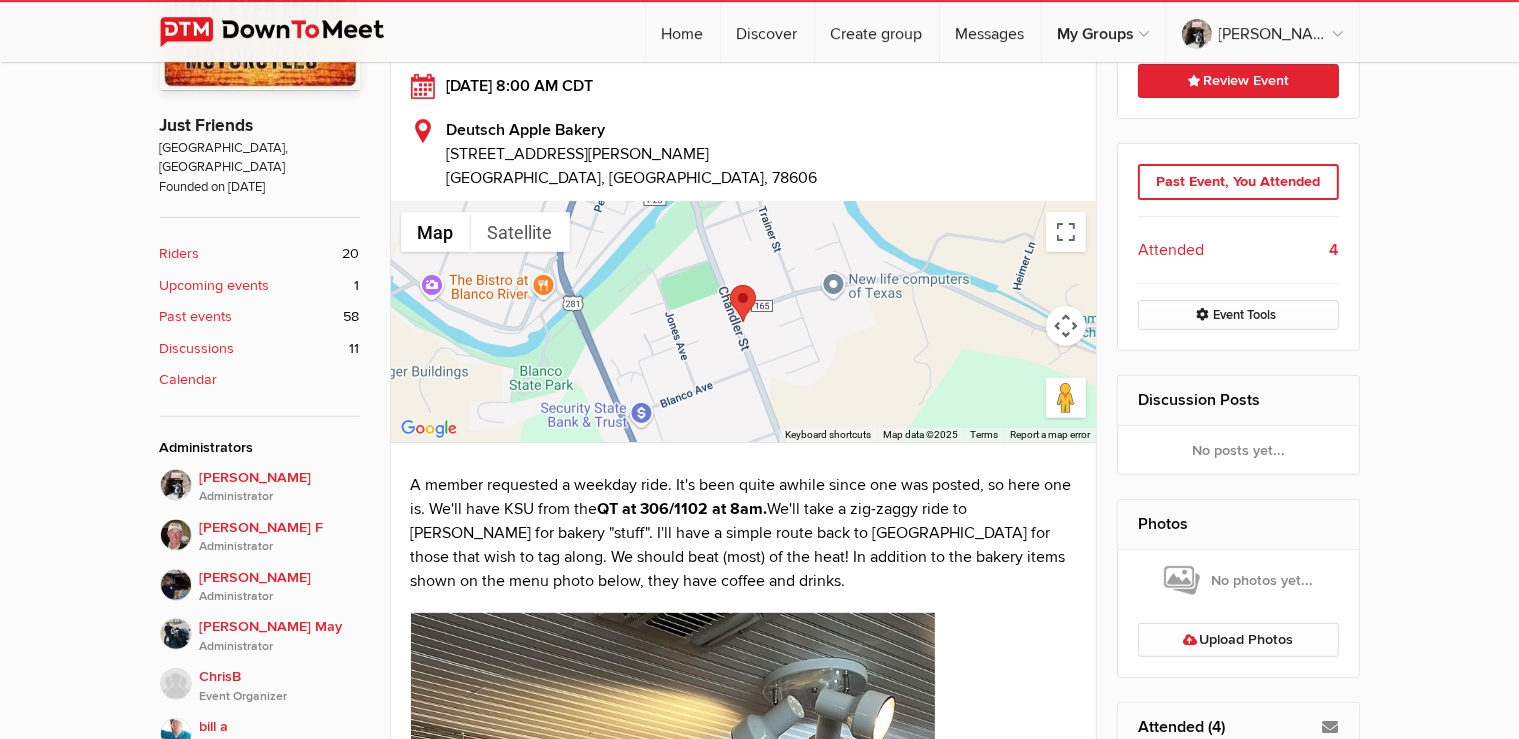 scroll, scrollTop: 633, scrollLeft: 0, axis: vertical 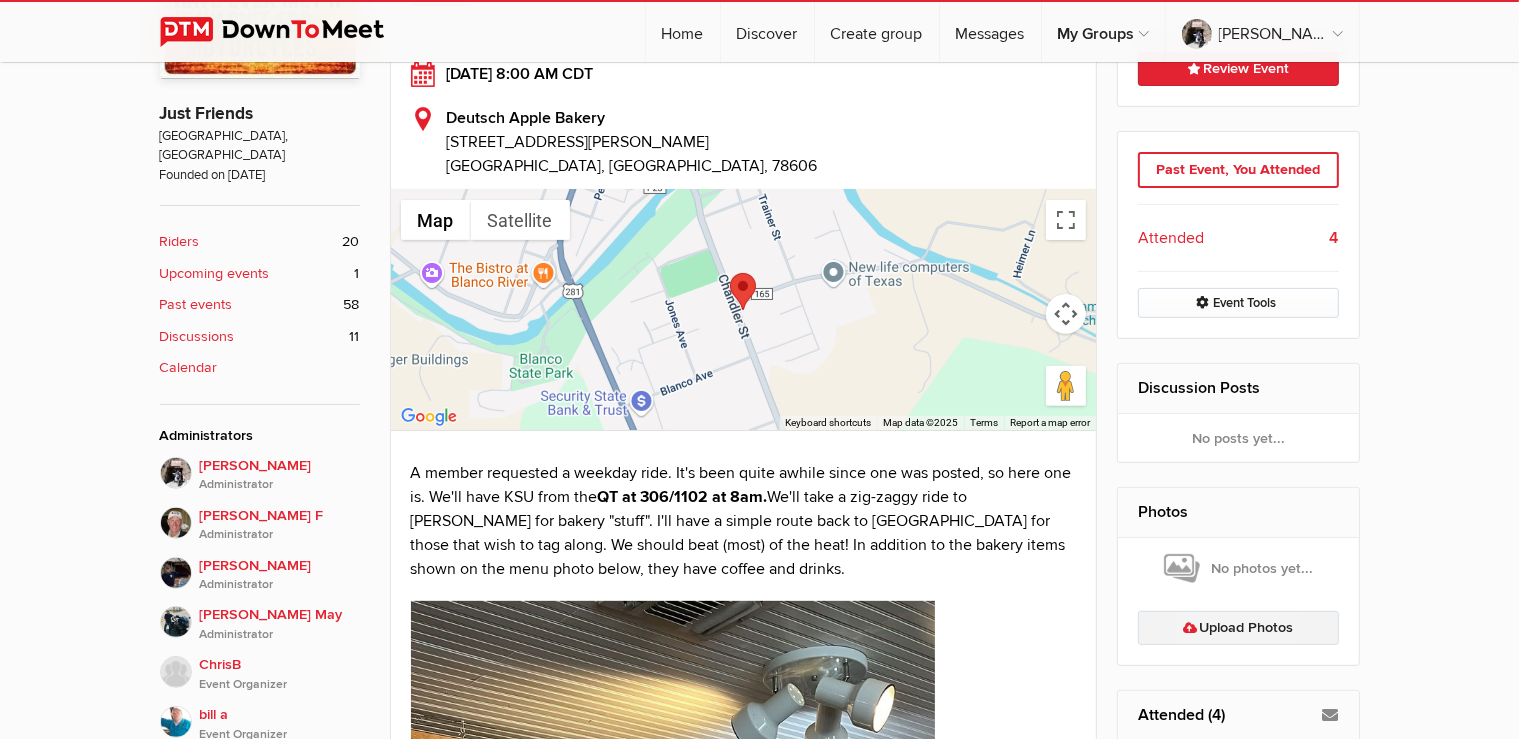 click on "Upload Photos" 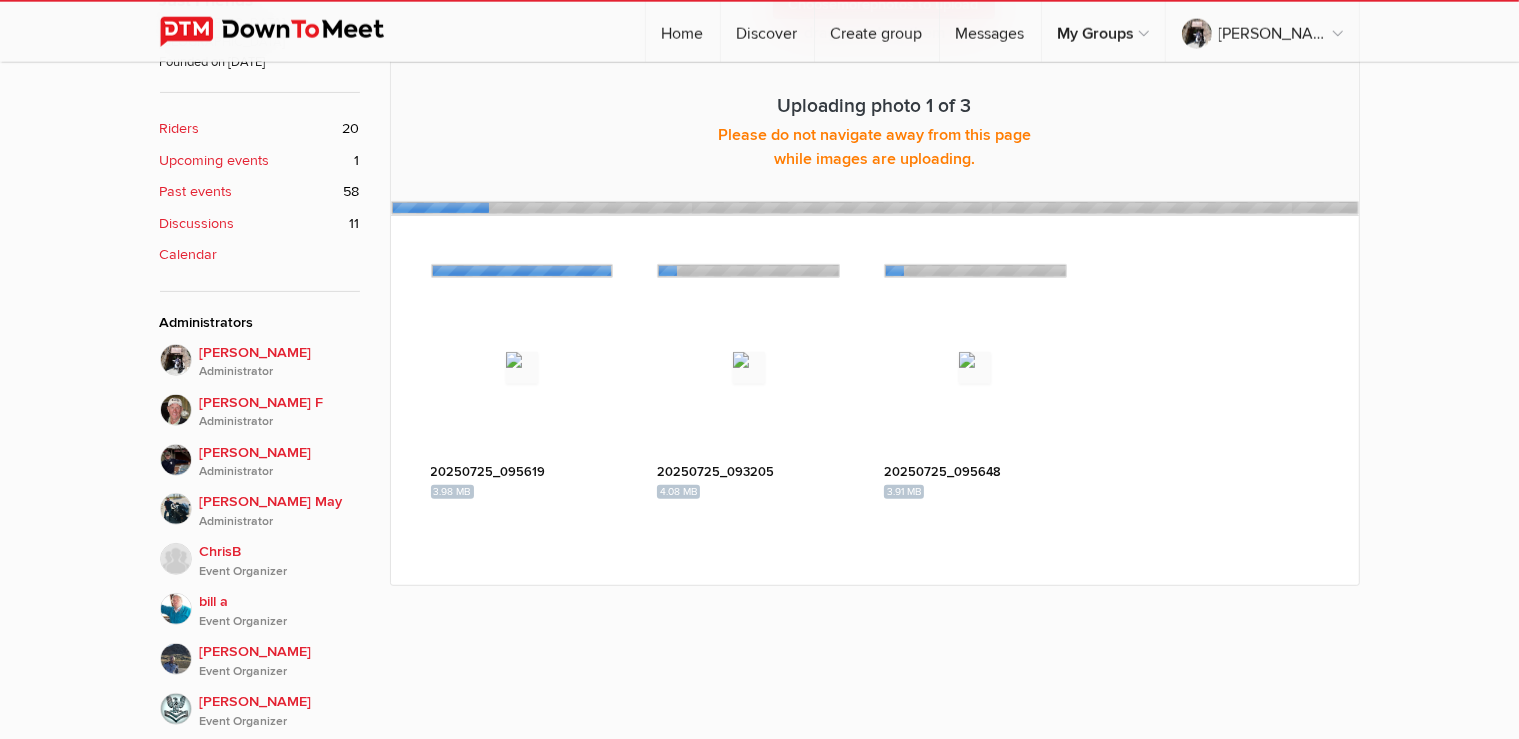 scroll, scrollTop: 758, scrollLeft: 0, axis: vertical 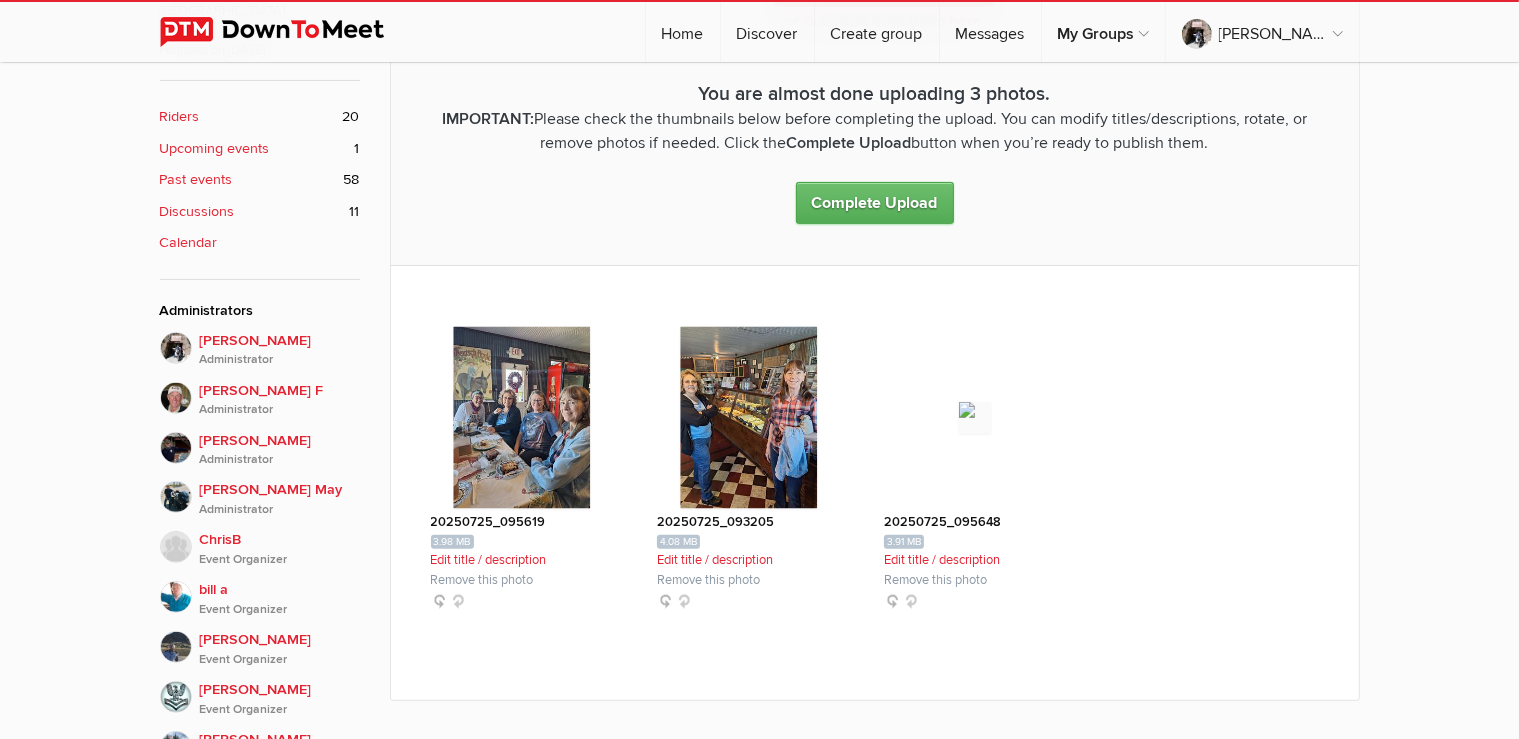 click on "Event is visible to members only This event is listed for members only; only members can see all event details.
Friday, Jul 25, 2025, 8:00 AM CDT
Deutsch Apple Bakery, Blanco
Event
RSVPs
Photos
Discussions
Reviews
Attendance
Event
RSVPs
Photos
More
Discussions Reviews Attendance" 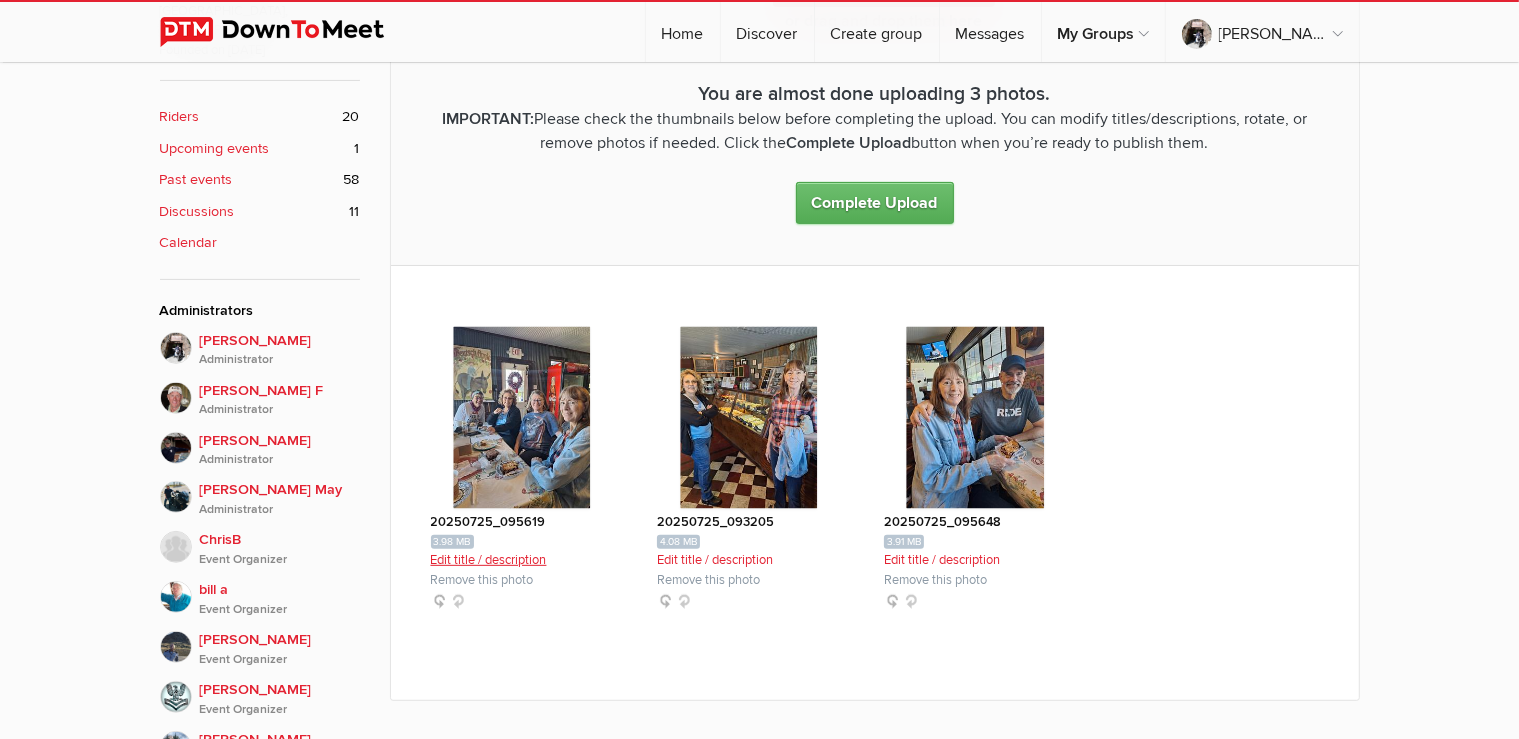 click on "Edit title / description" at bounding box center [489, 560] 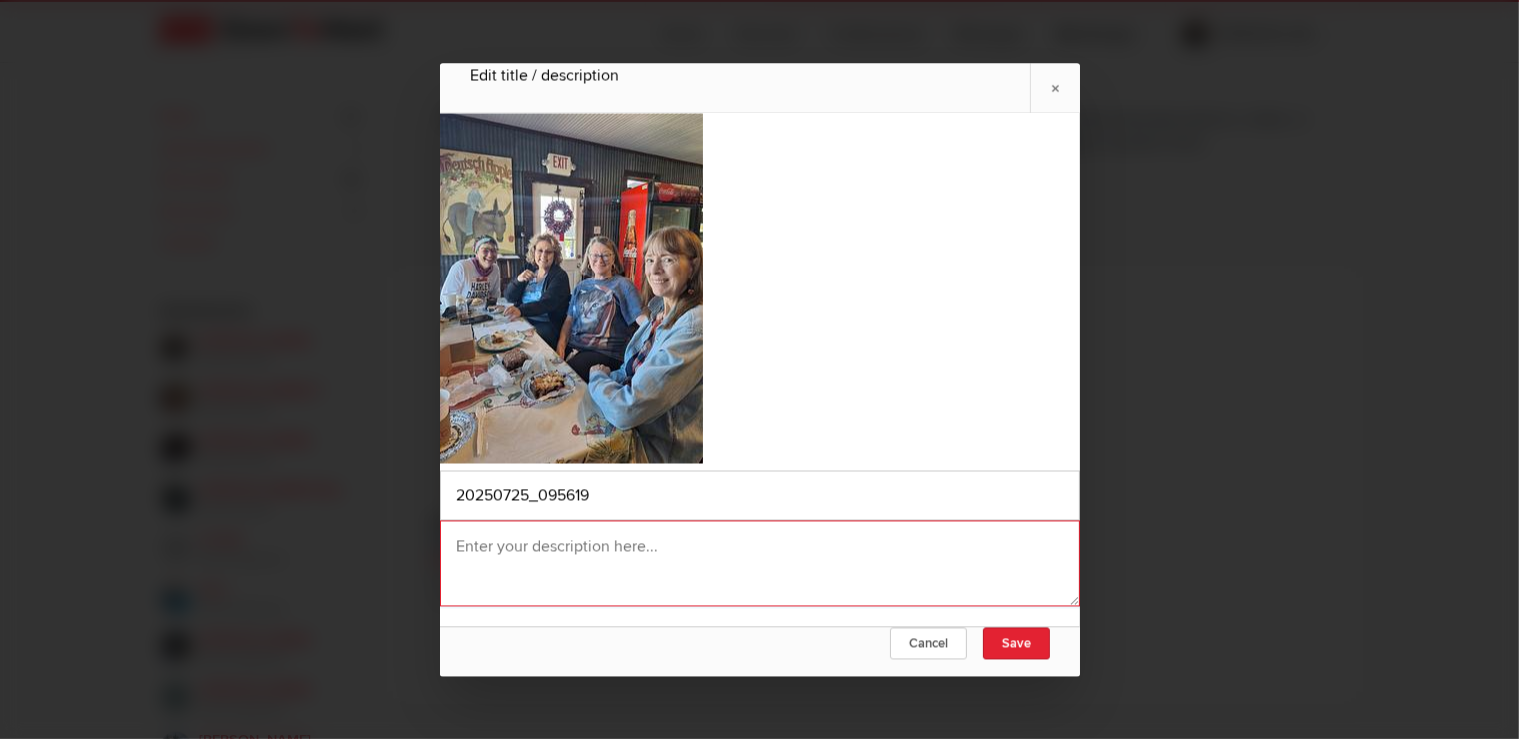 click 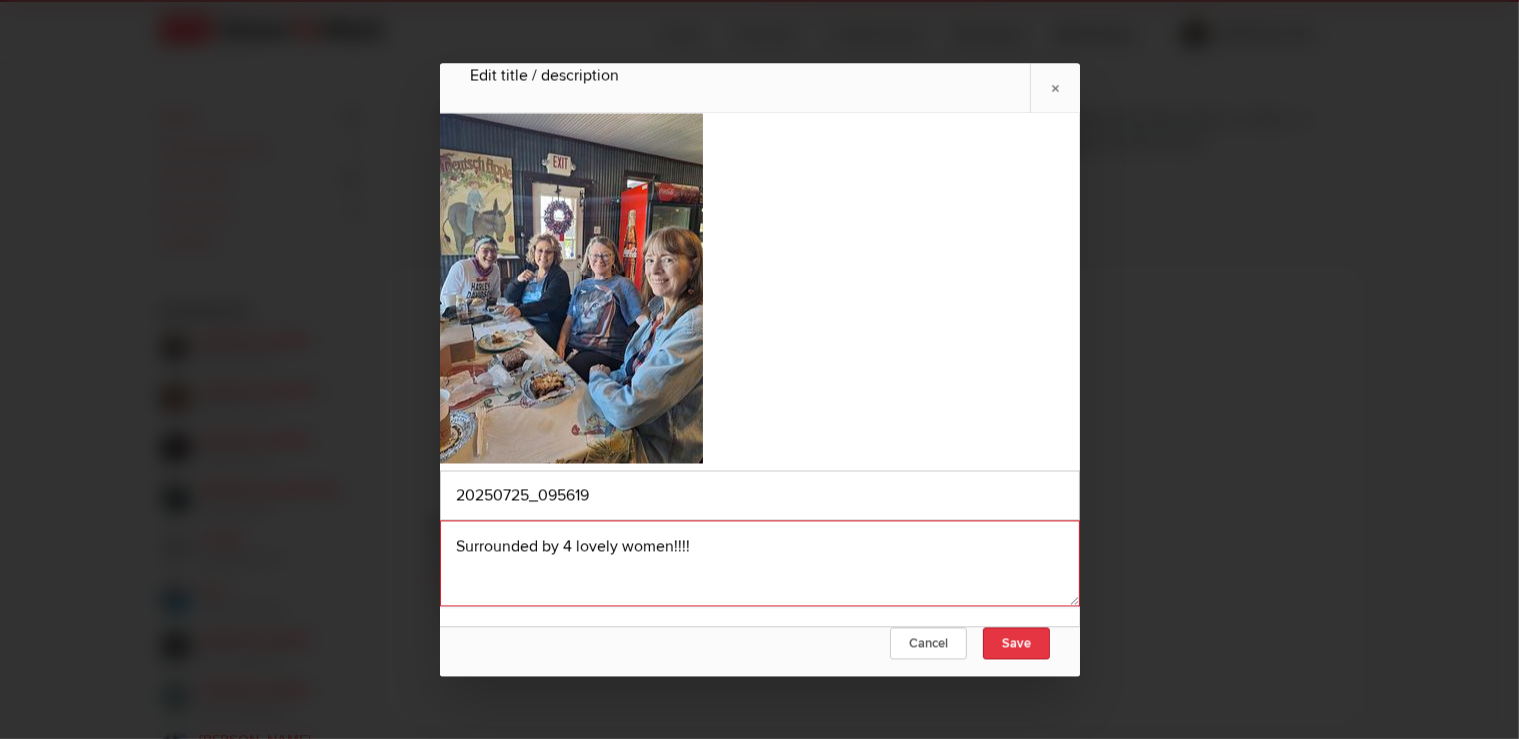 type on "Surrounded by 4 lovely women!!!!" 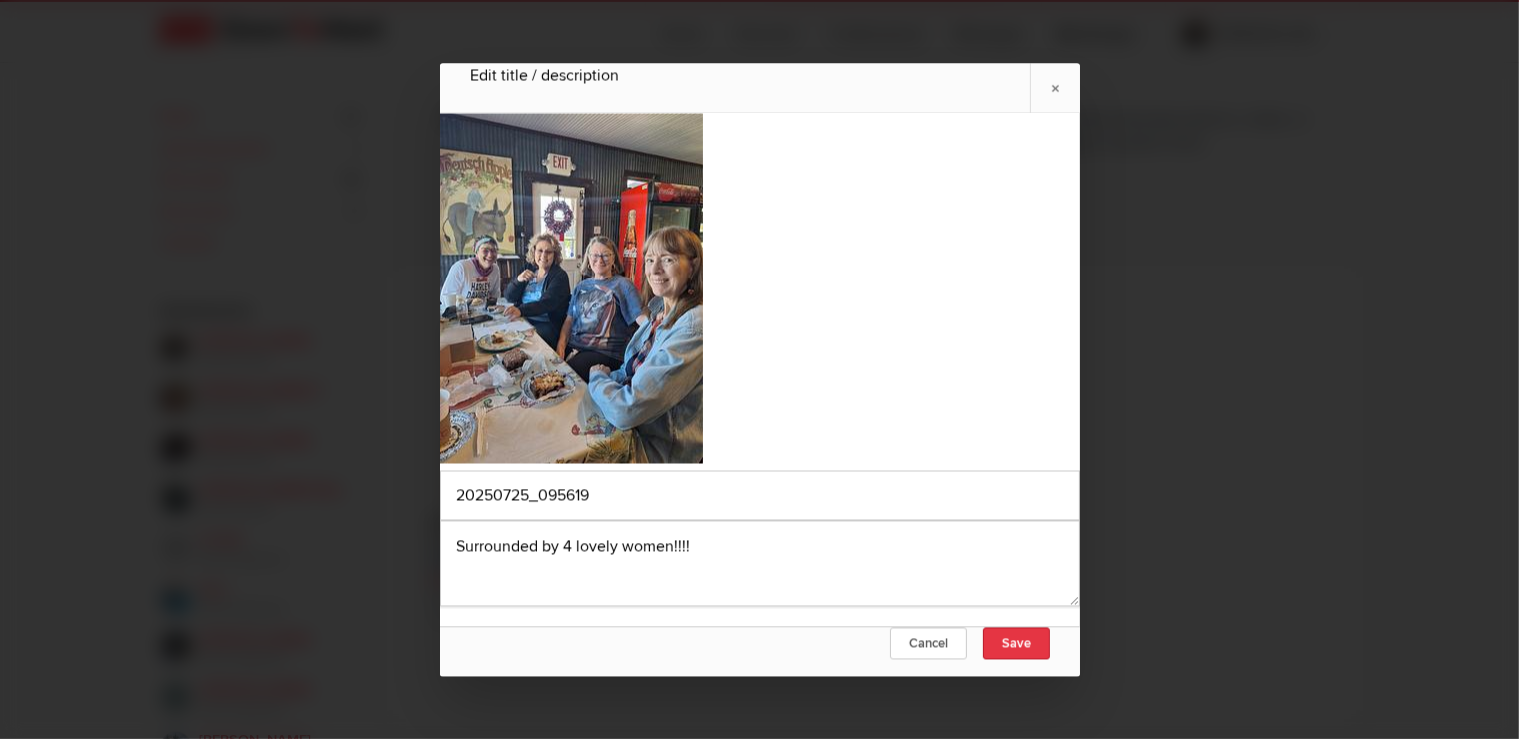 click on "Save" 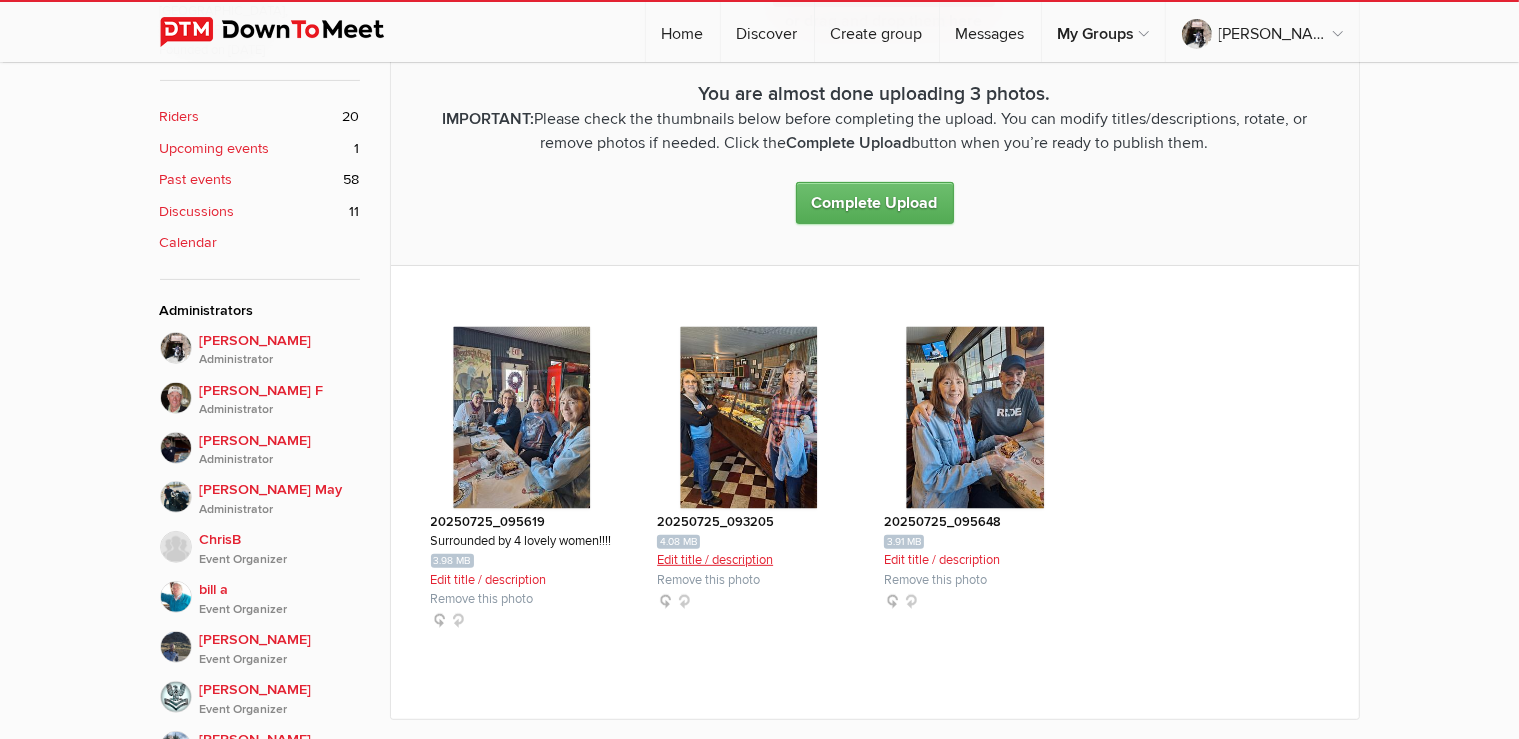 click on "Edit title / description" at bounding box center [715, 560] 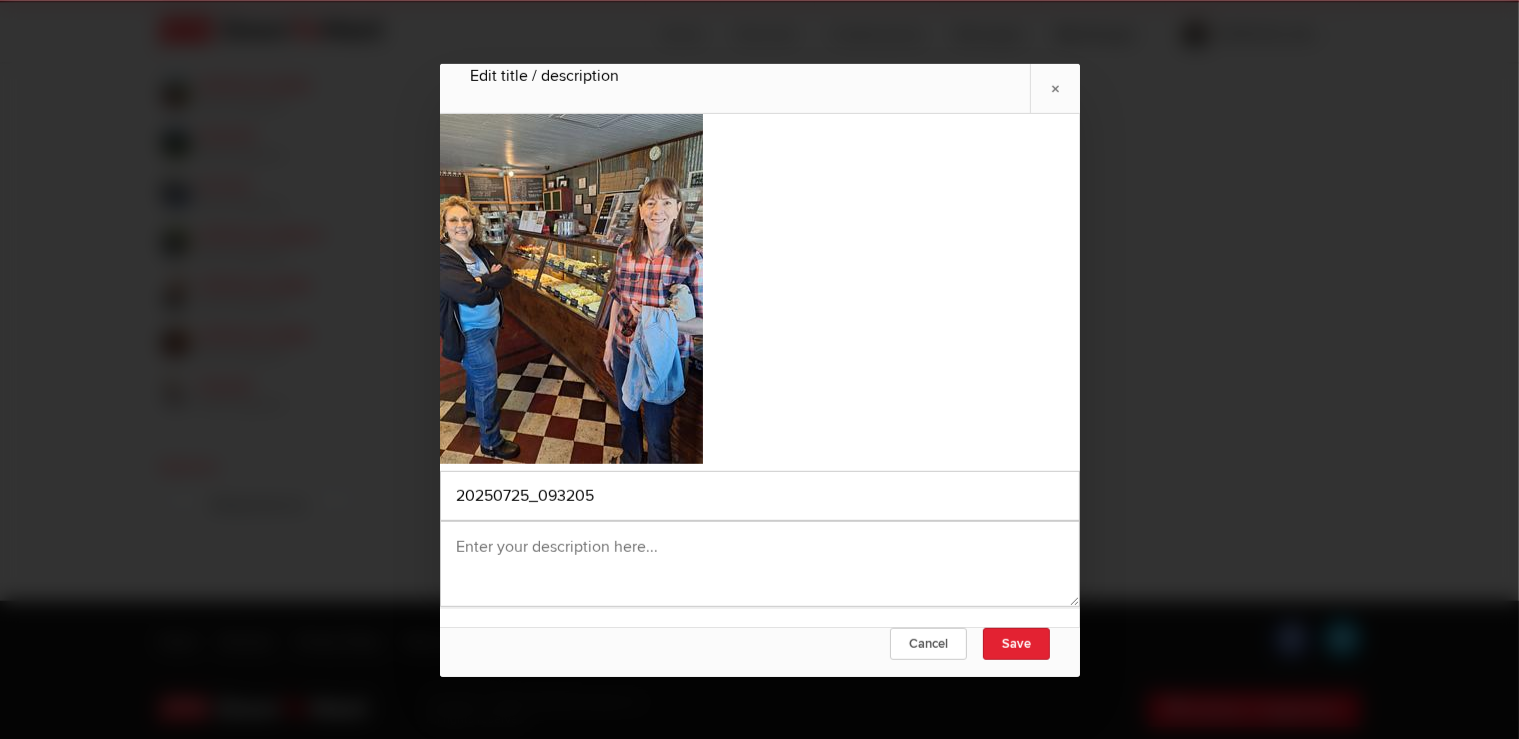 scroll, scrollTop: 1621, scrollLeft: 0, axis: vertical 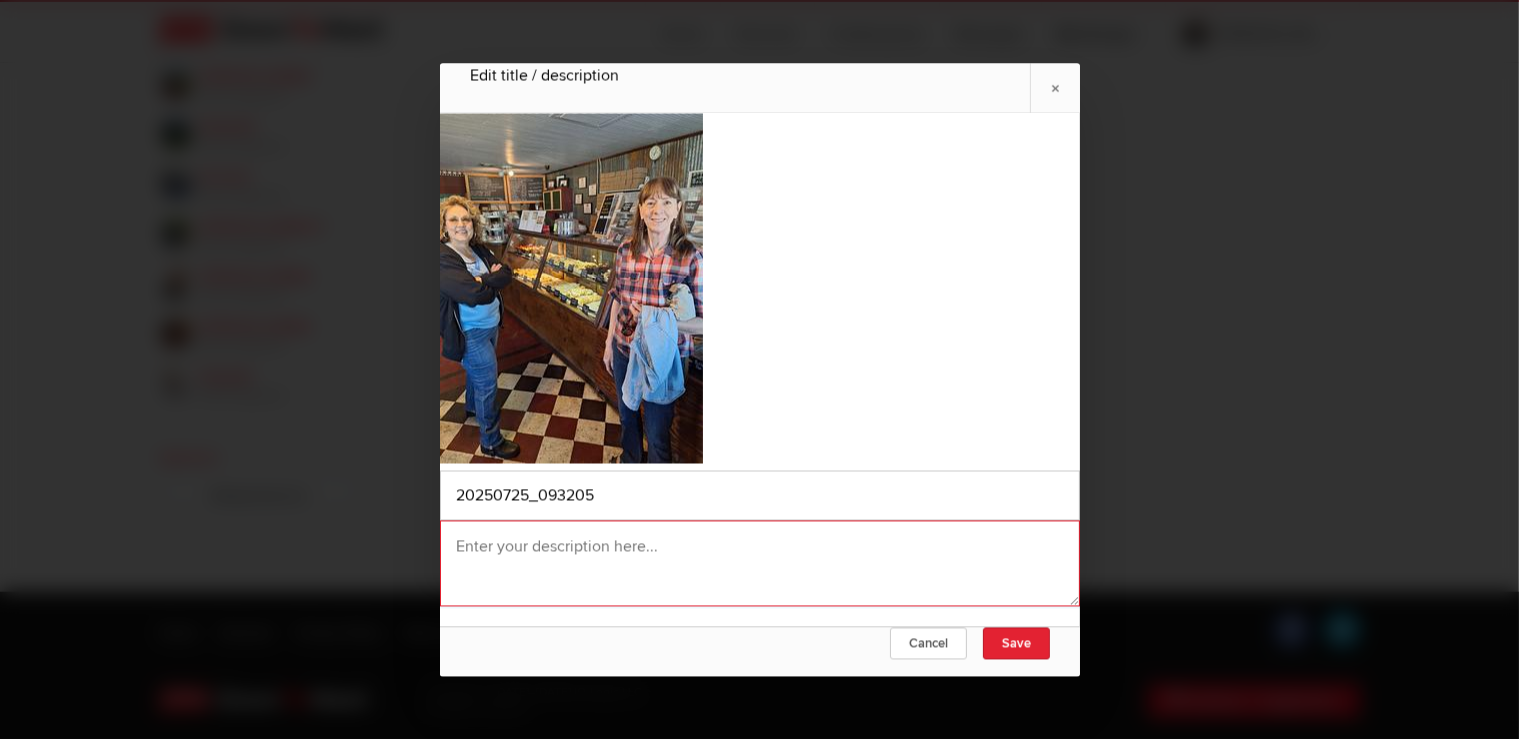 click 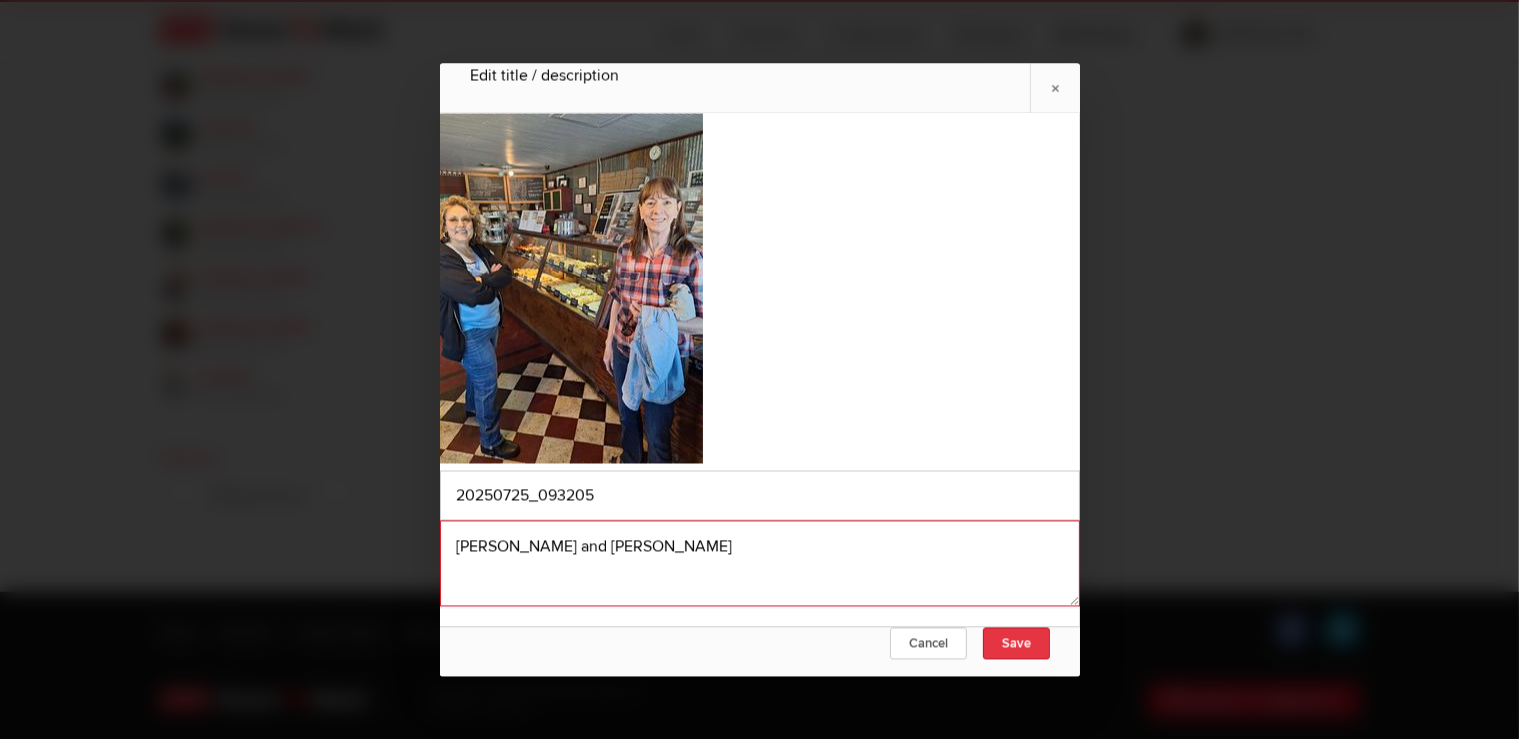 type on "Cindy and Linda" 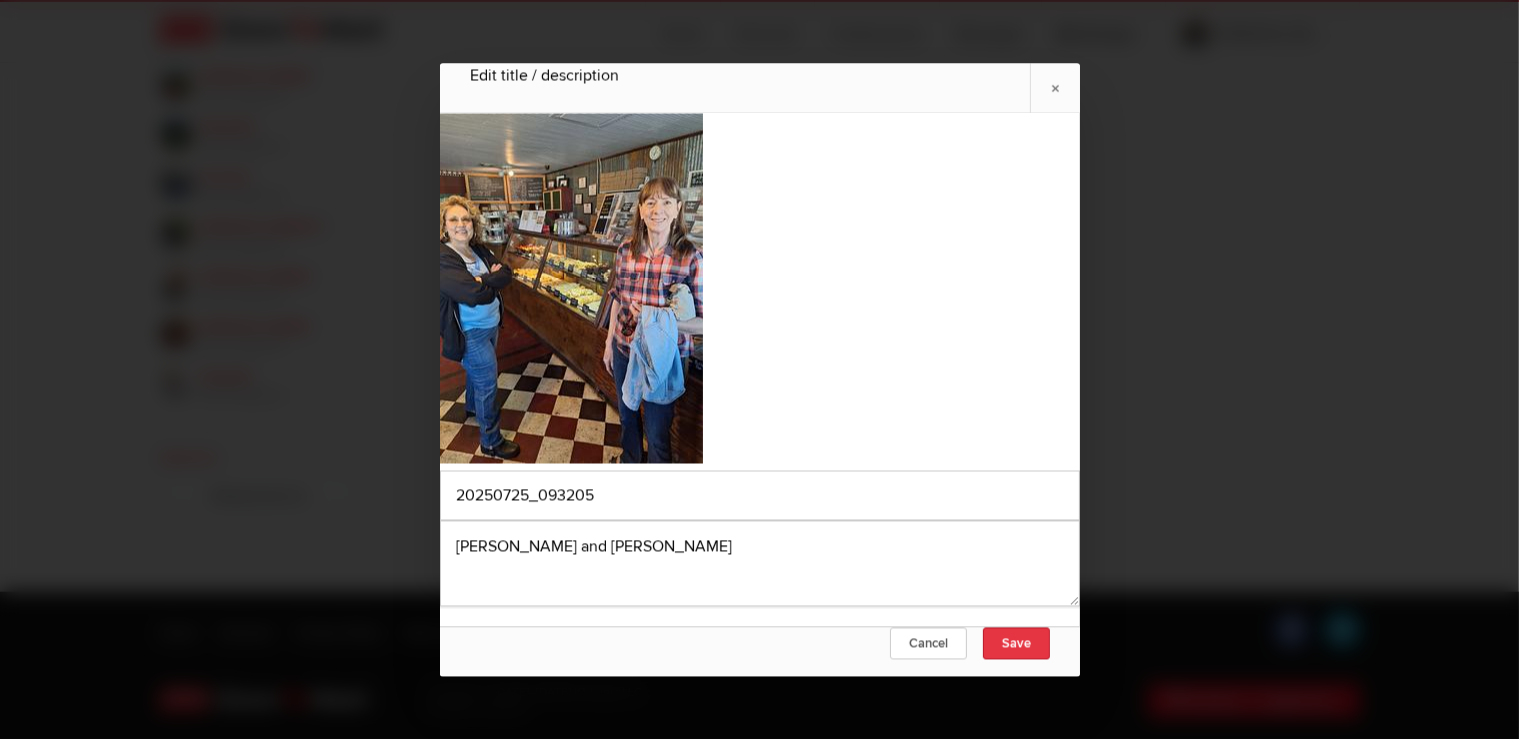 click on "Save" 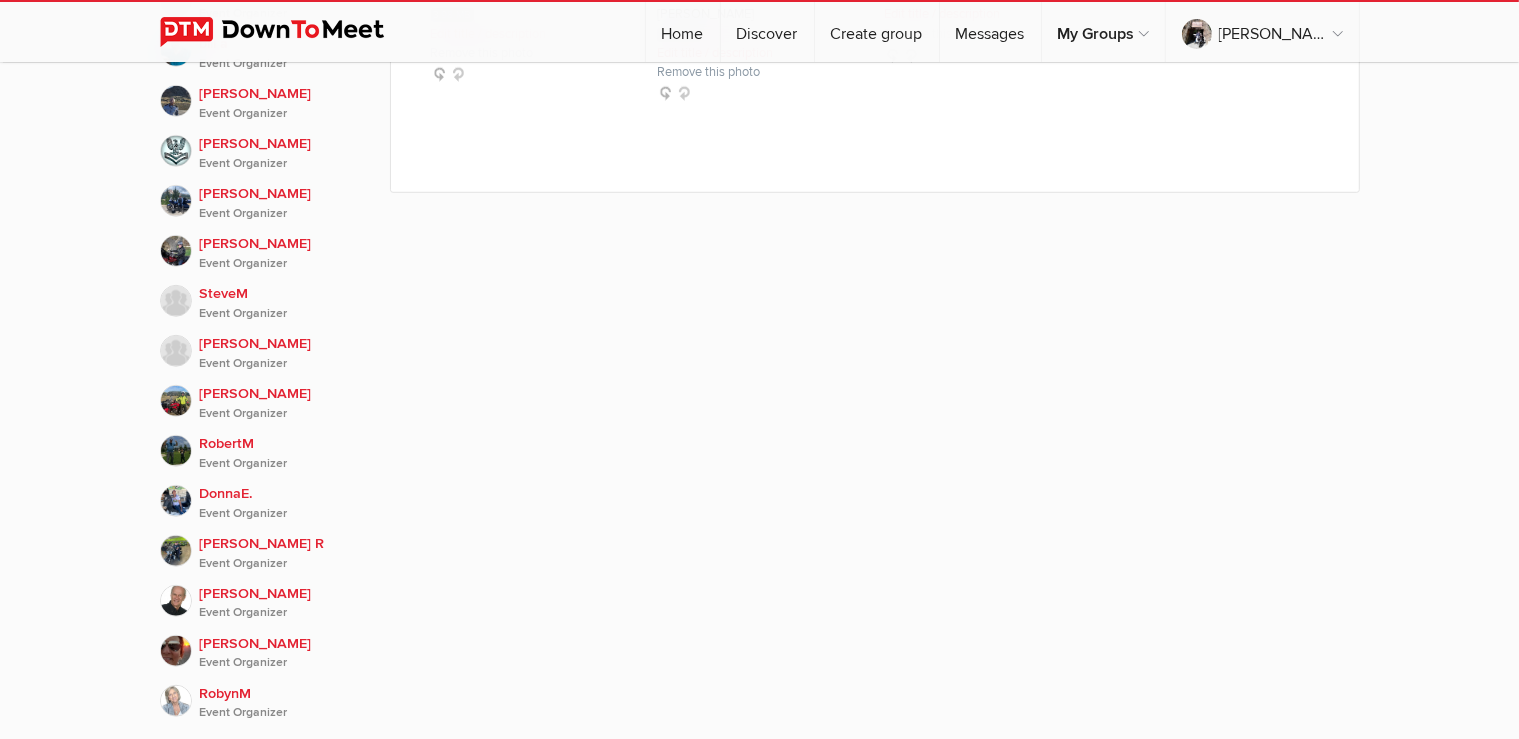 scroll, scrollTop: 776, scrollLeft: 0, axis: vertical 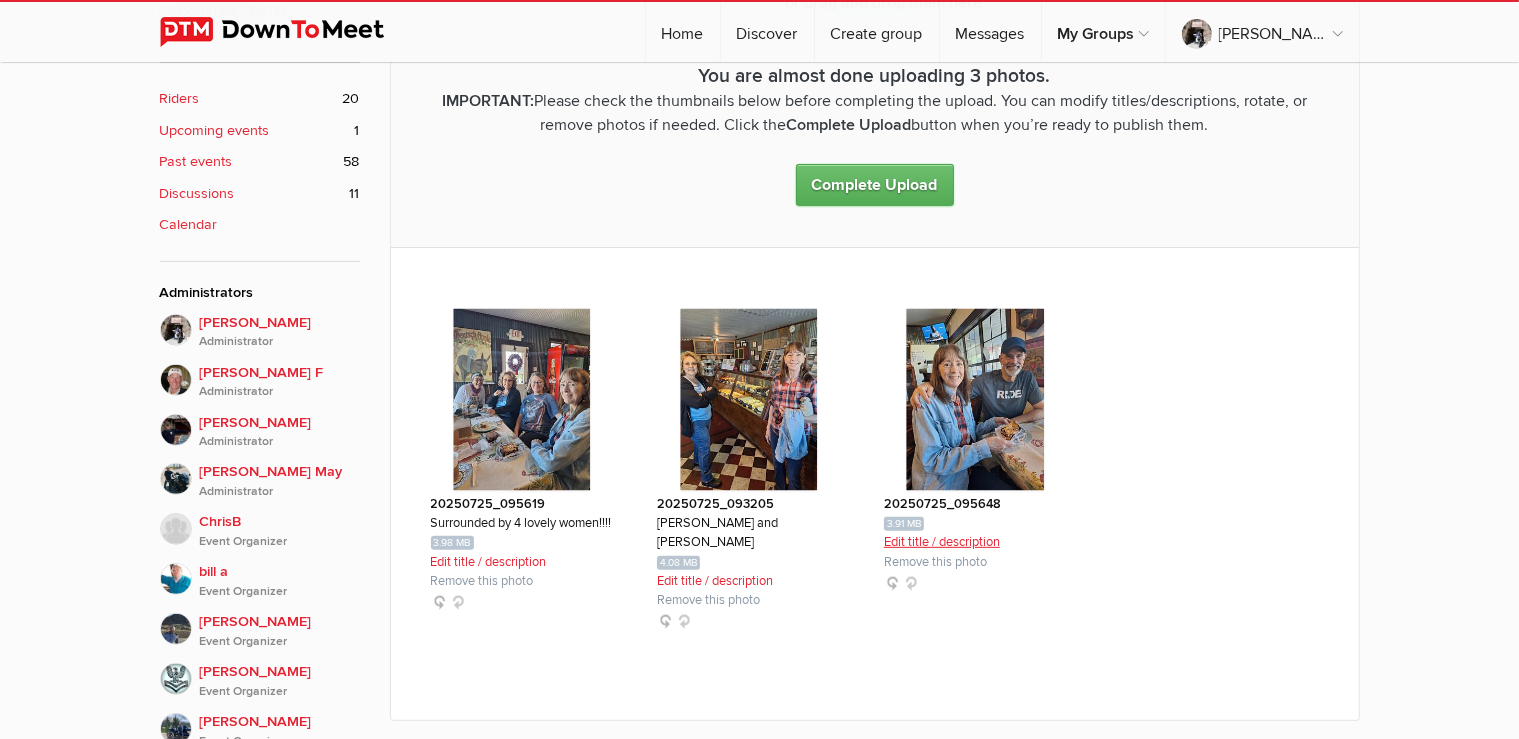click on "Edit title / description" at bounding box center (942, 542) 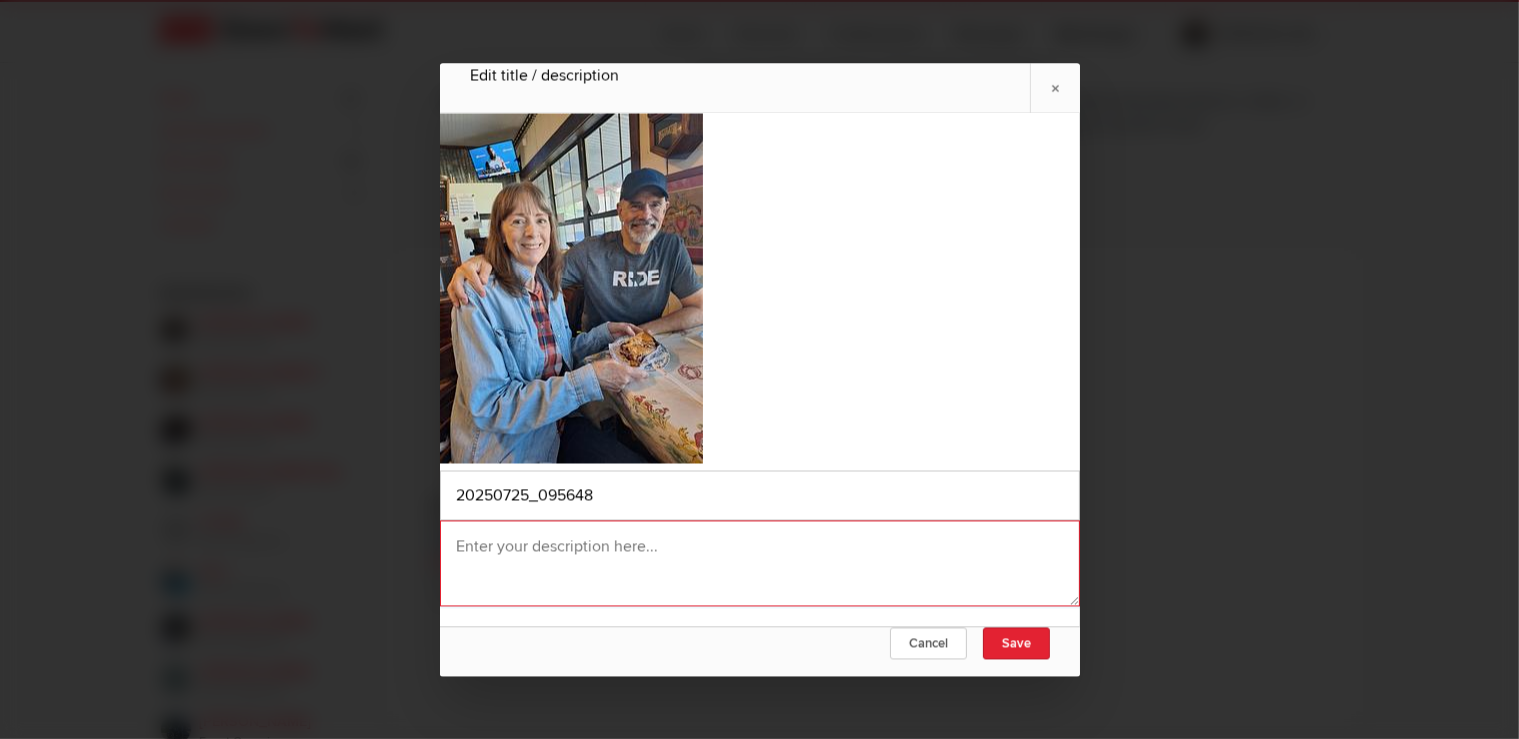 drag, startPoint x: 783, startPoint y: 544, endPoint x: 808, endPoint y: 542, distance: 25.079872 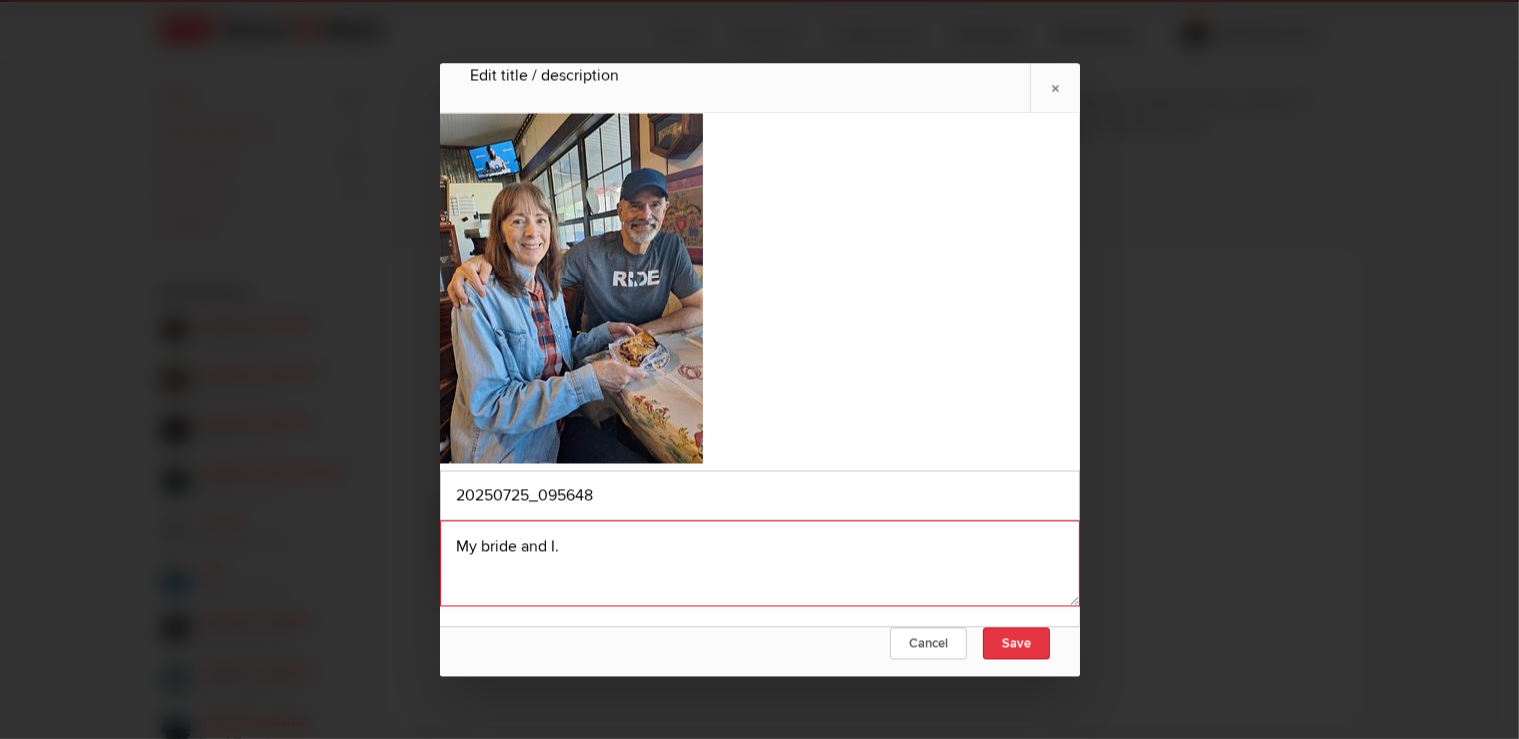 type on "My bride and I." 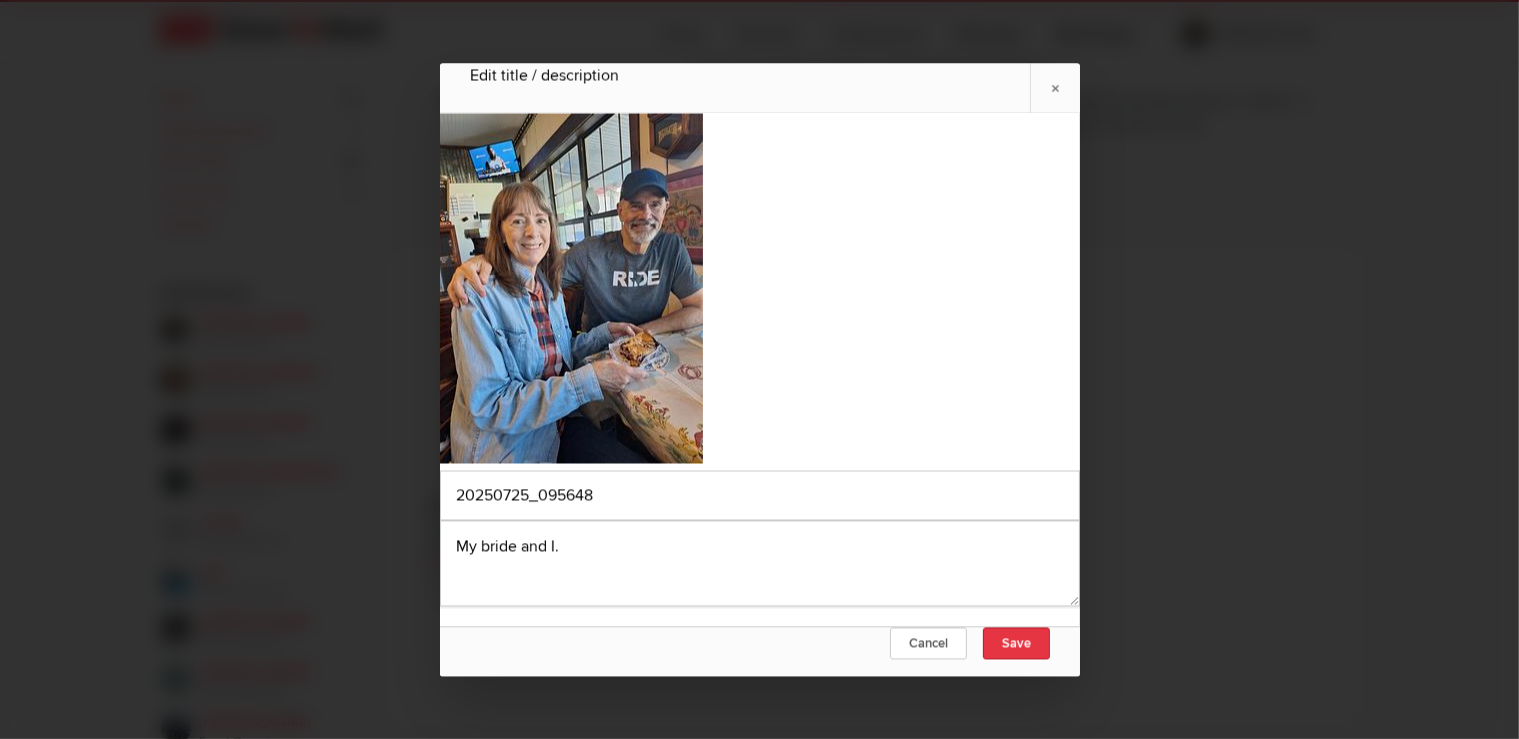click on "Save" 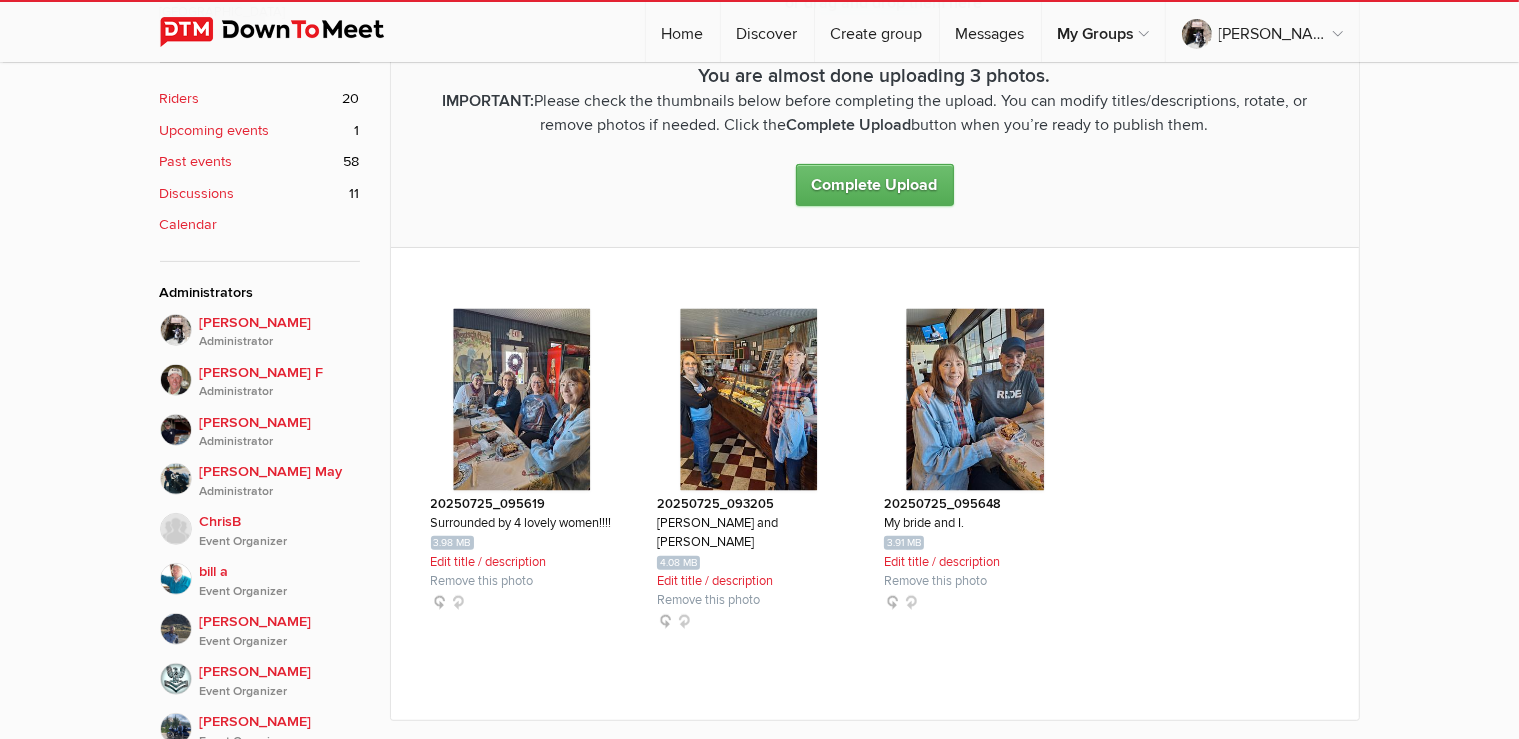 click on "Complete Upload" at bounding box center (875, 185) 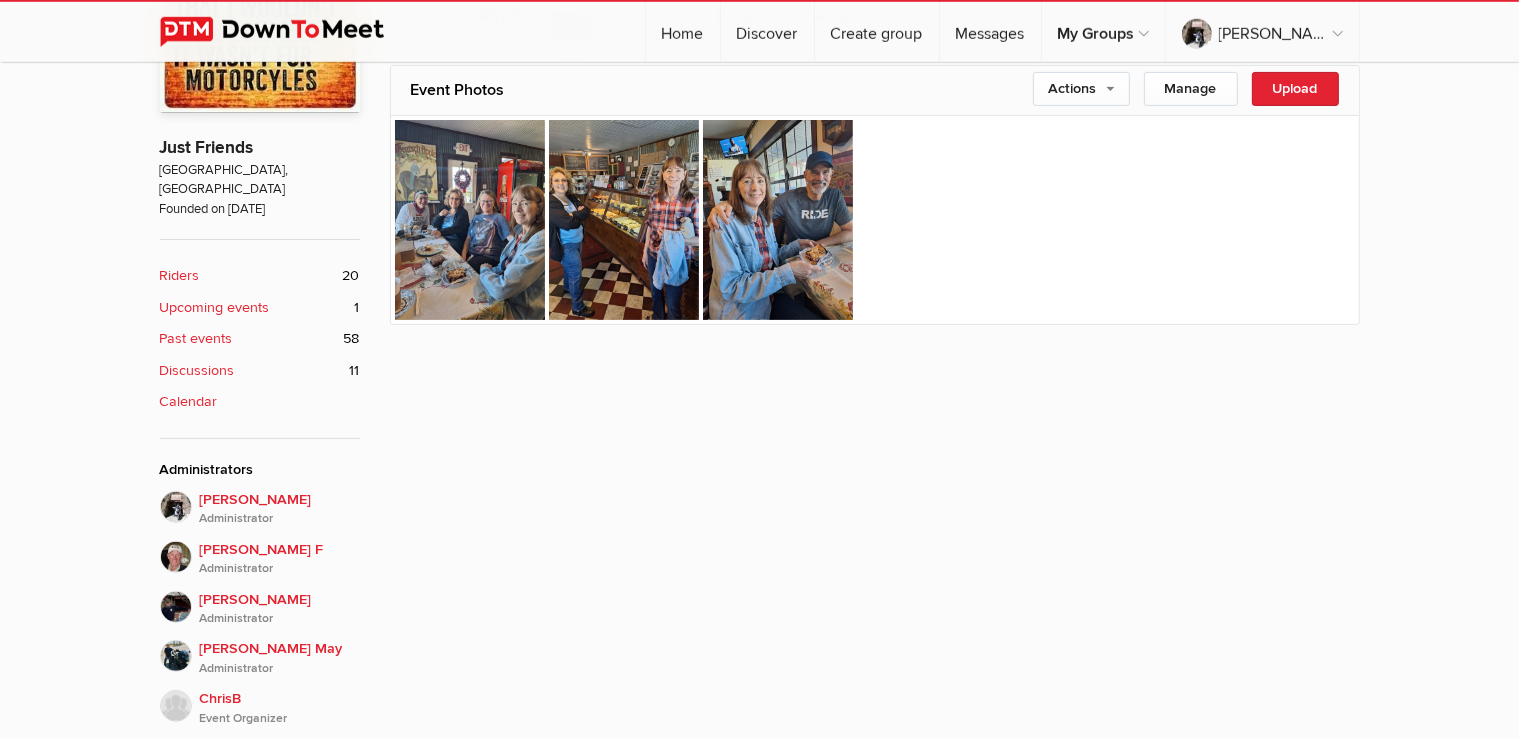scroll, scrollTop: 460, scrollLeft: 0, axis: vertical 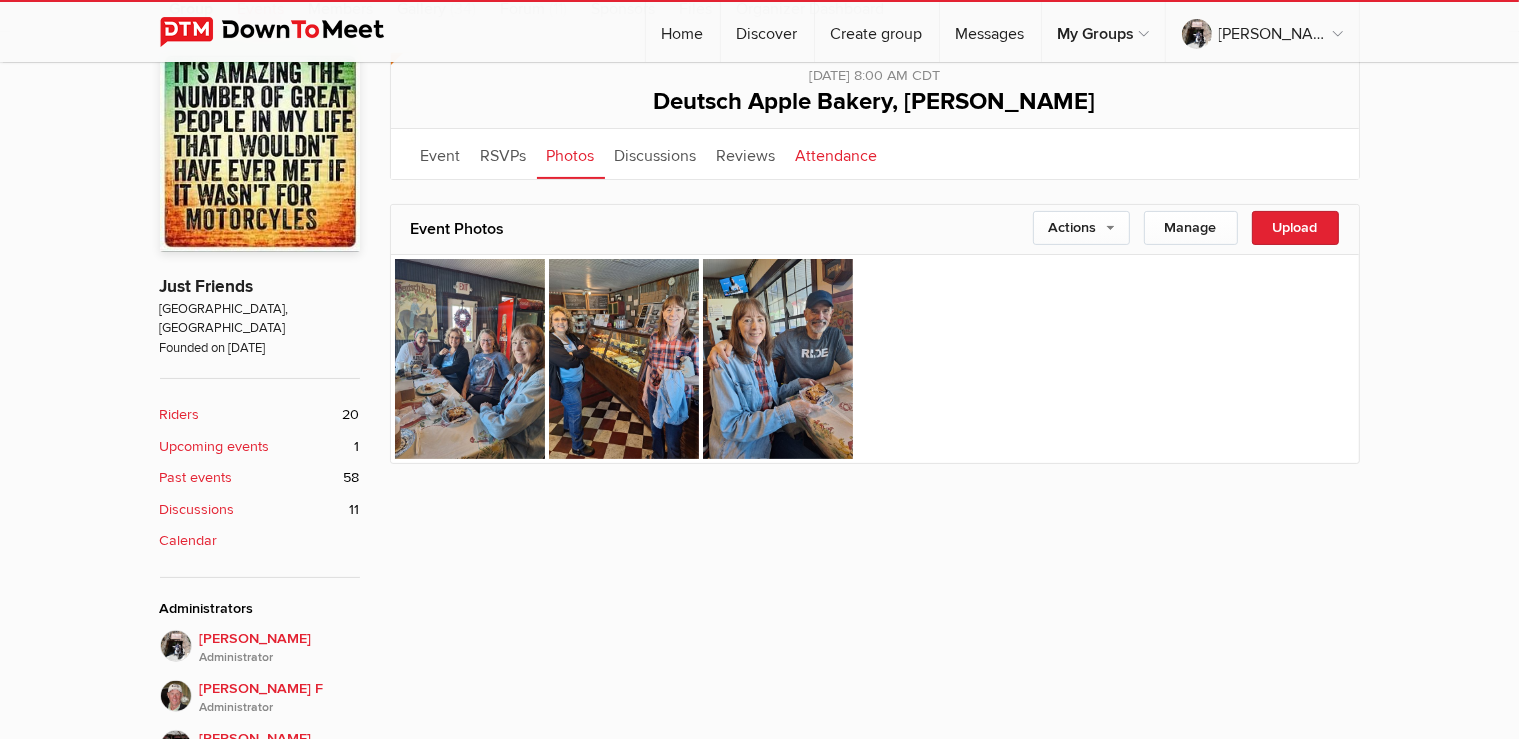 click on "Attendance" 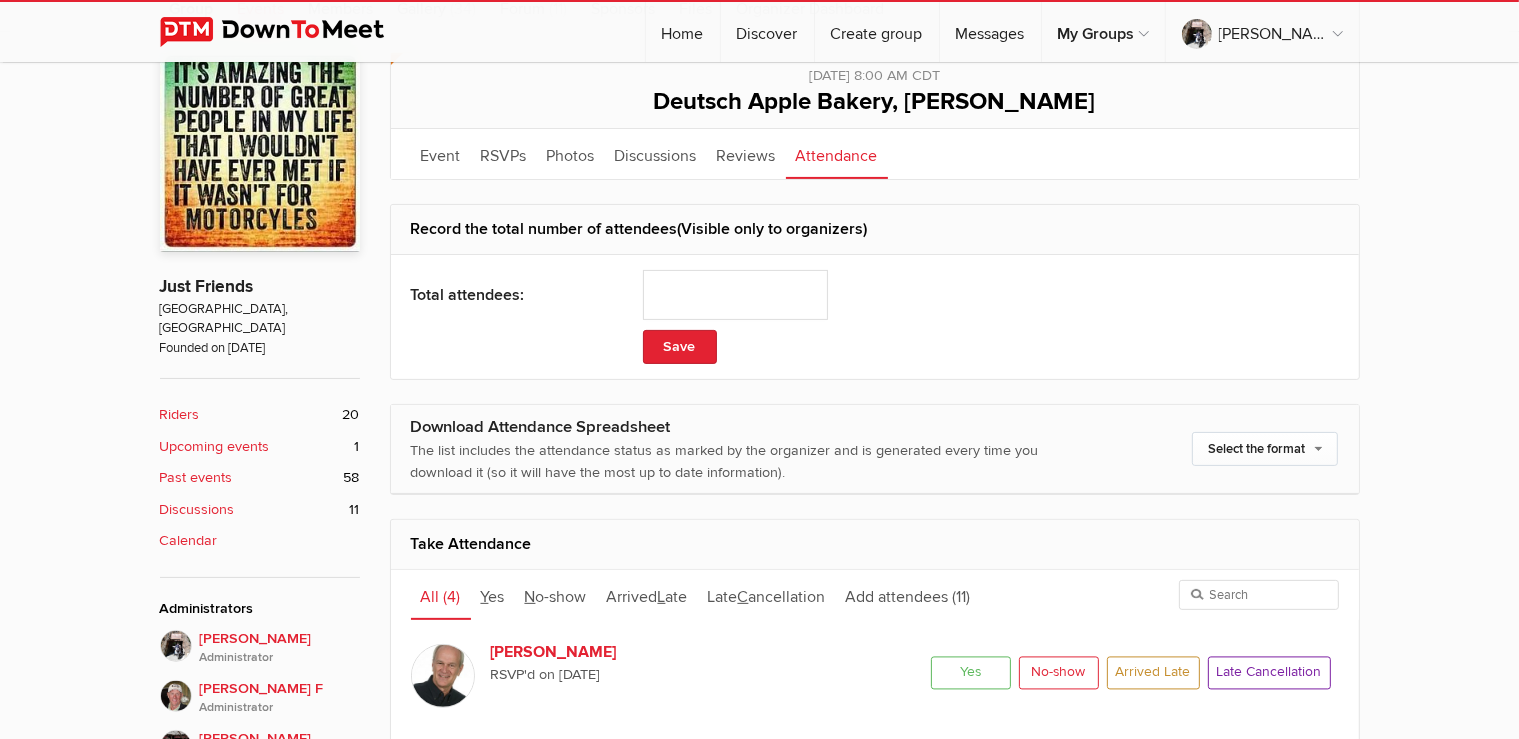 scroll, scrollTop: 671, scrollLeft: 0, axis: vertical 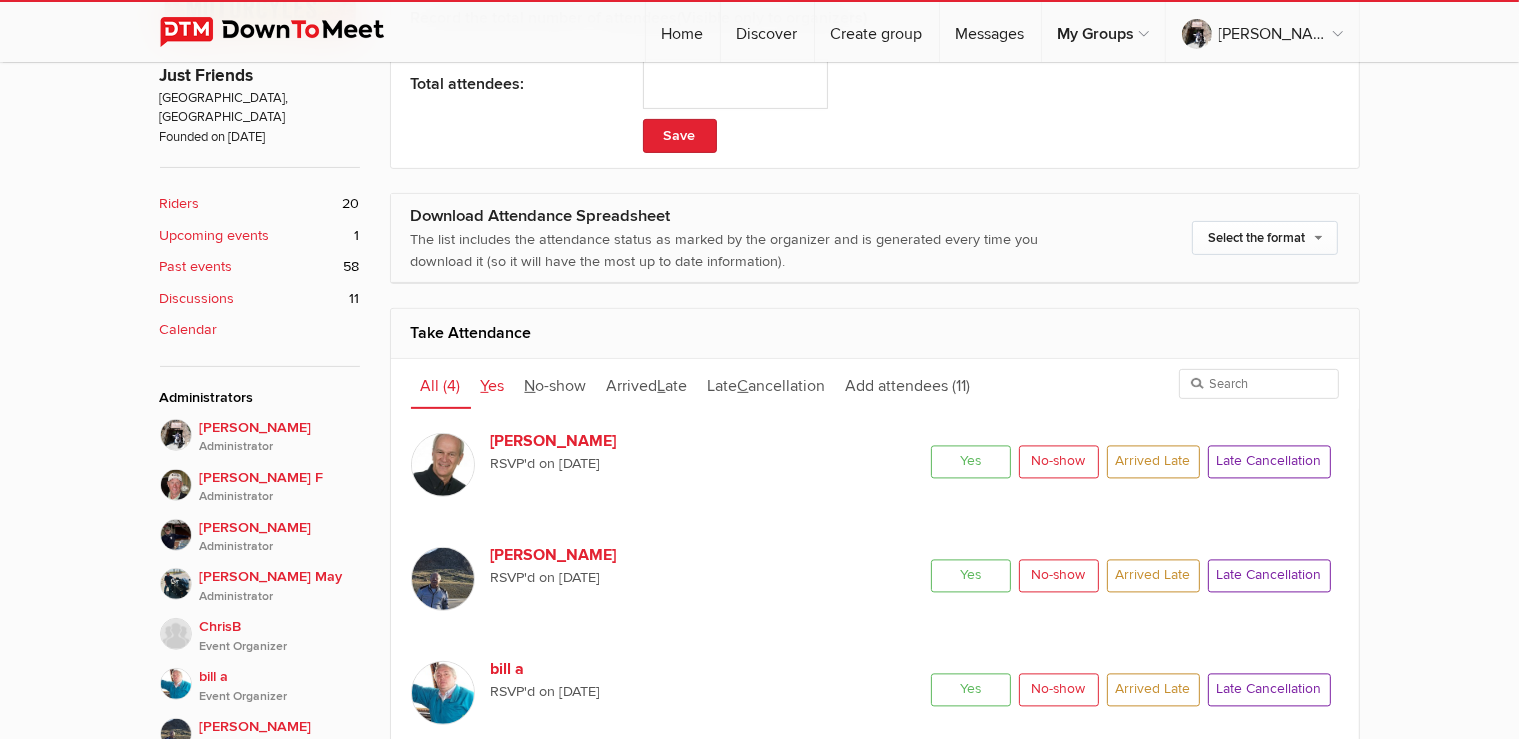 click on "Y es" 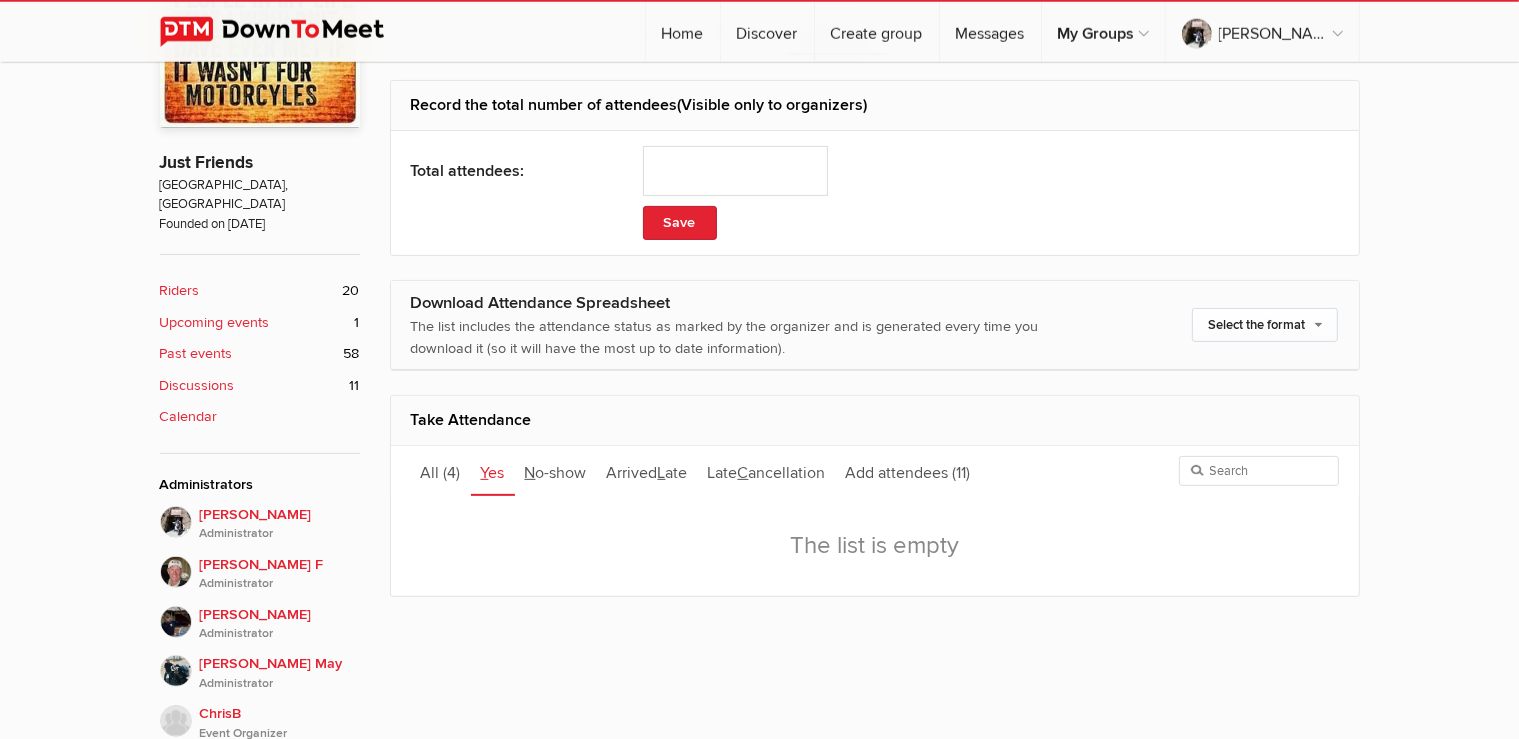 scroll, scrollTop: 671, scrollLeft: 0, axis: vertical 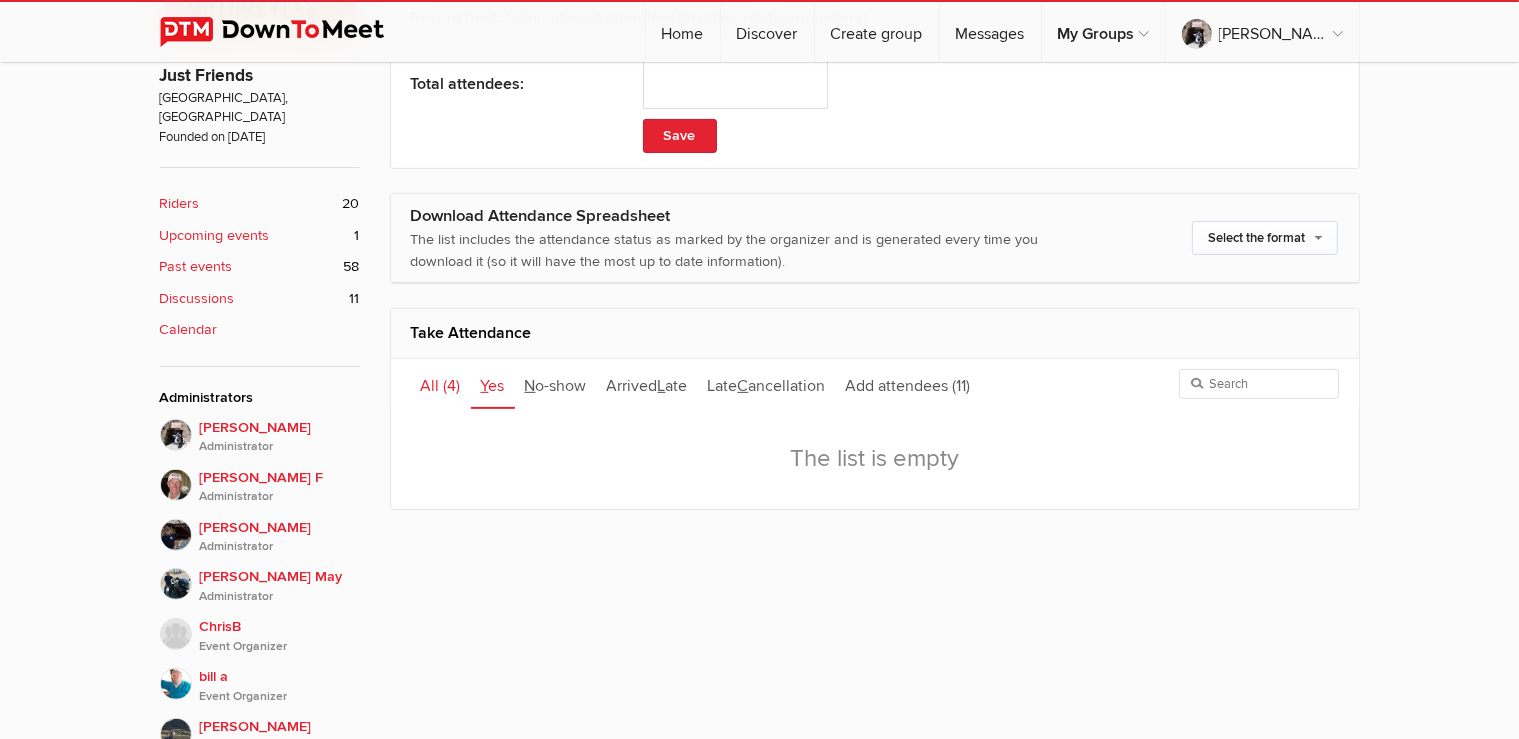 click on "All" 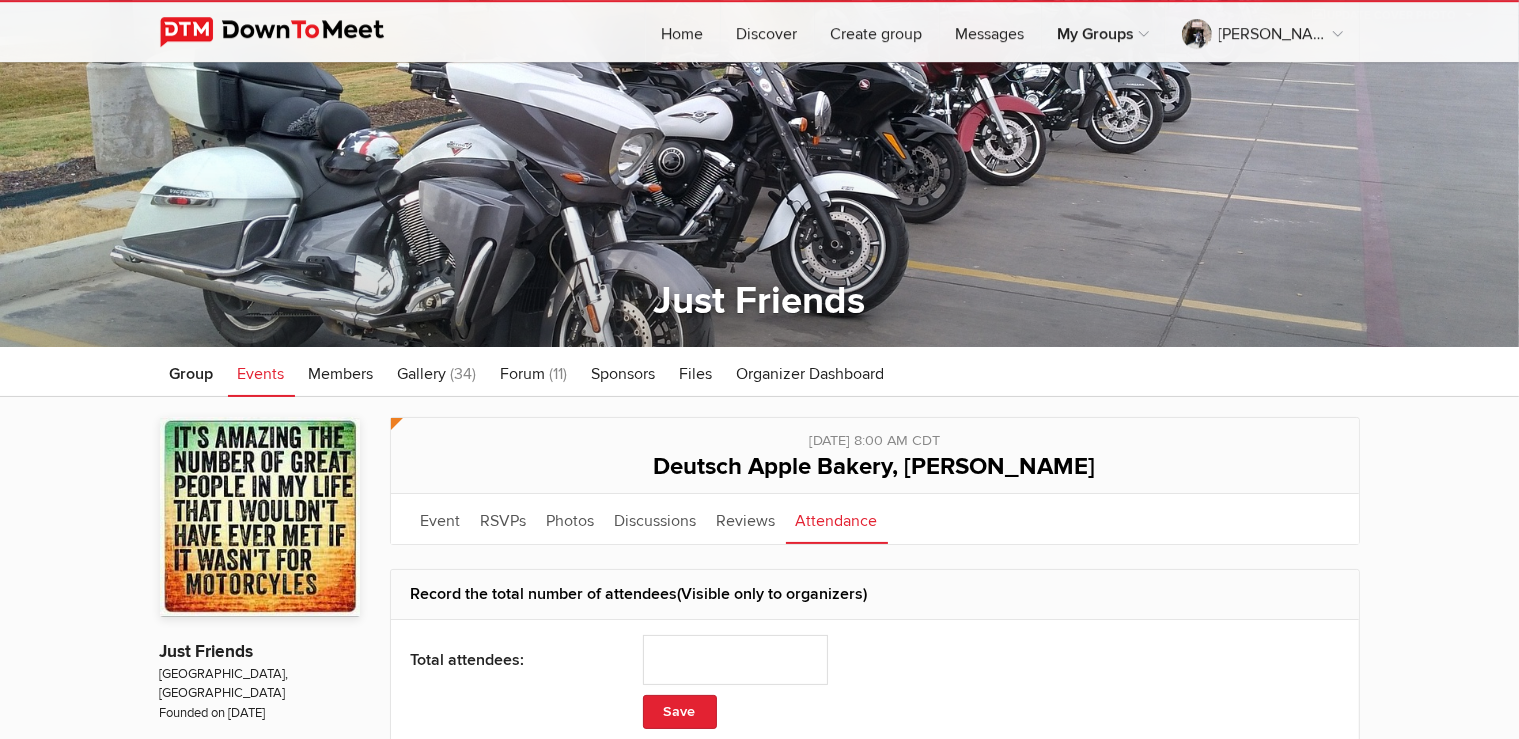 scroll, scrollTop: 211, scrollLeft: 0, axis: vertical 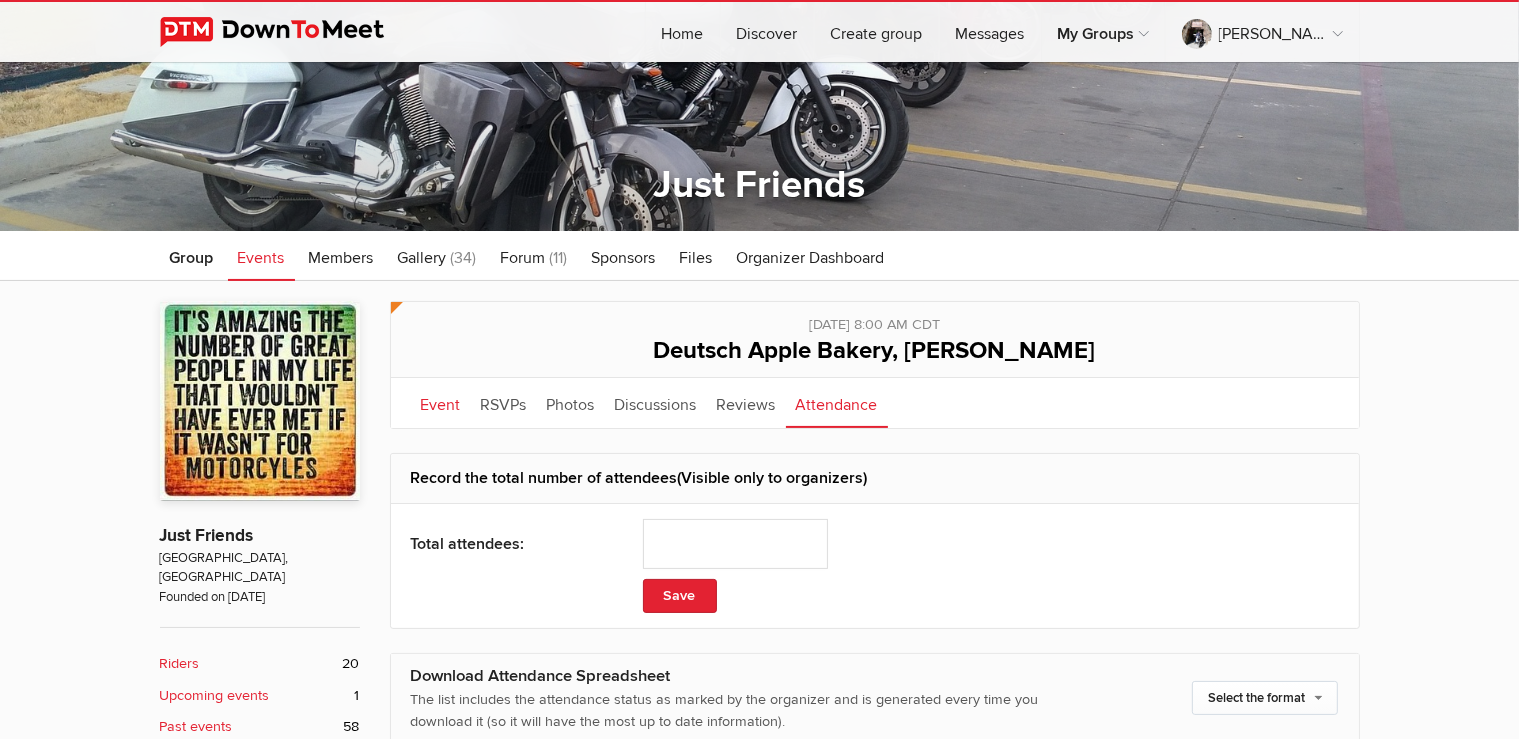click on "Event" 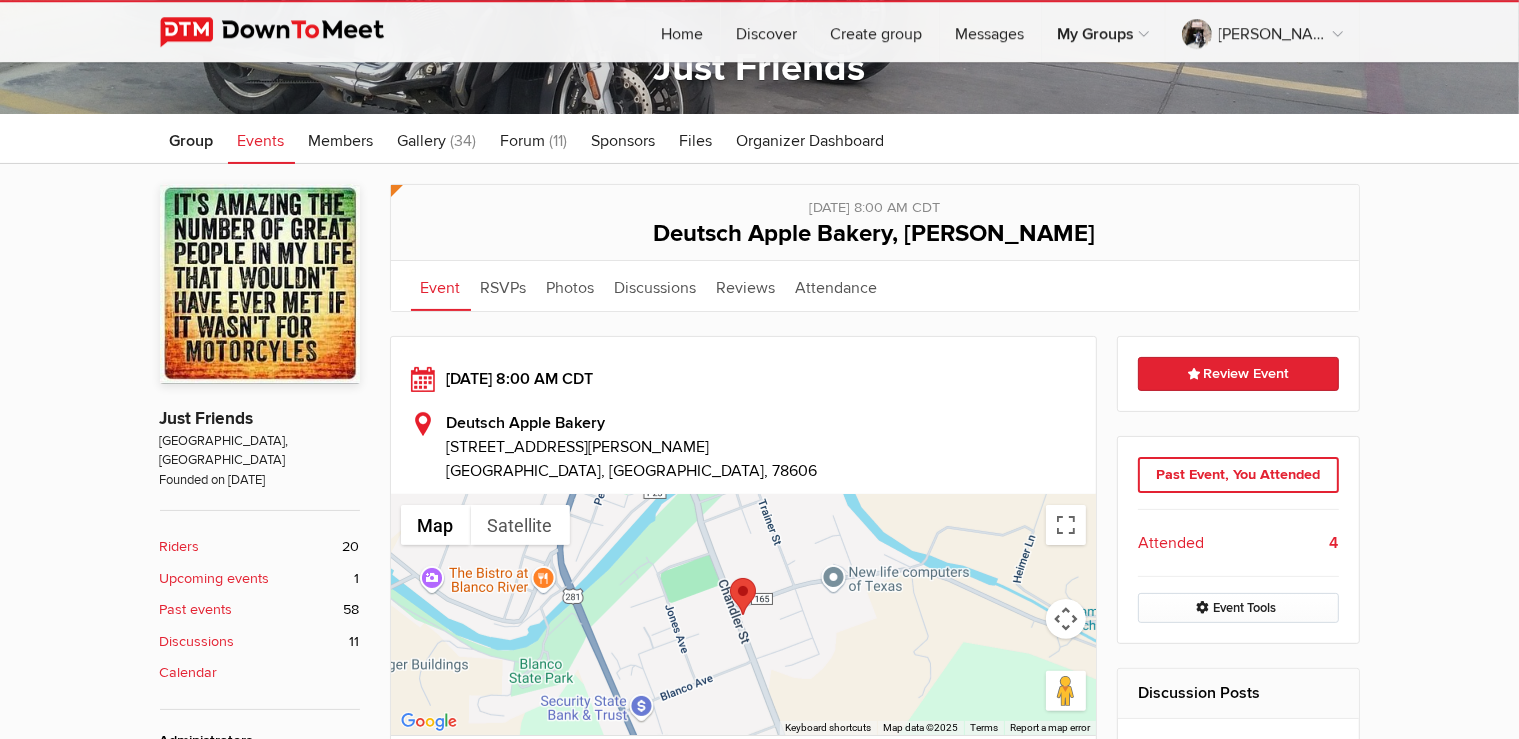 scroll, scrollTop: 422, scrollLeft: 0, axis: vertical 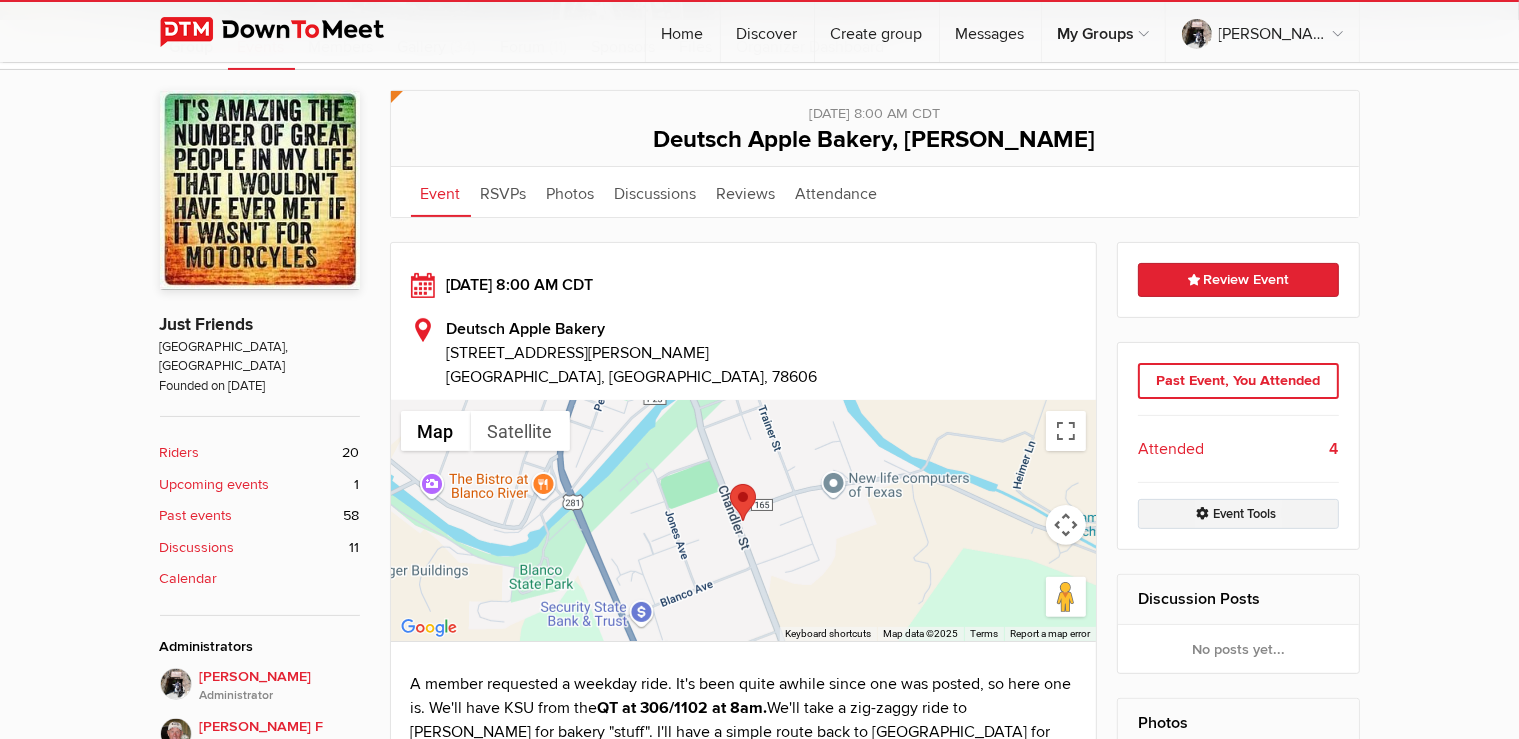 click on "Event Tools" 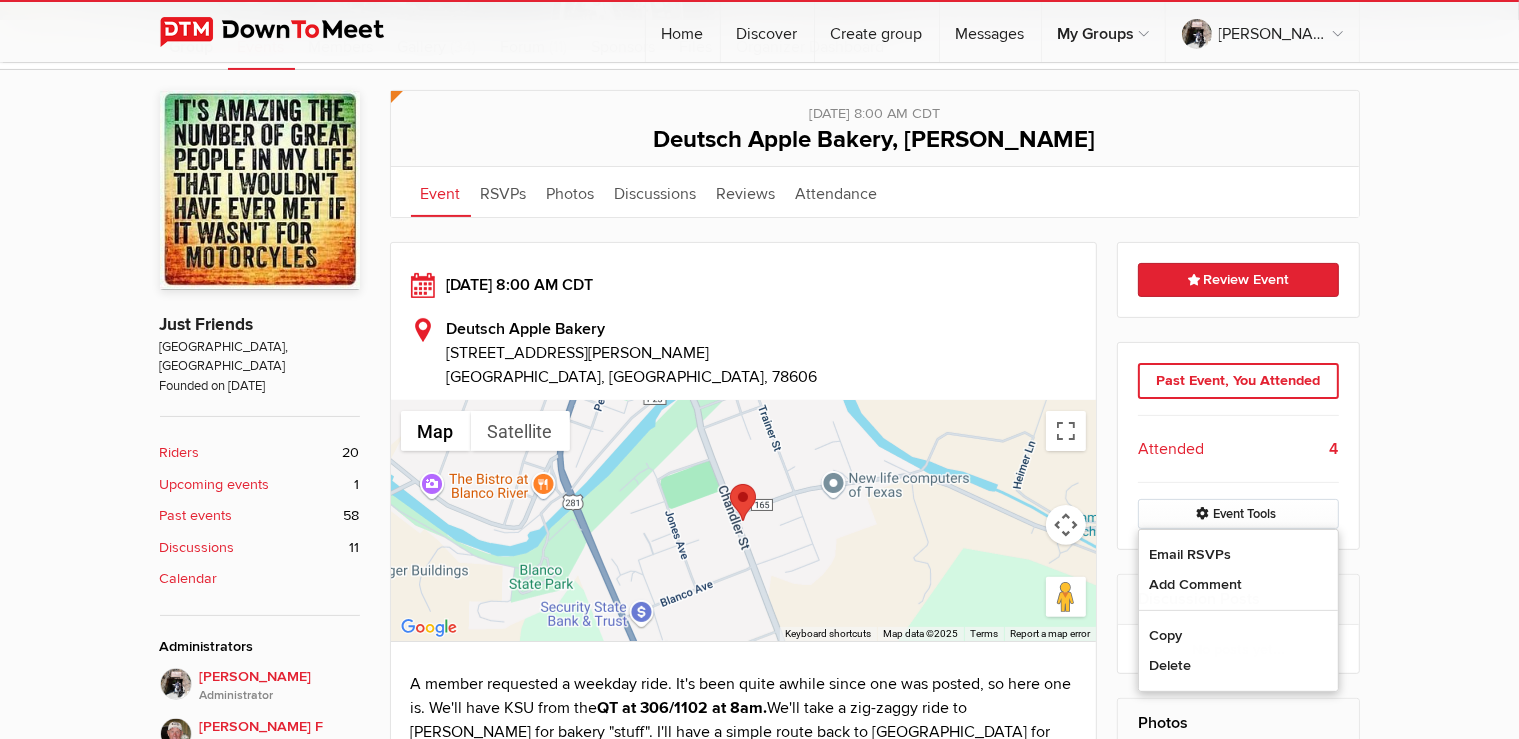 click on "Event is visible to members only This event is listed for members only; only members can see all event details.
Friday, Jul 25, 2025, 8:00 AM CDT
Deutsch Apple Bakery, Blanco
Event
RSVPs
Photos
Discussions
Reviews
Attendance
Event
RSVPs
Photos
More
Discussions Reviews Attendance" 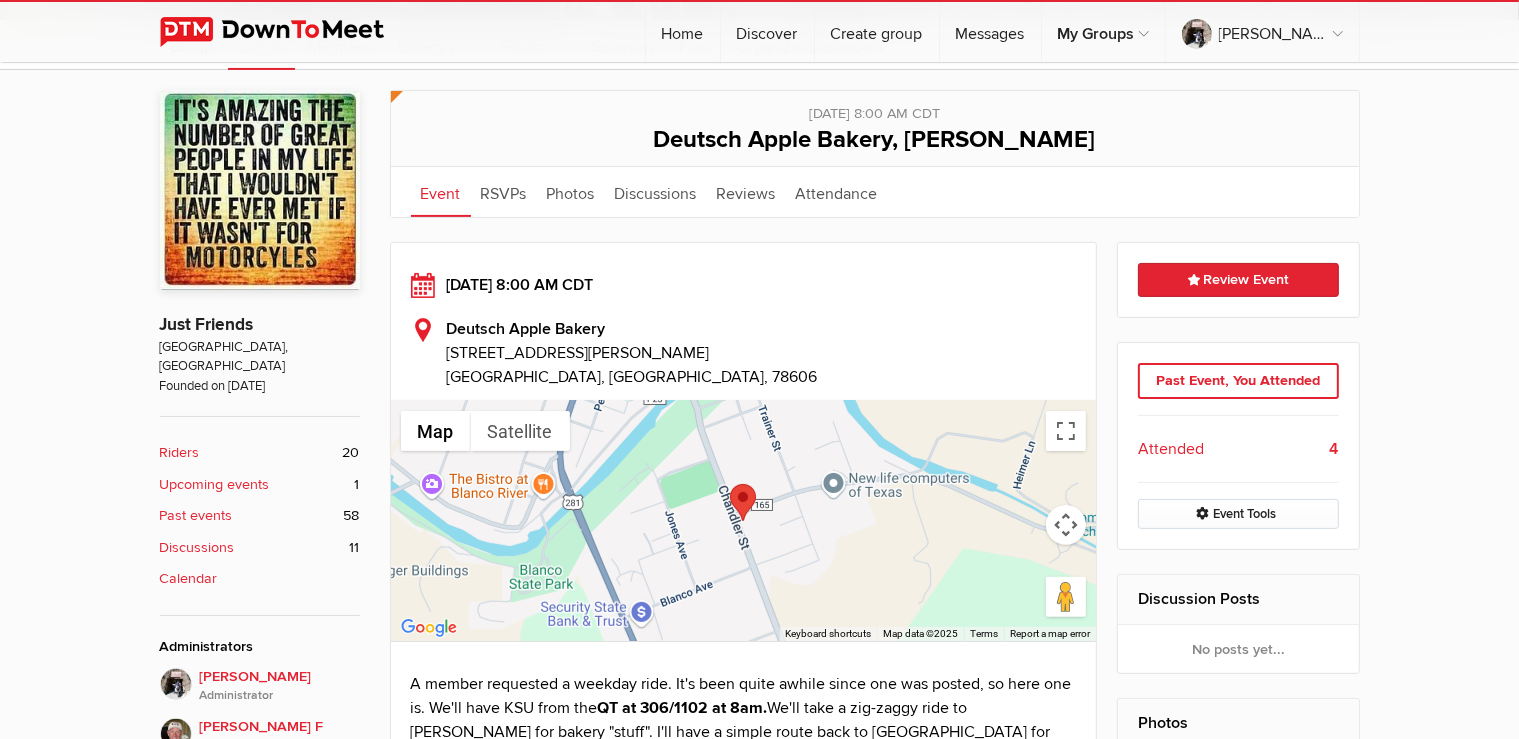 click on "Attended" 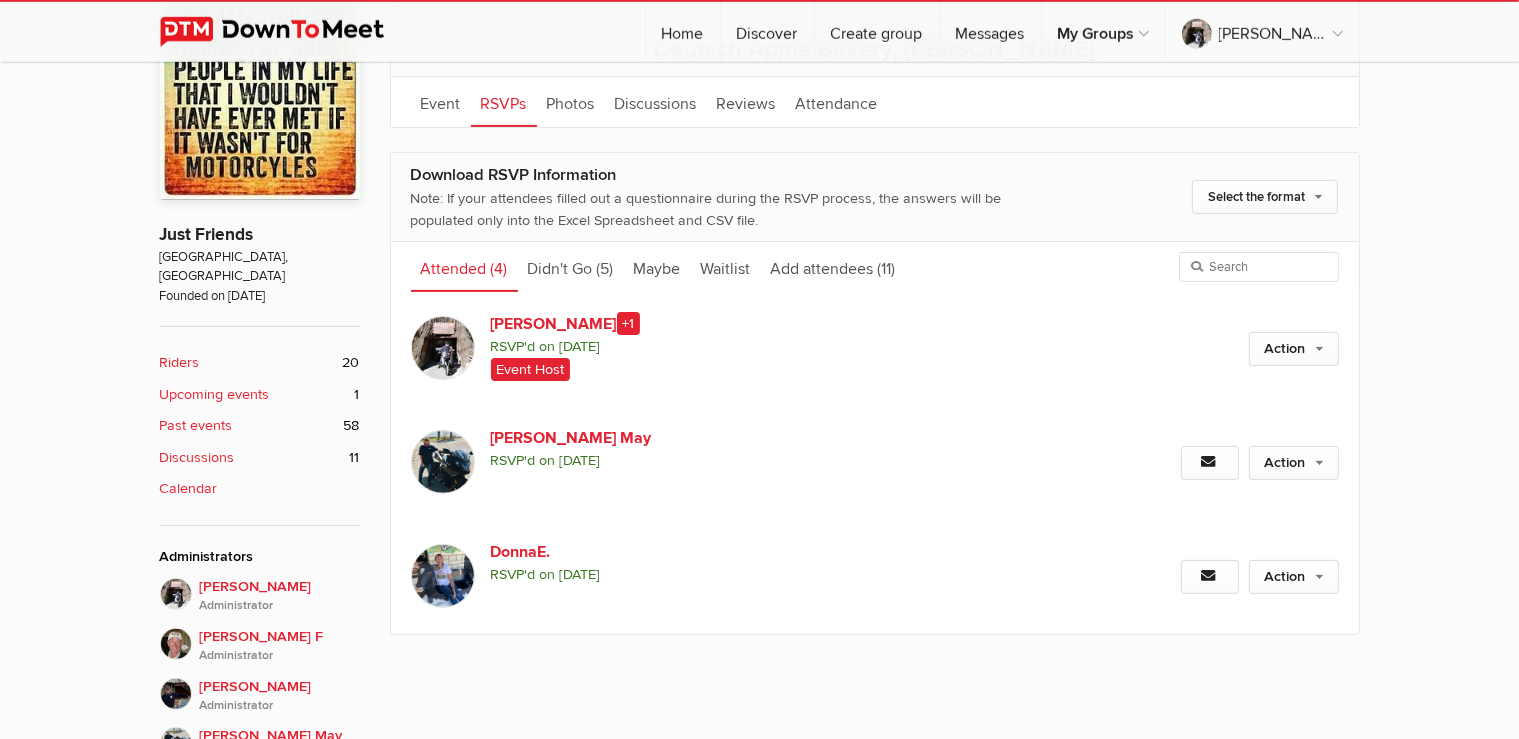 scroll, scrollTop: 652, scrollLeft: 0, axis: vertical 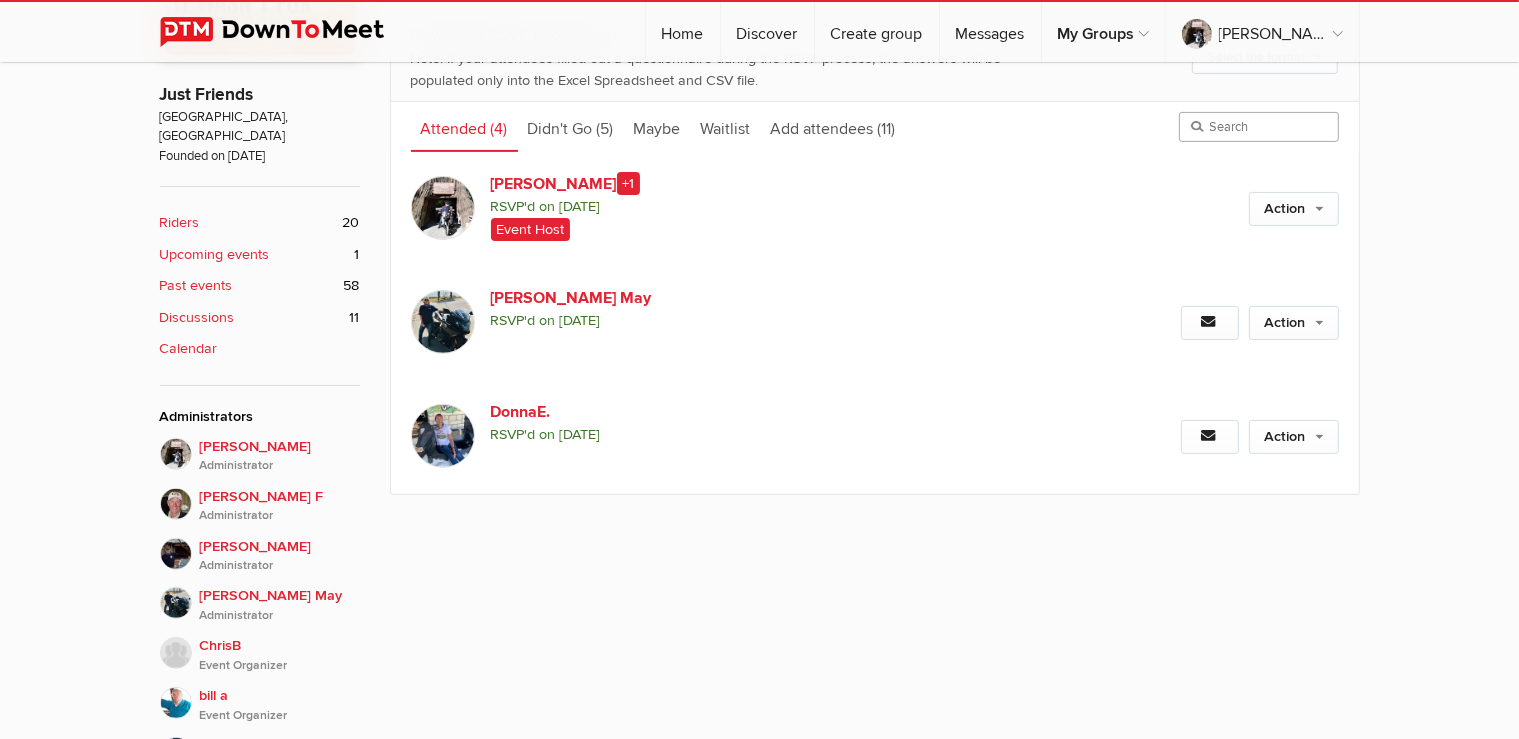 click 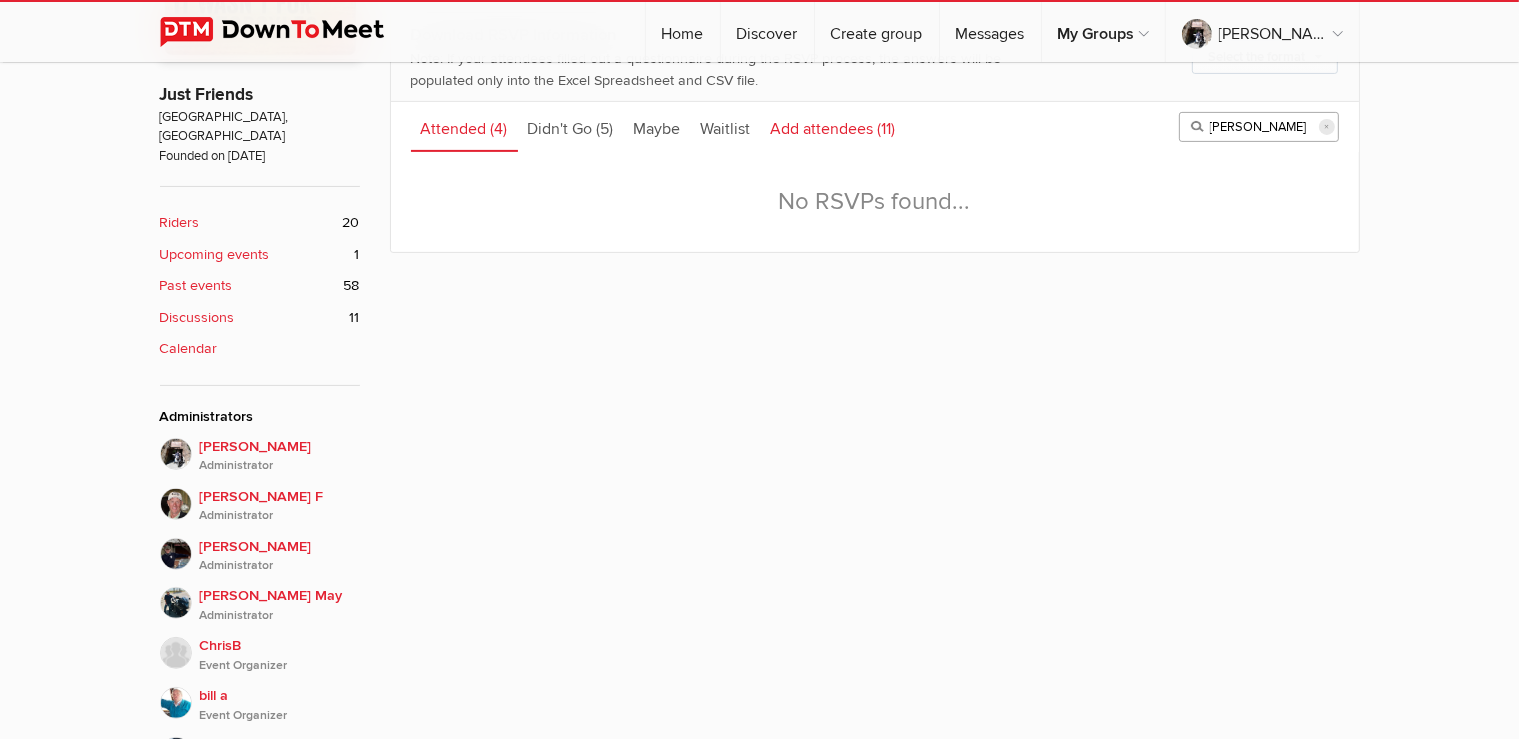 type on "Cindy" 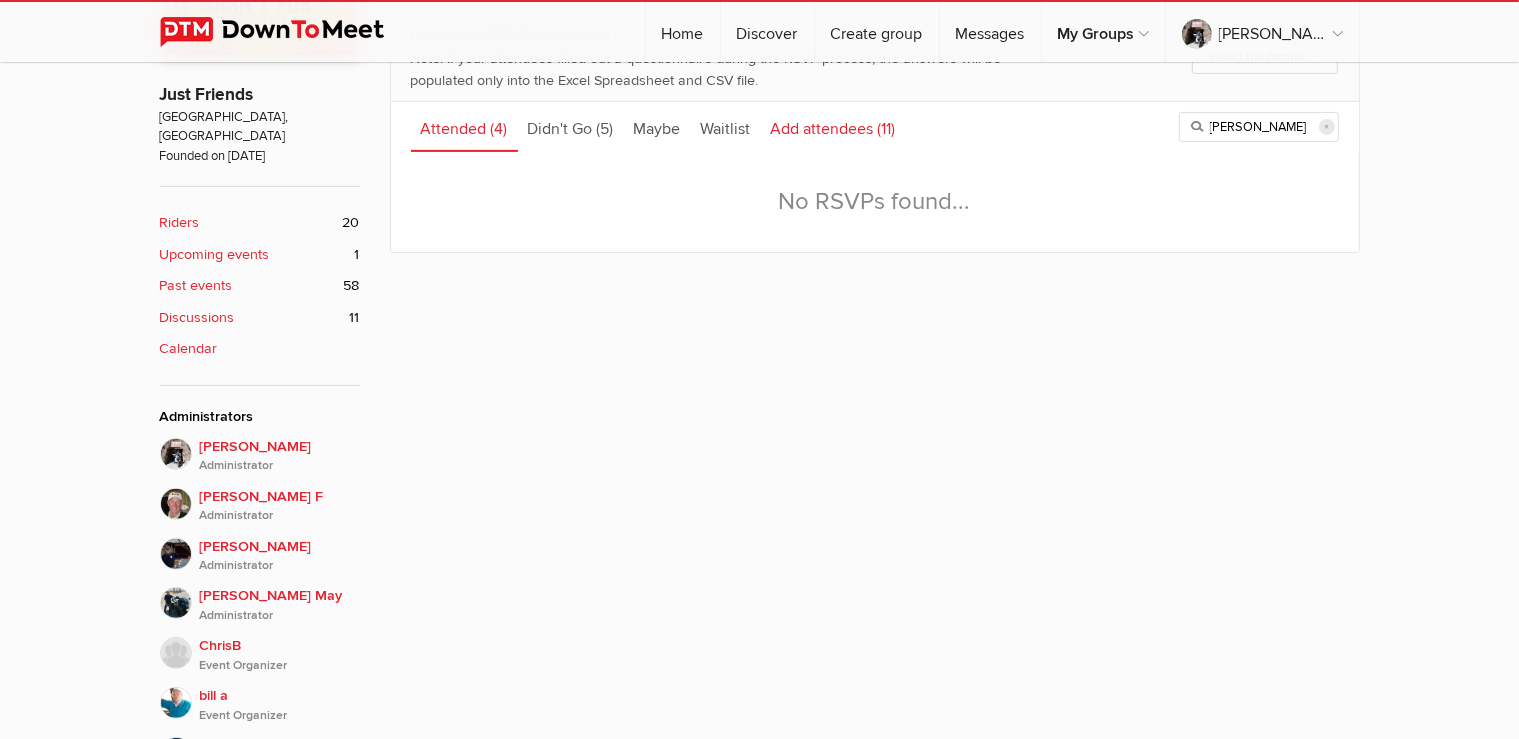 click on "Add attendees
(11)" 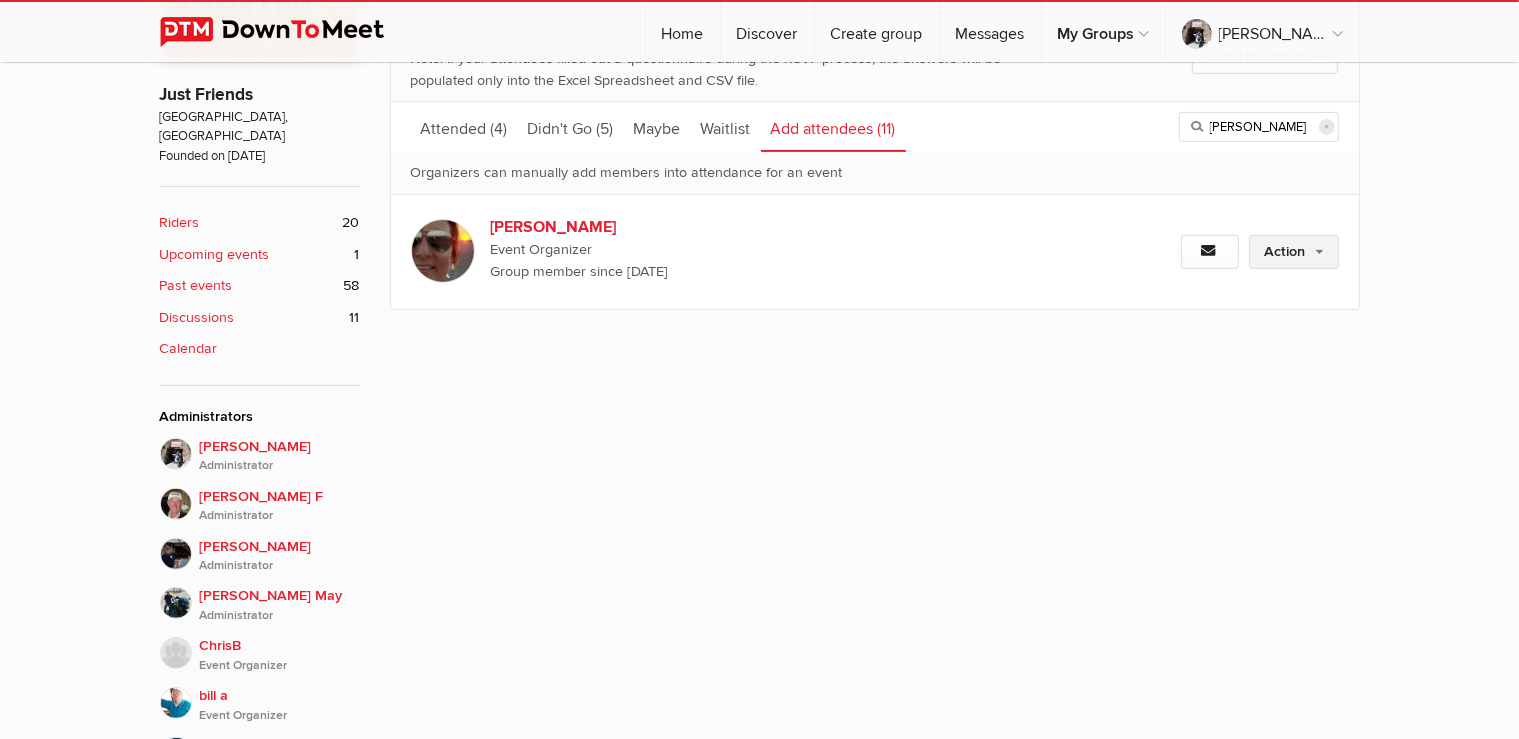 click on "Action" 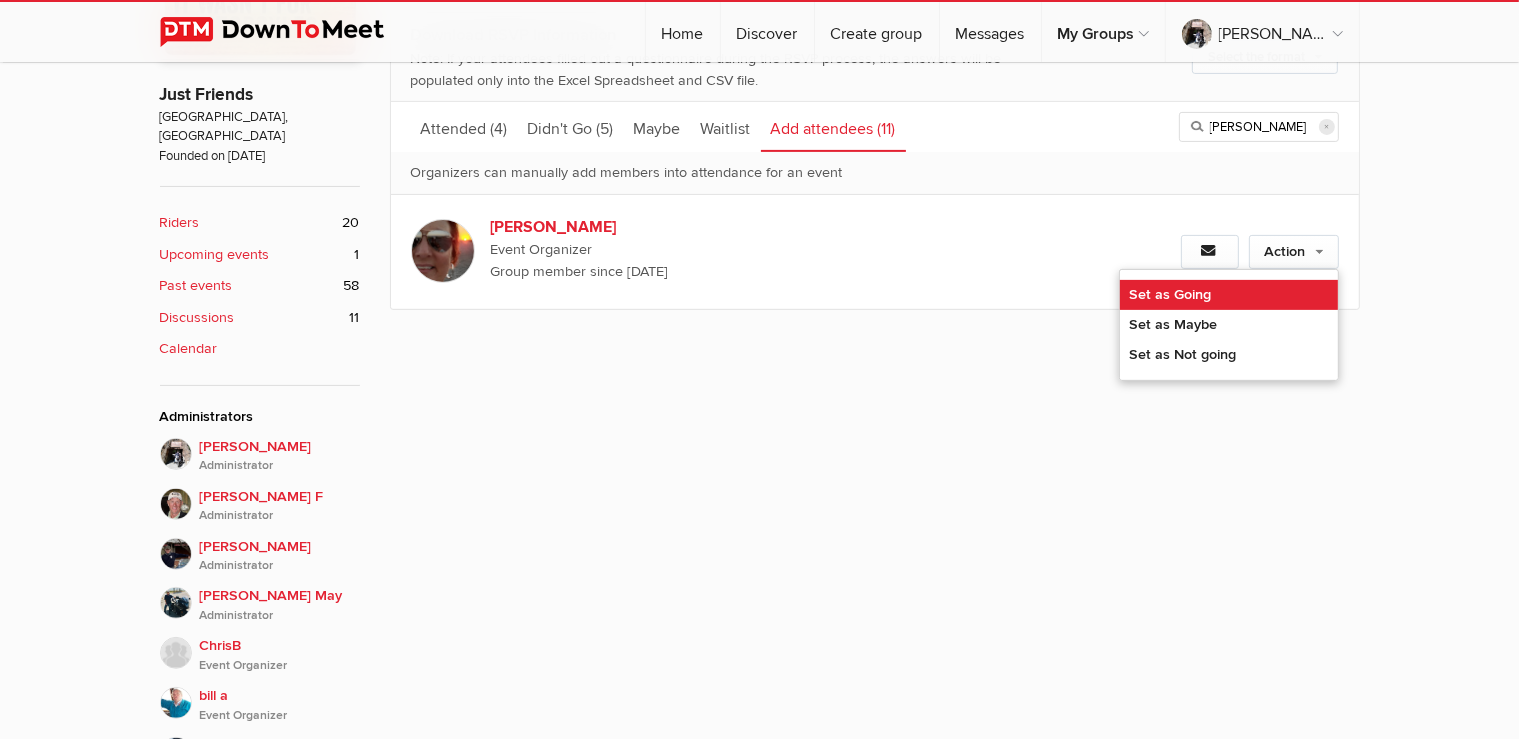 click on "Set as Going" 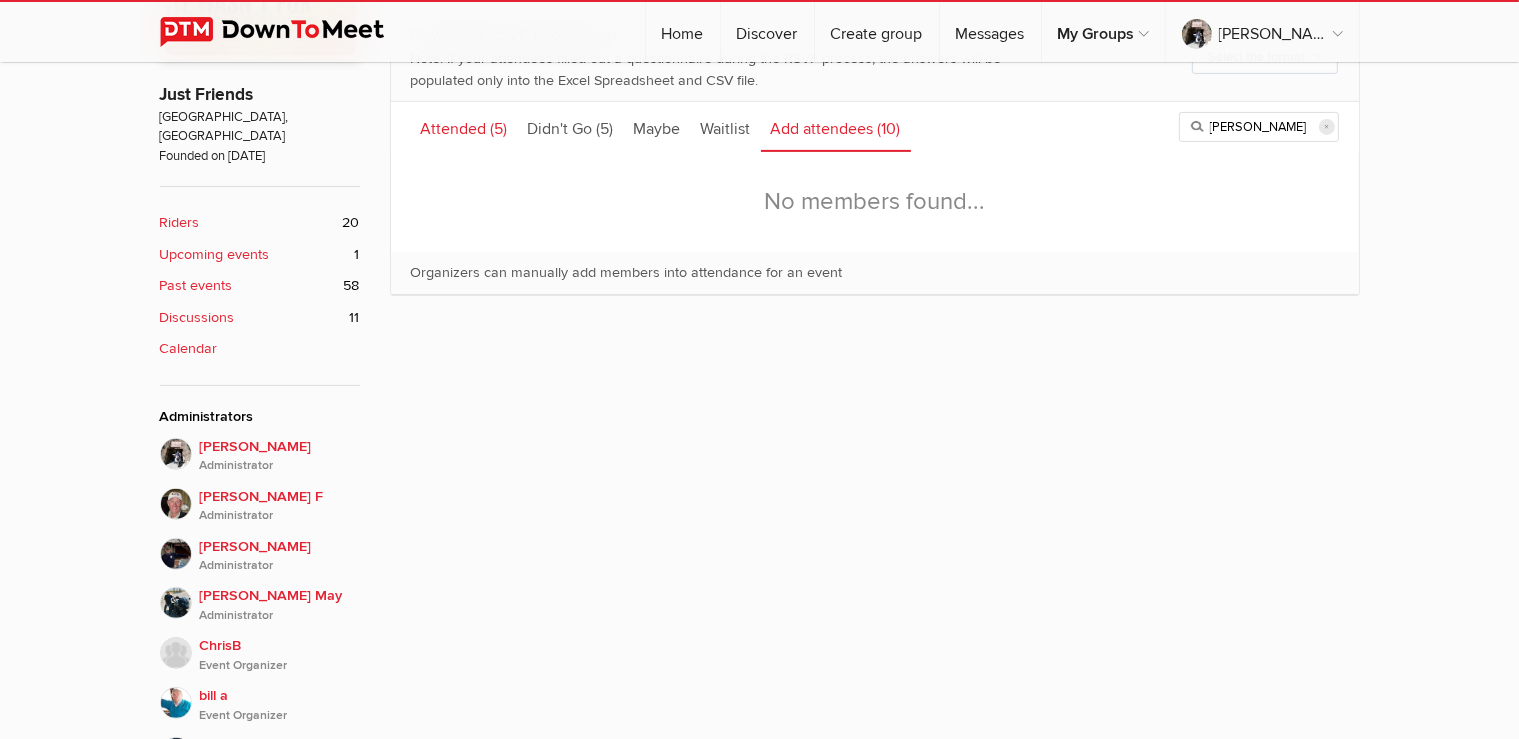 click on "Attended" 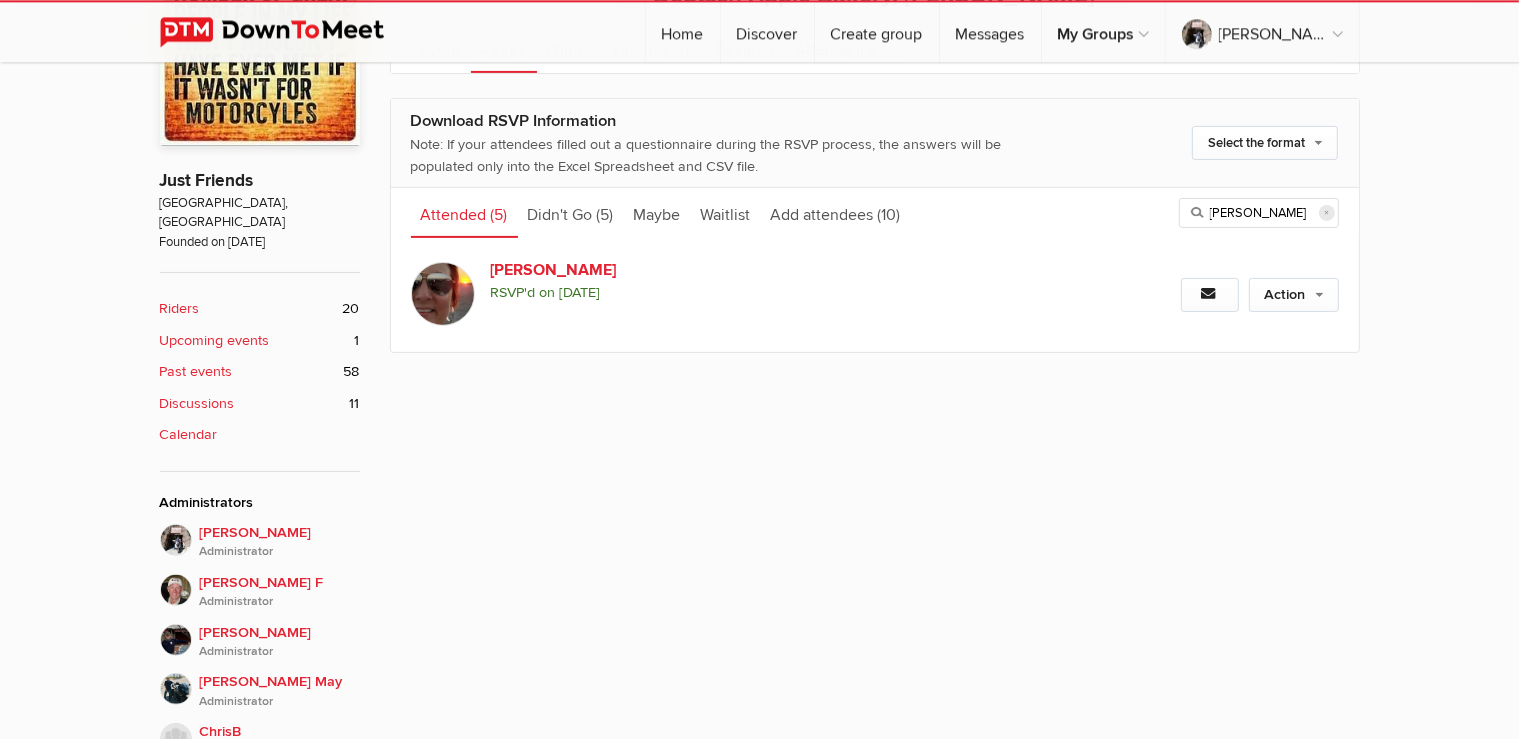 scroll, scrollTop: 336, scrollLeft: 0, axis: vertical 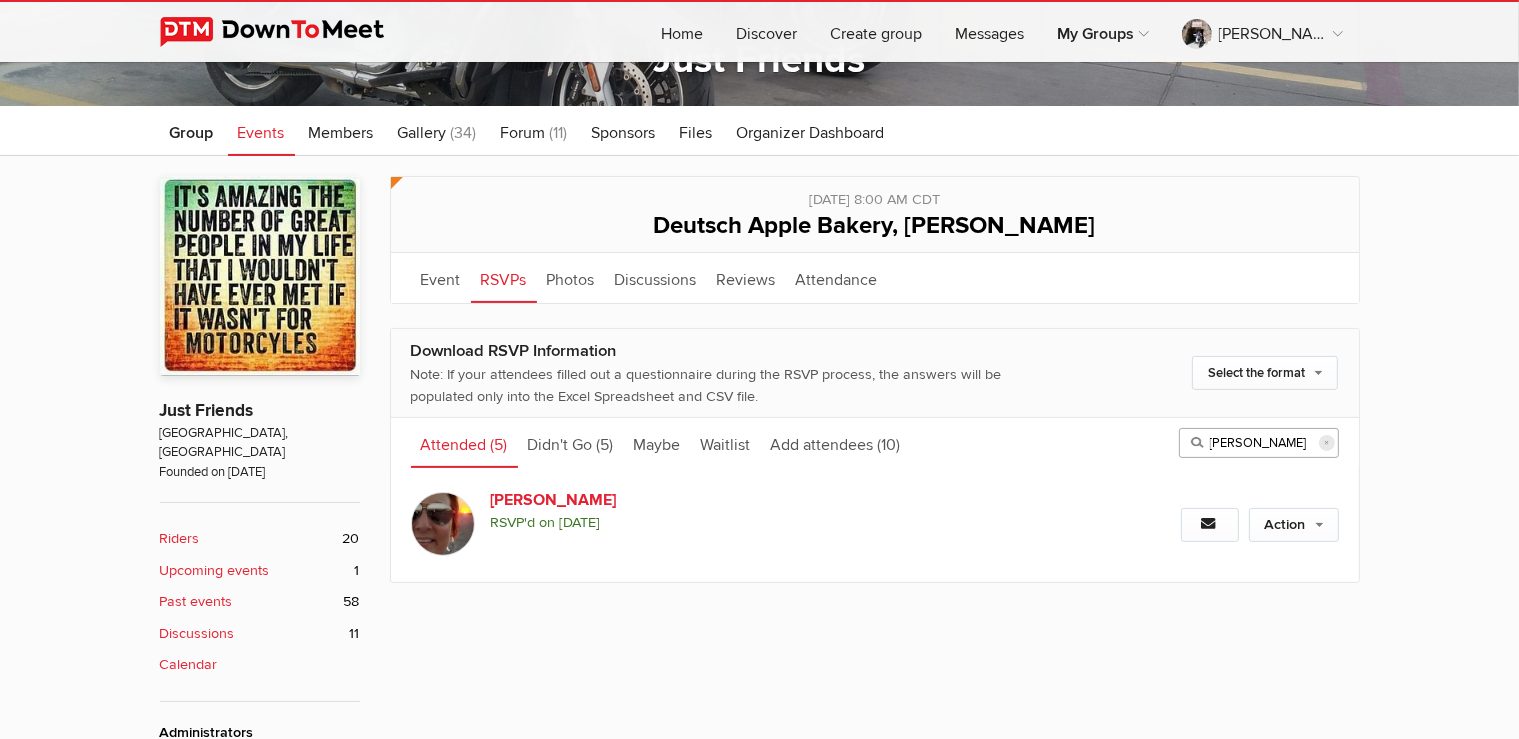 drag, startPoint x: 1302, startPoint y: 446, endPoint x: 1164, endPoint y: 448, distance: 138.0145 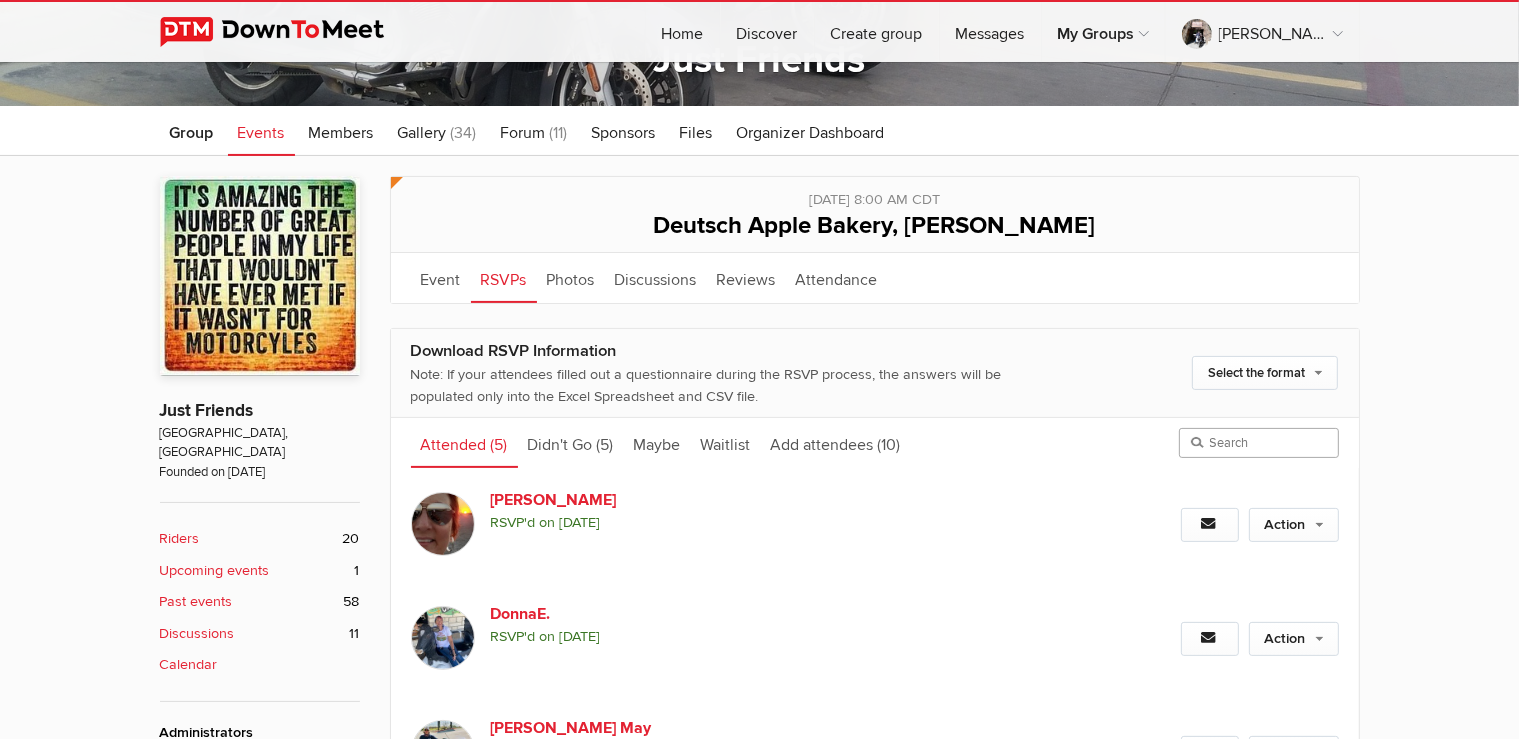scroll, scrollTop: 0, scrollLeft: 0, axis: both 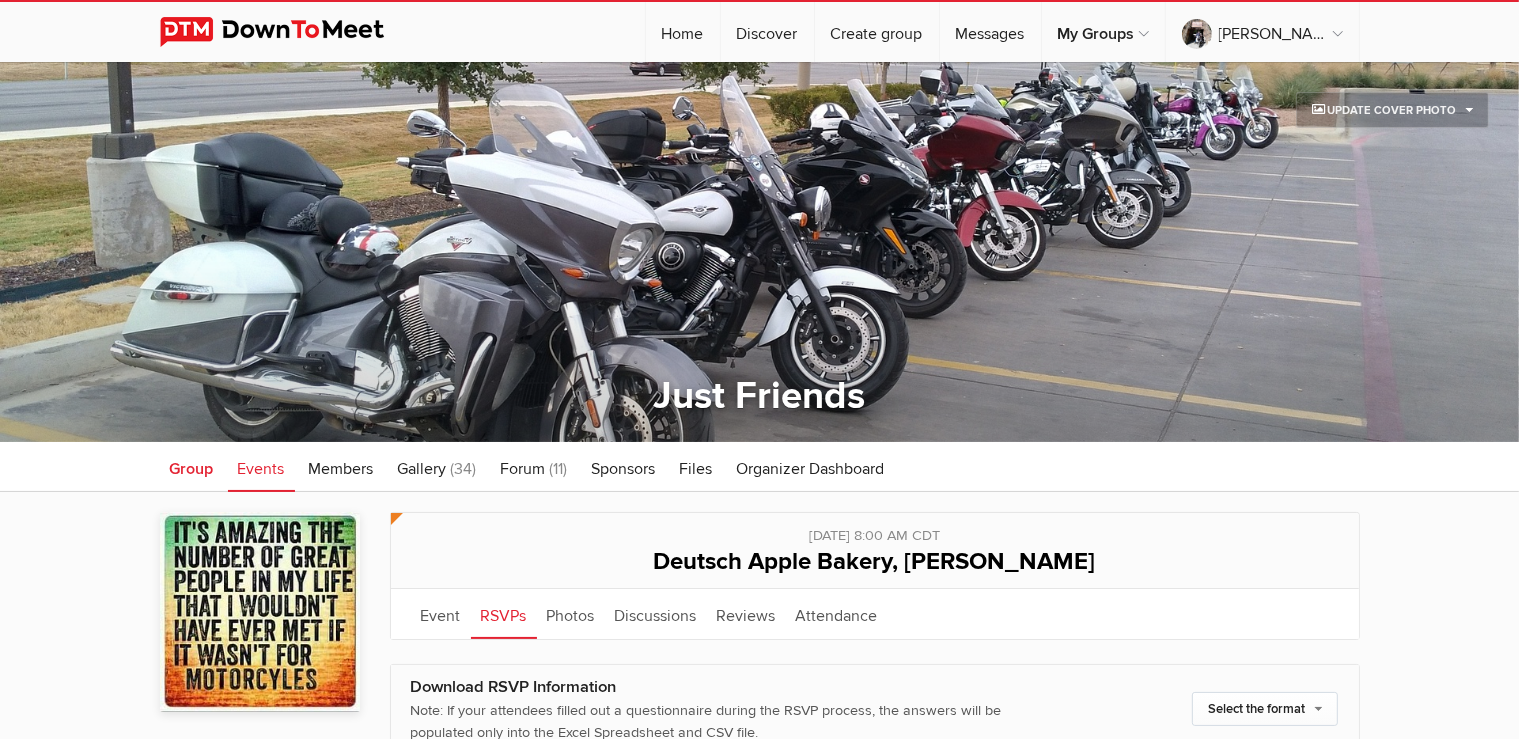 type 